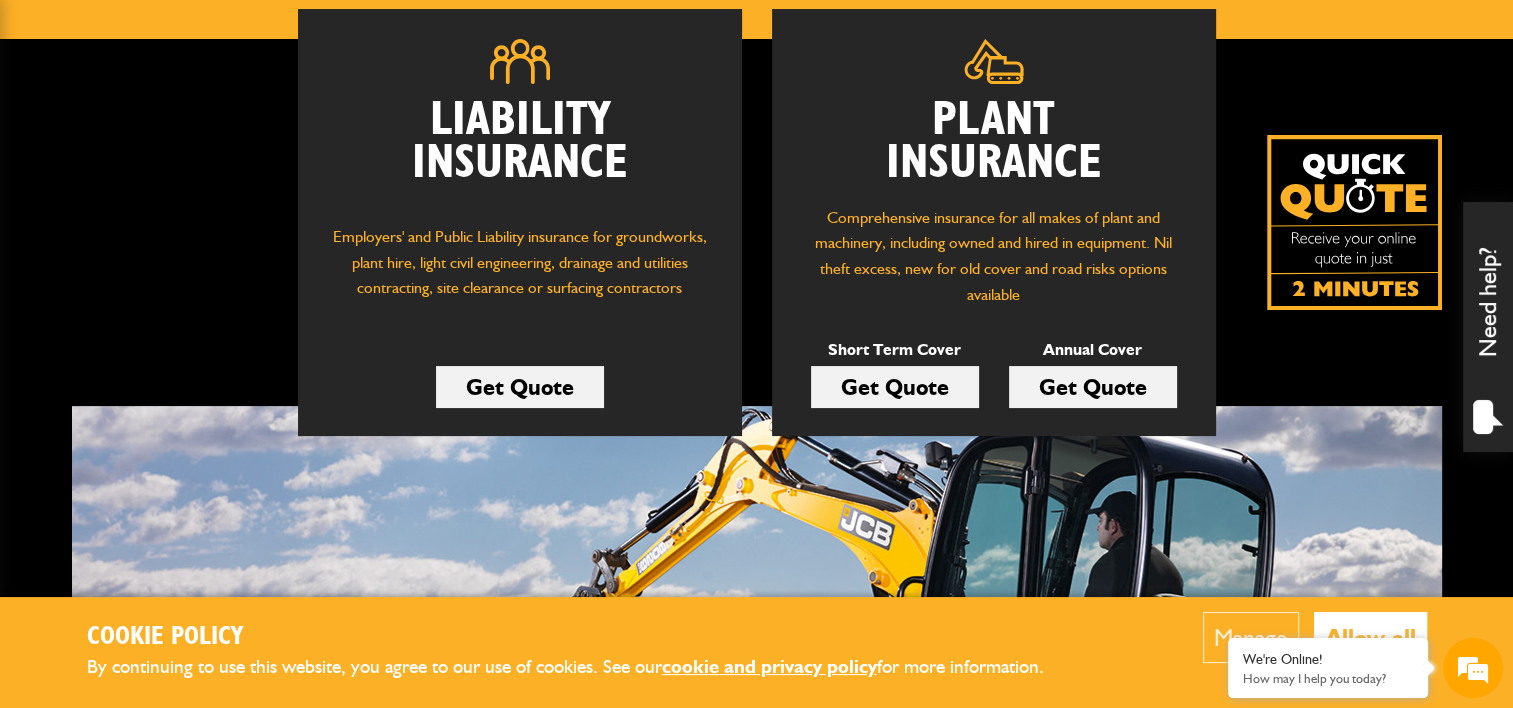 scroll, scrollTop: 300, scrollLeft: 0, axis: vertical 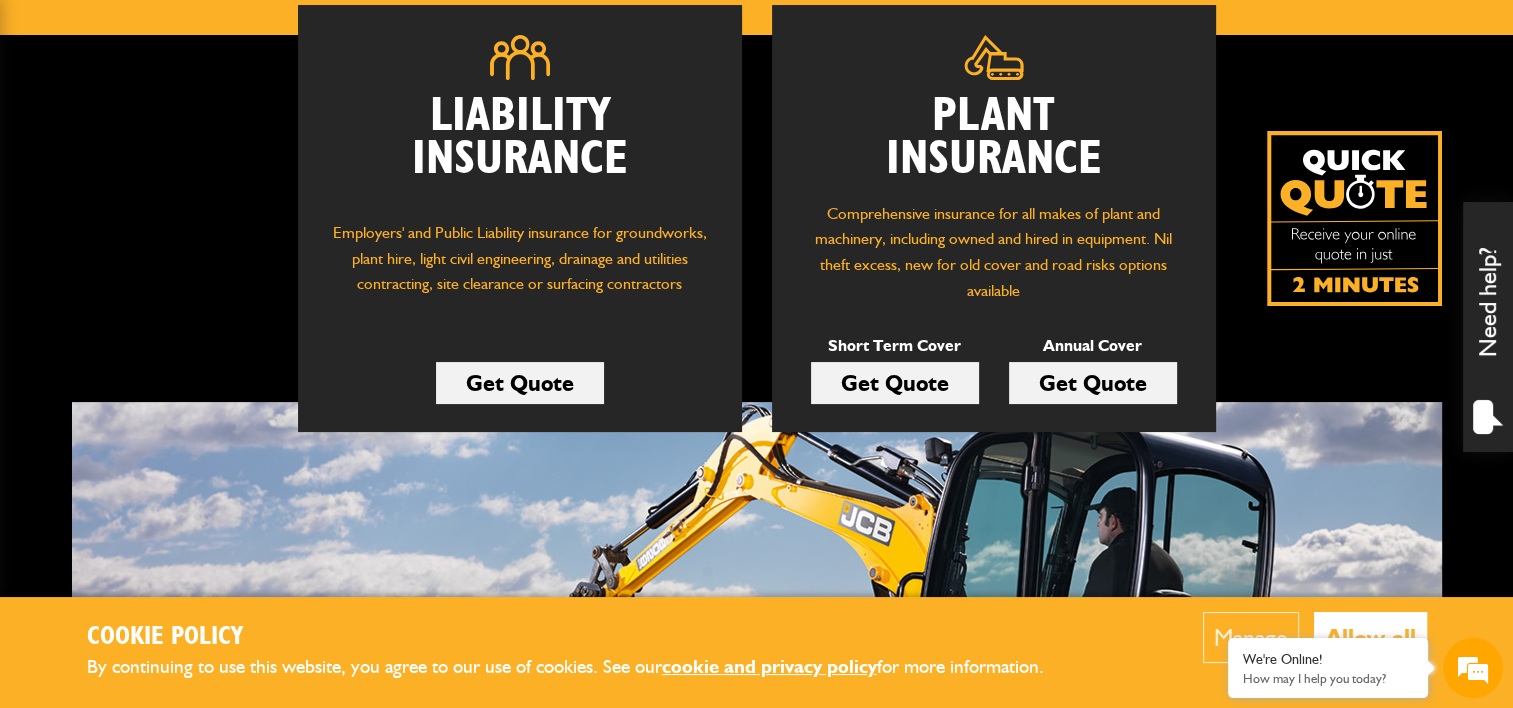 click on "Get Quote" at bounding box center (895, 383) 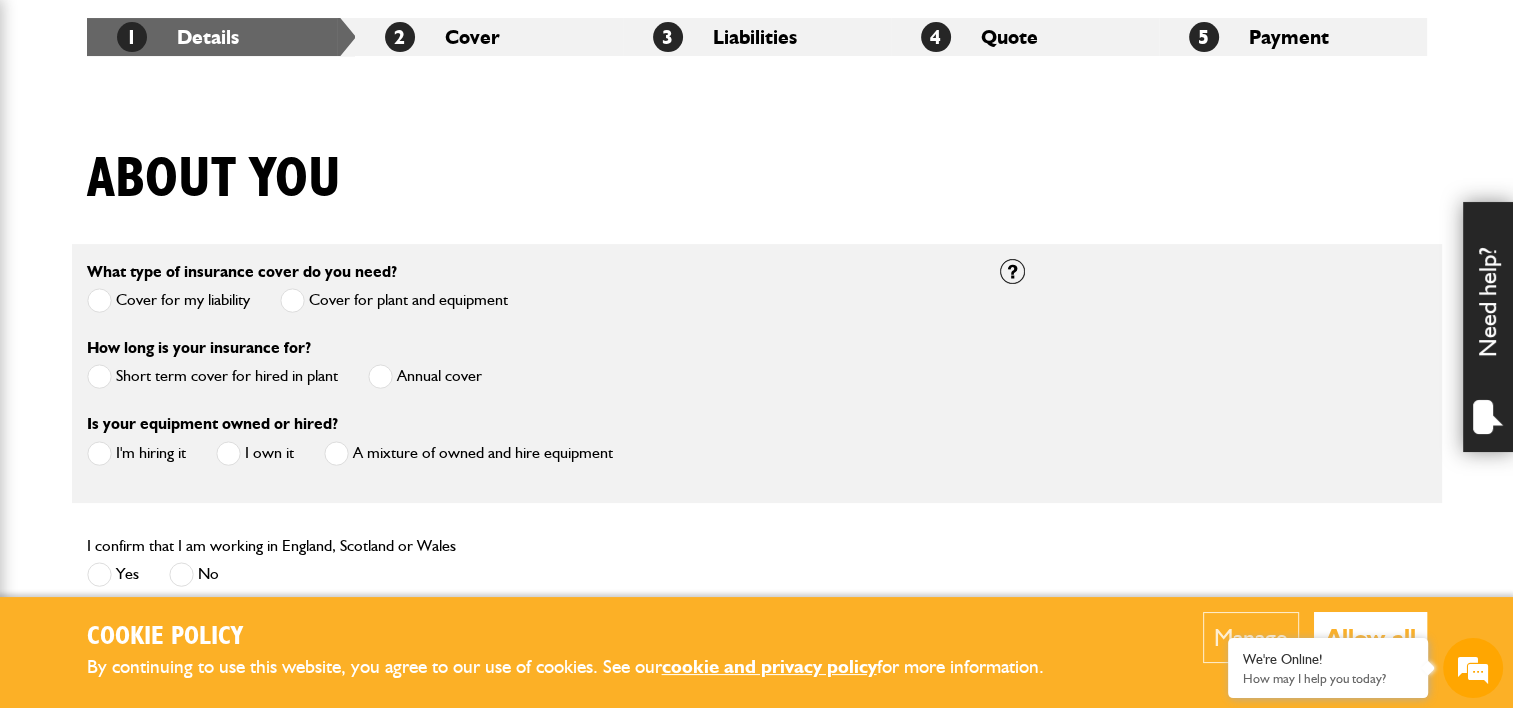 scroll, scrollTop: 400, scrollLeft: 0, axis: vertical 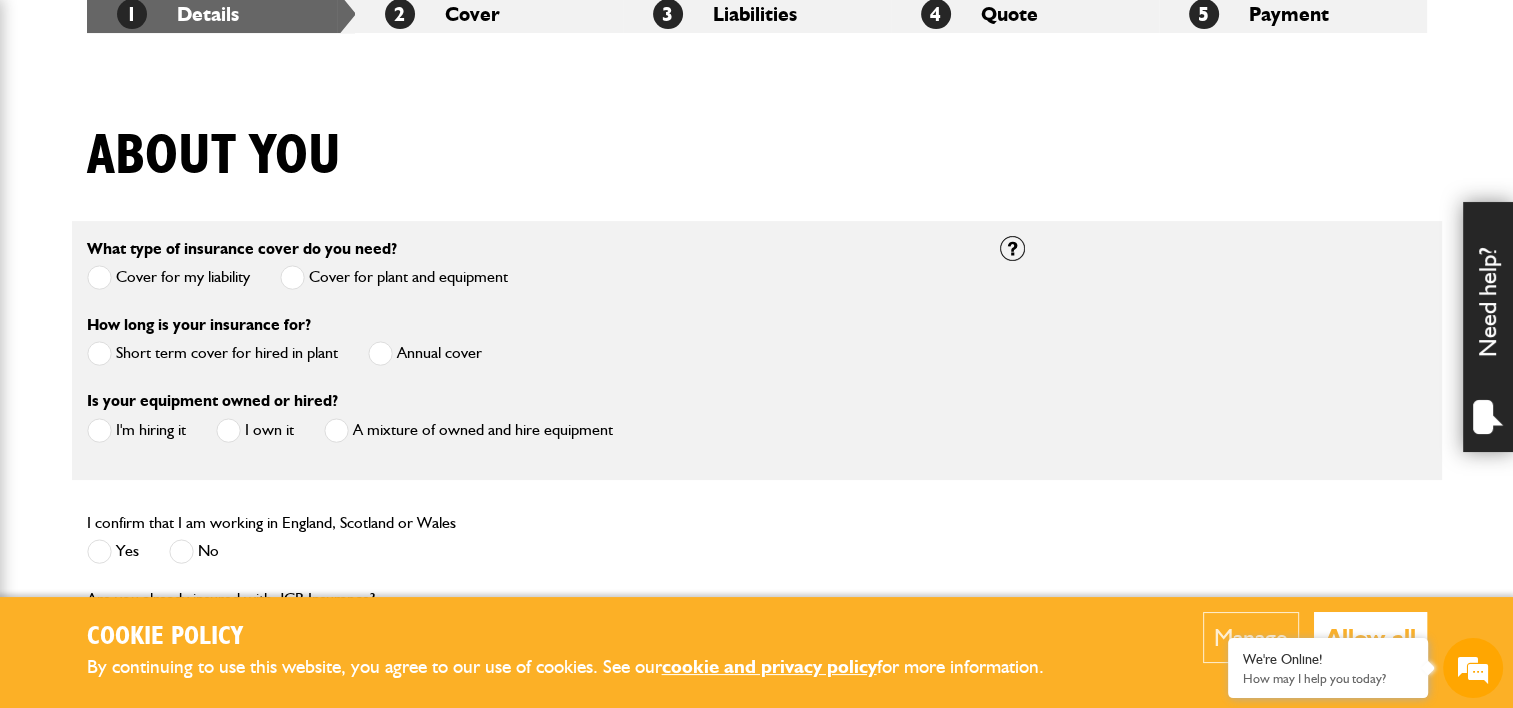 click at bounding box center (99, 353) 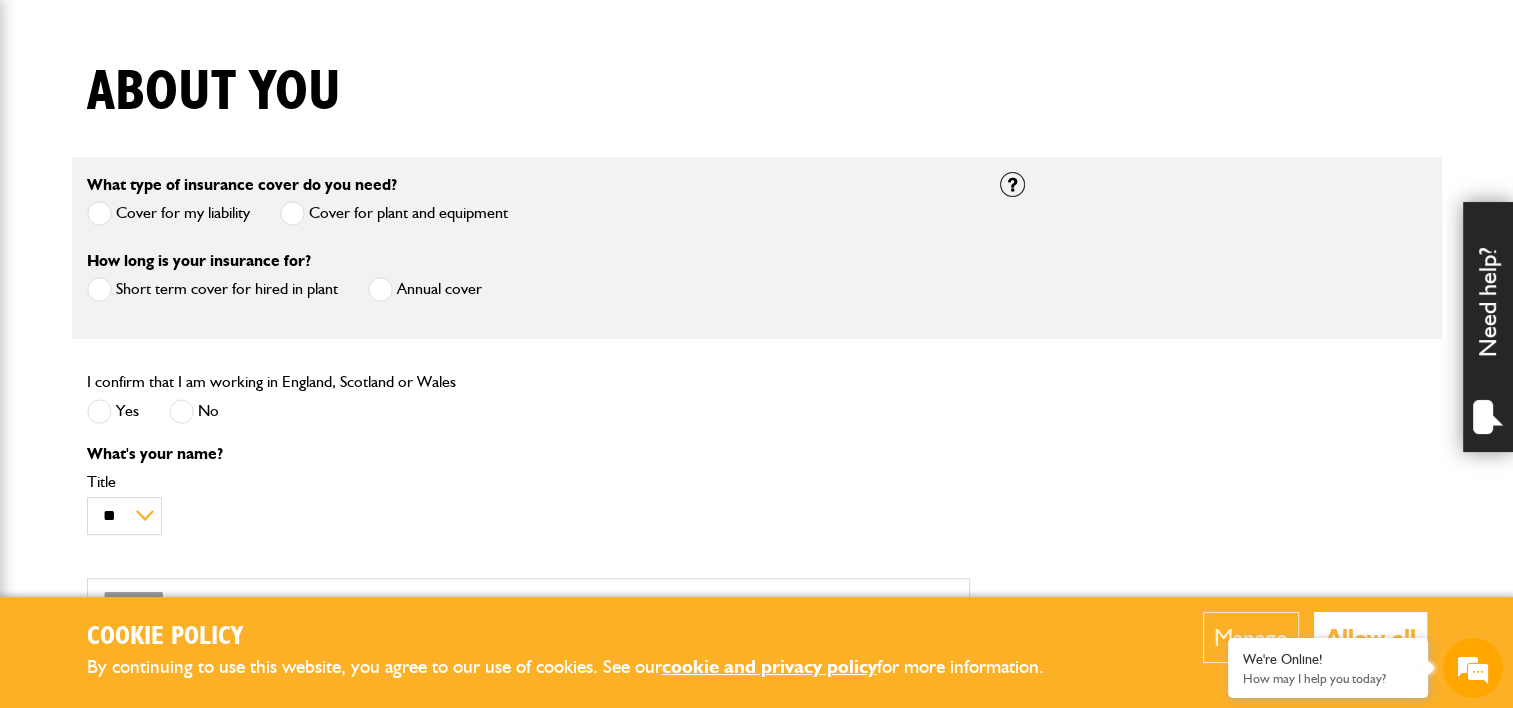 scroll, scrollTop: 500, scrollLeft: 0, axis: vertical 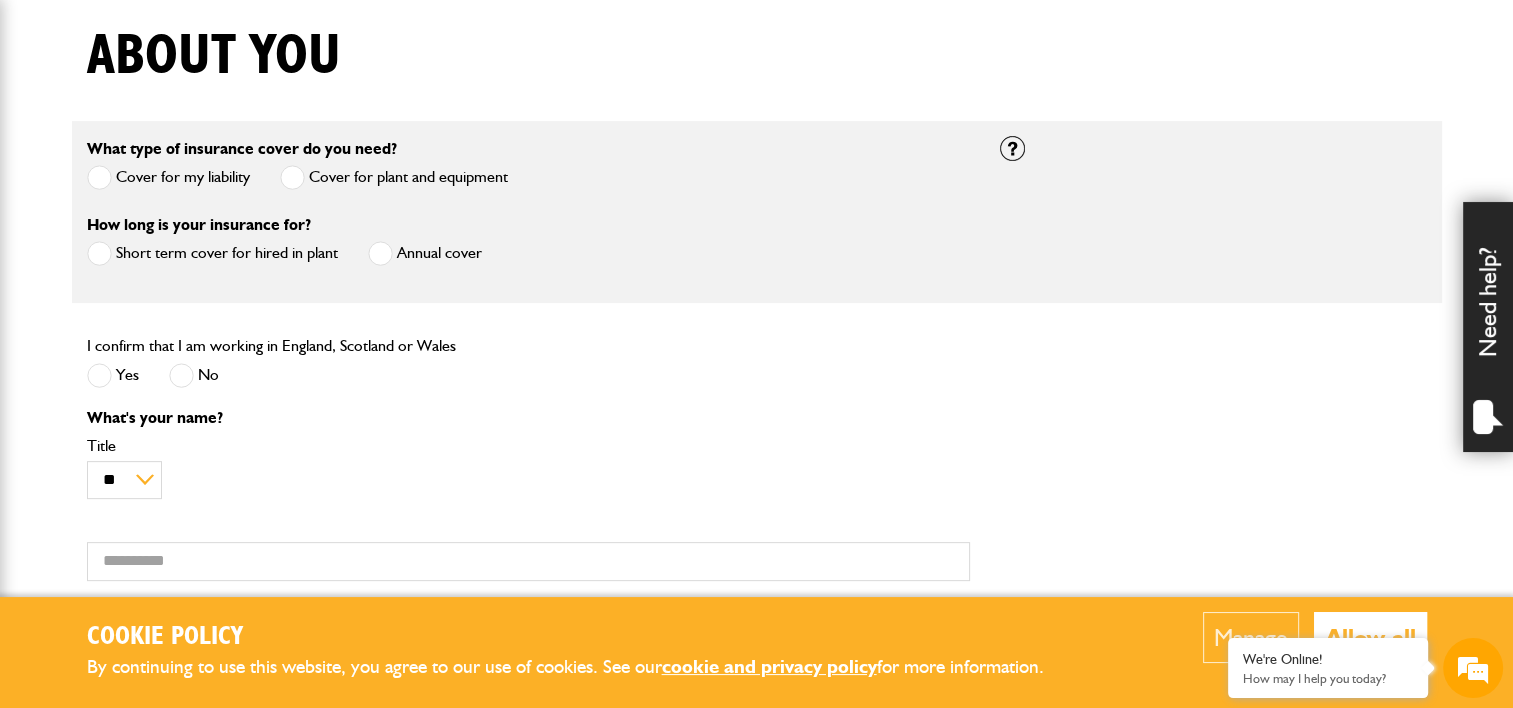 click at bounding box center [99, 375] 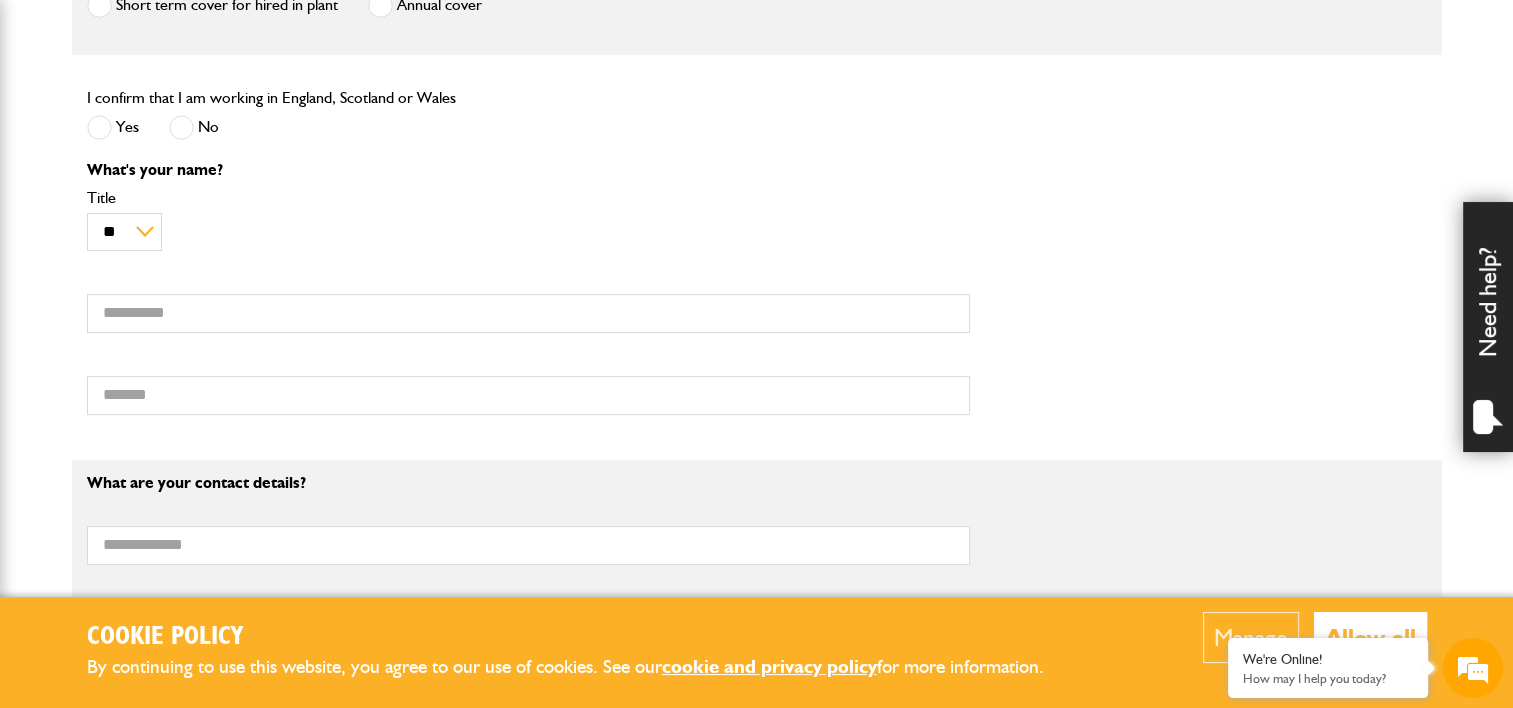 scroll, scrollTop: 700, scrollLeft: 0, axis: vertical 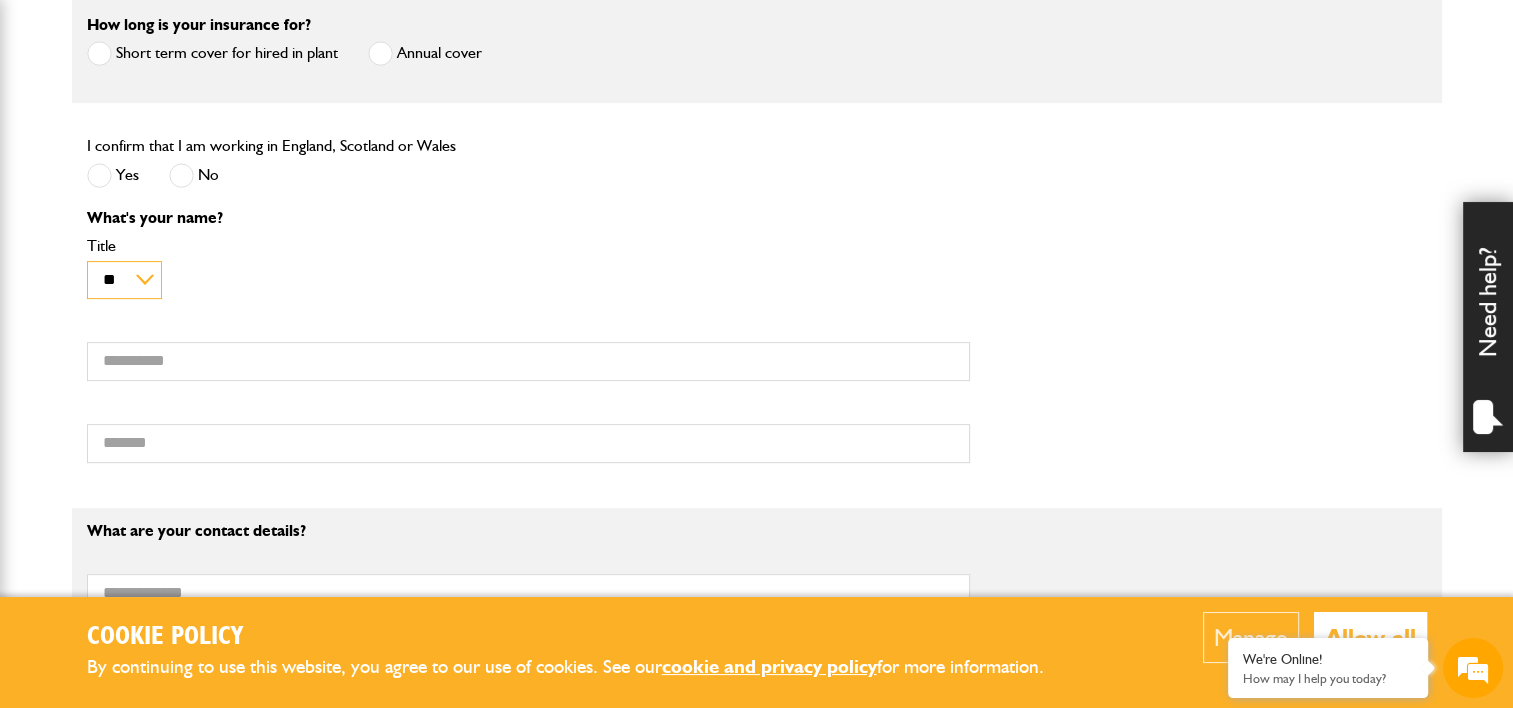 drag, startPoint x: 138, startPoint y: 272, endPoint x: 142, endPoint y: 282, distance: 10.770329 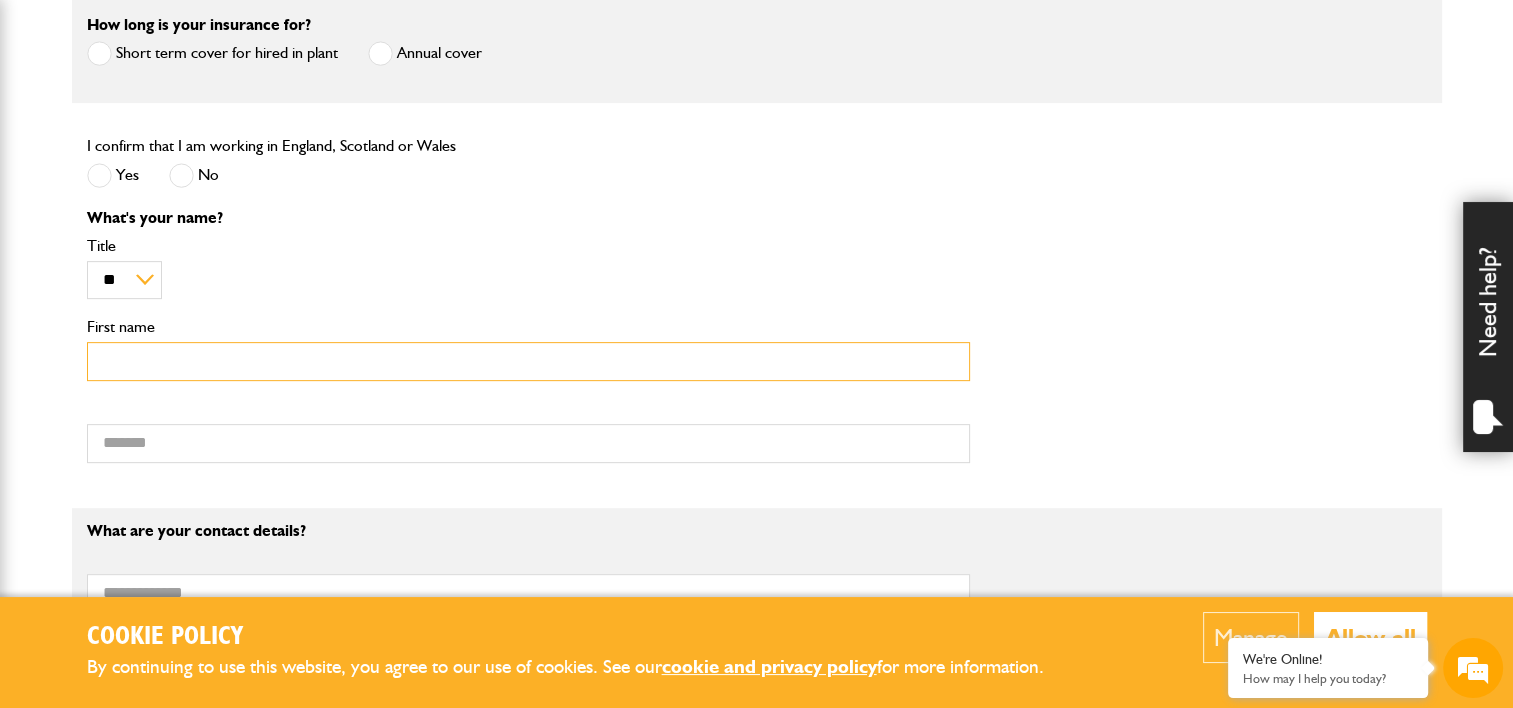 click on "First name" at bounding box center (528, 361) 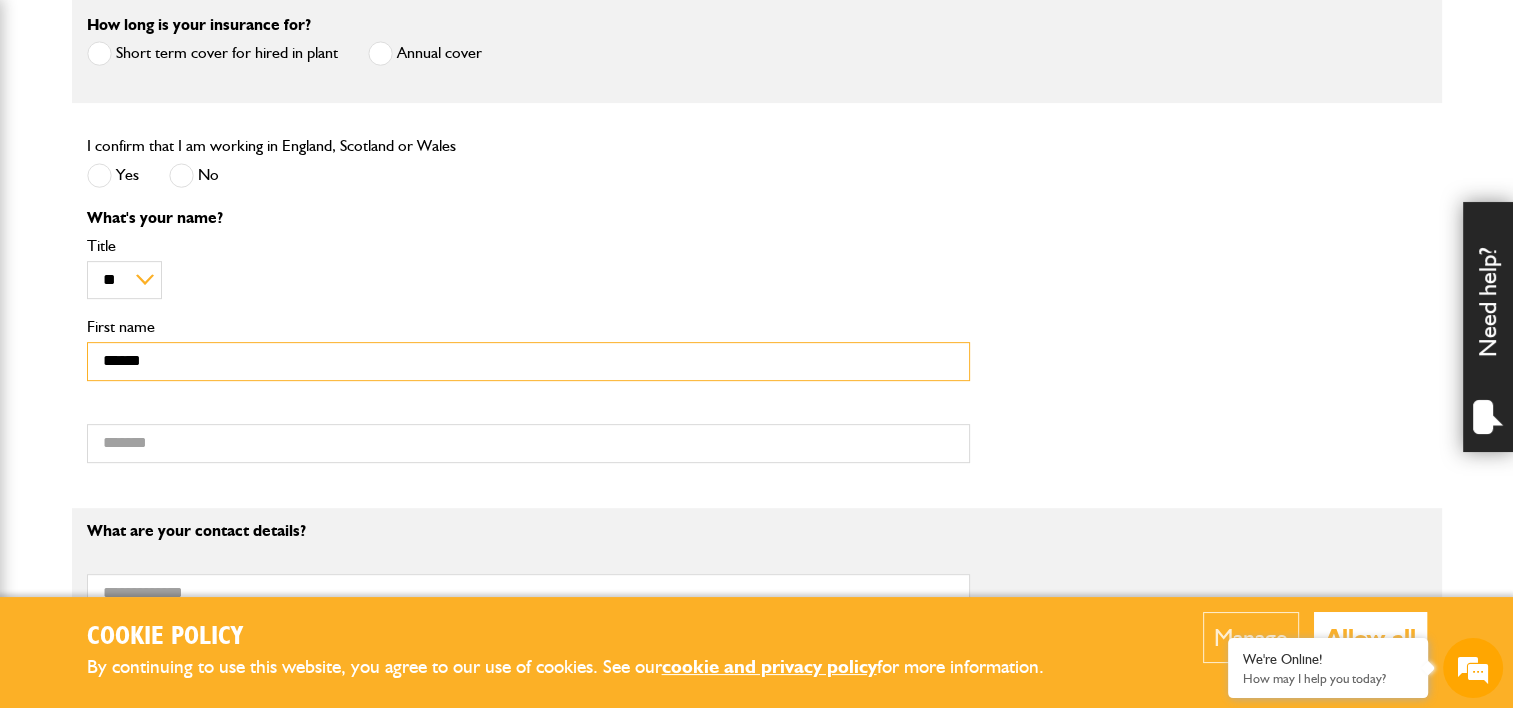 type on "******" 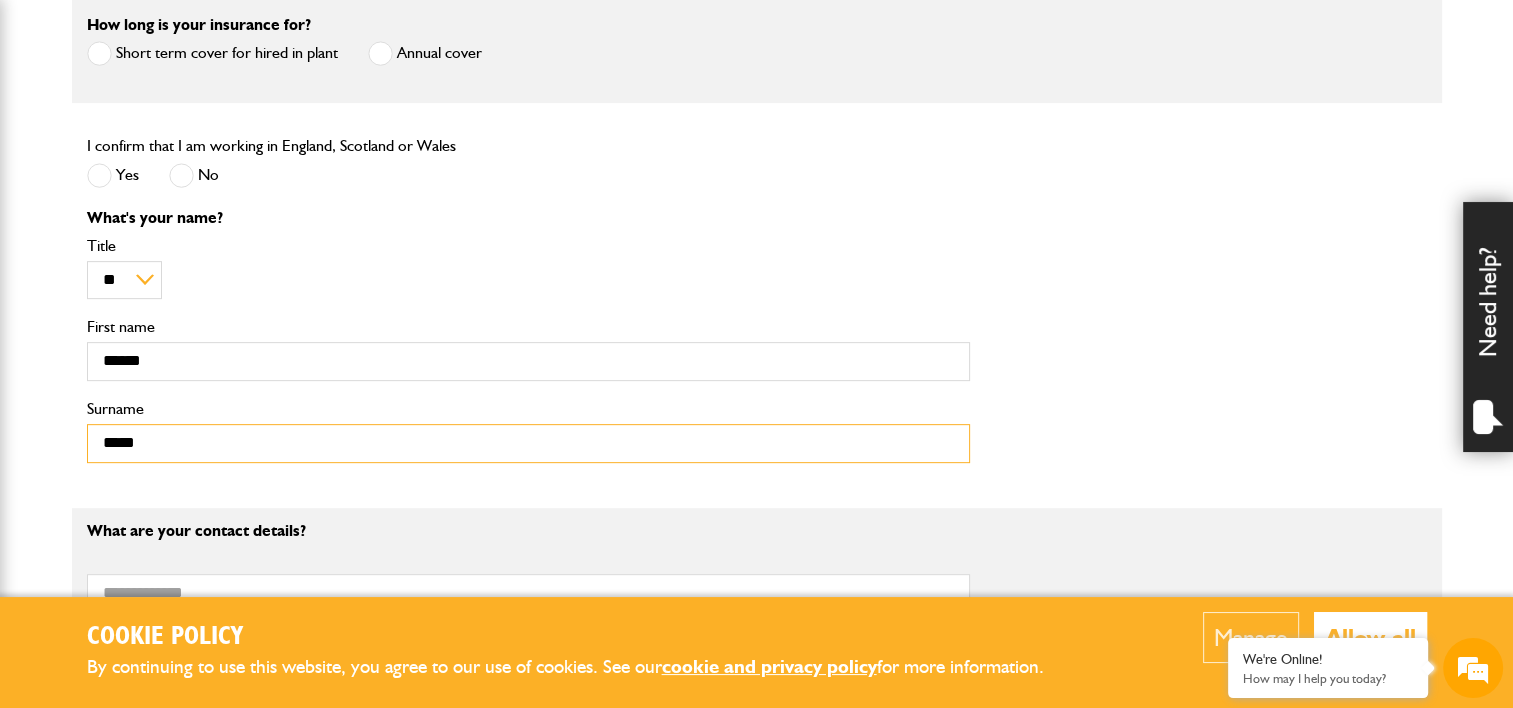 type on "*****" 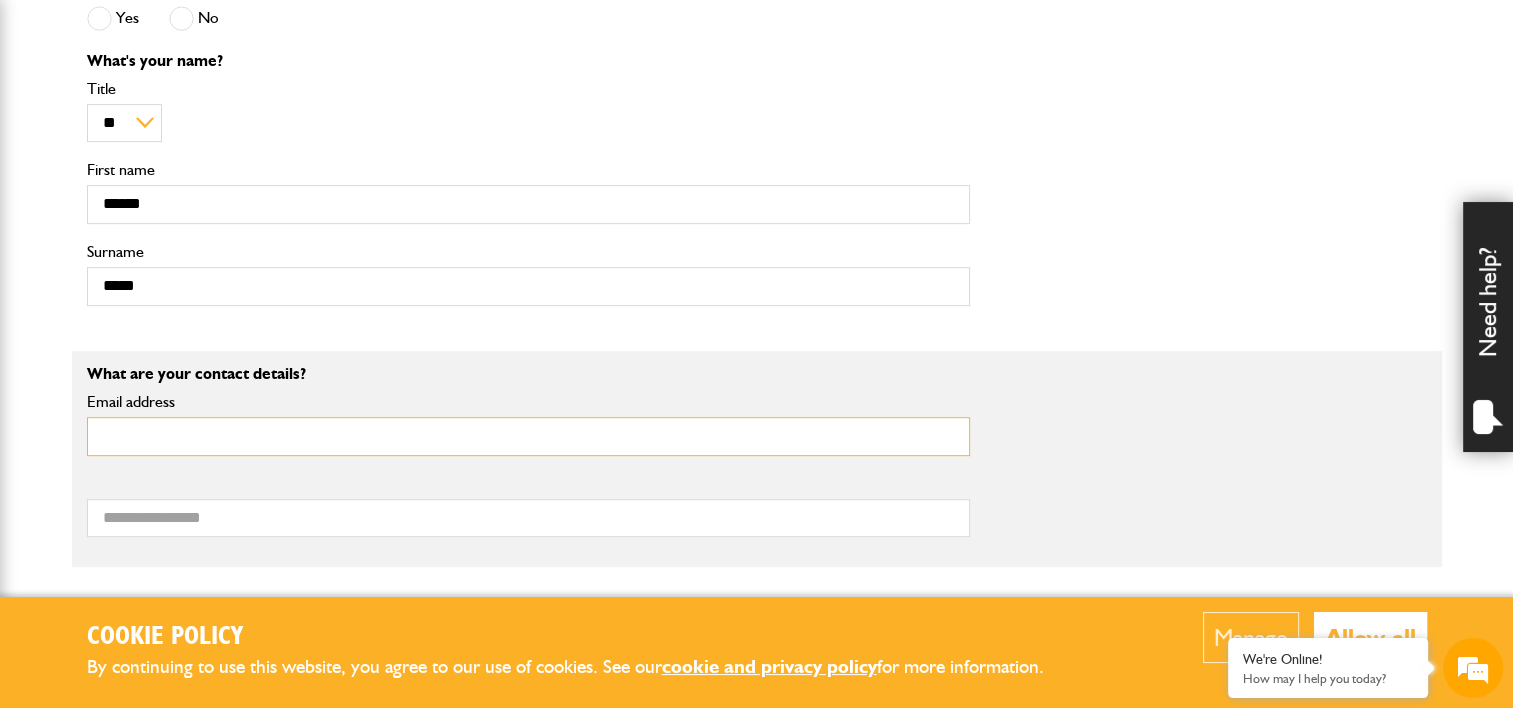 scroll, scrollTop: 900, scrollLeft: 0, axis: vertical 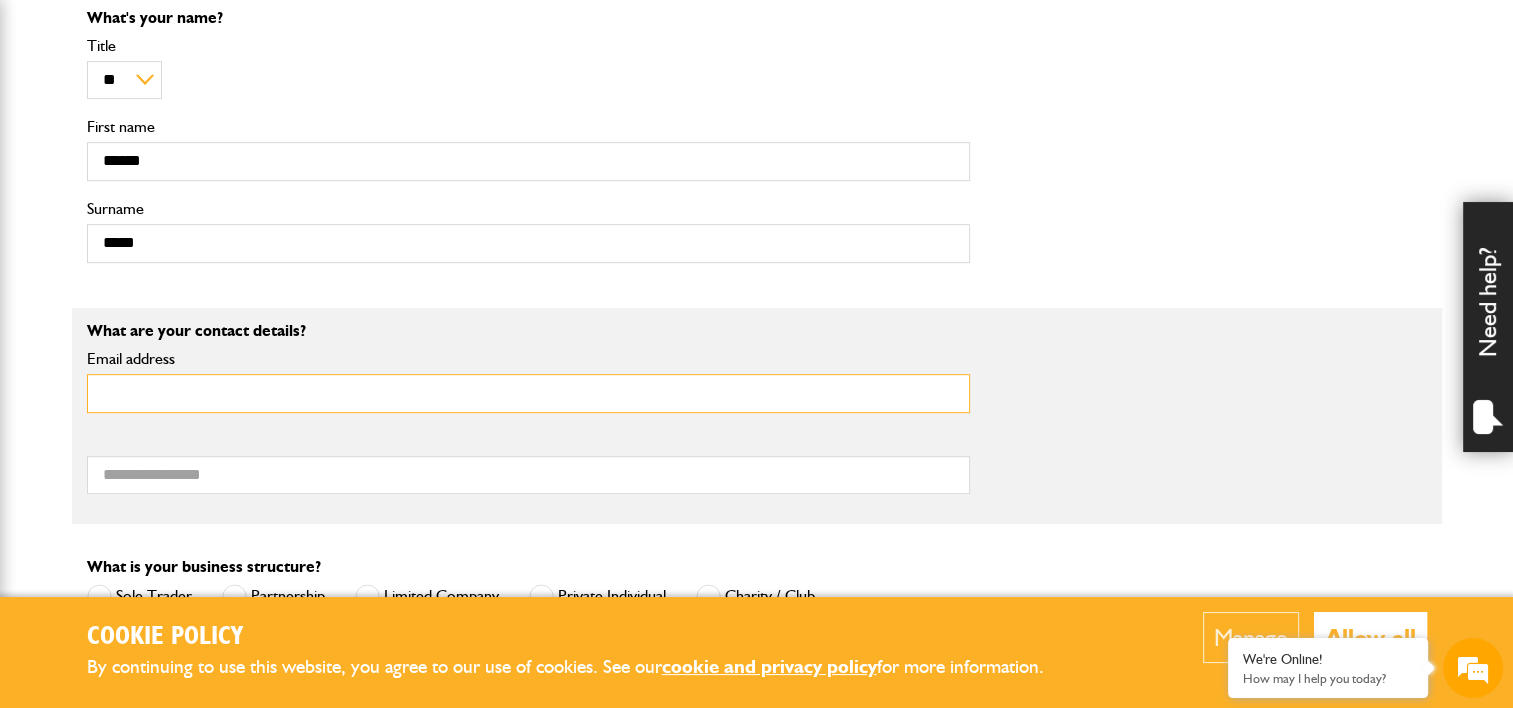 click on "Email address" at bounding box center [528, 393] 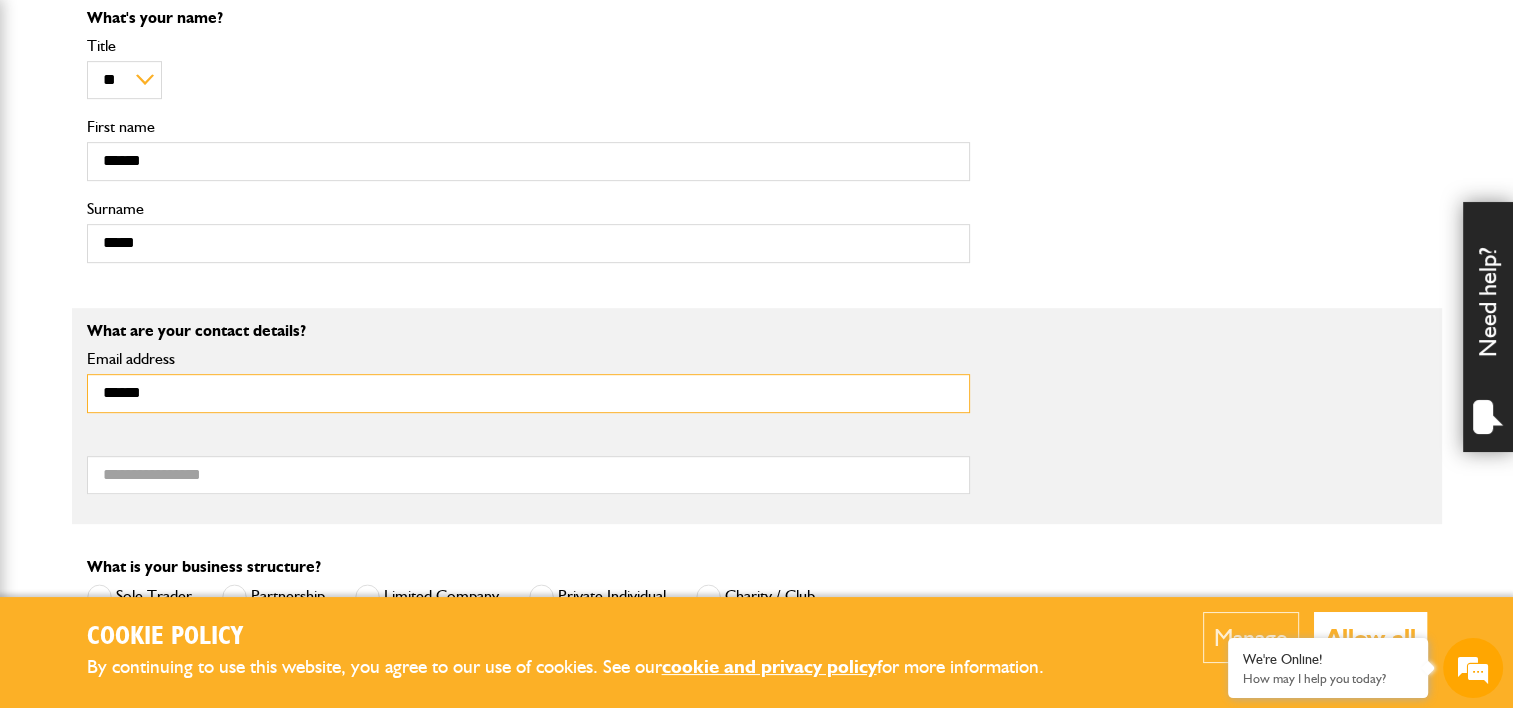 type on "**********" 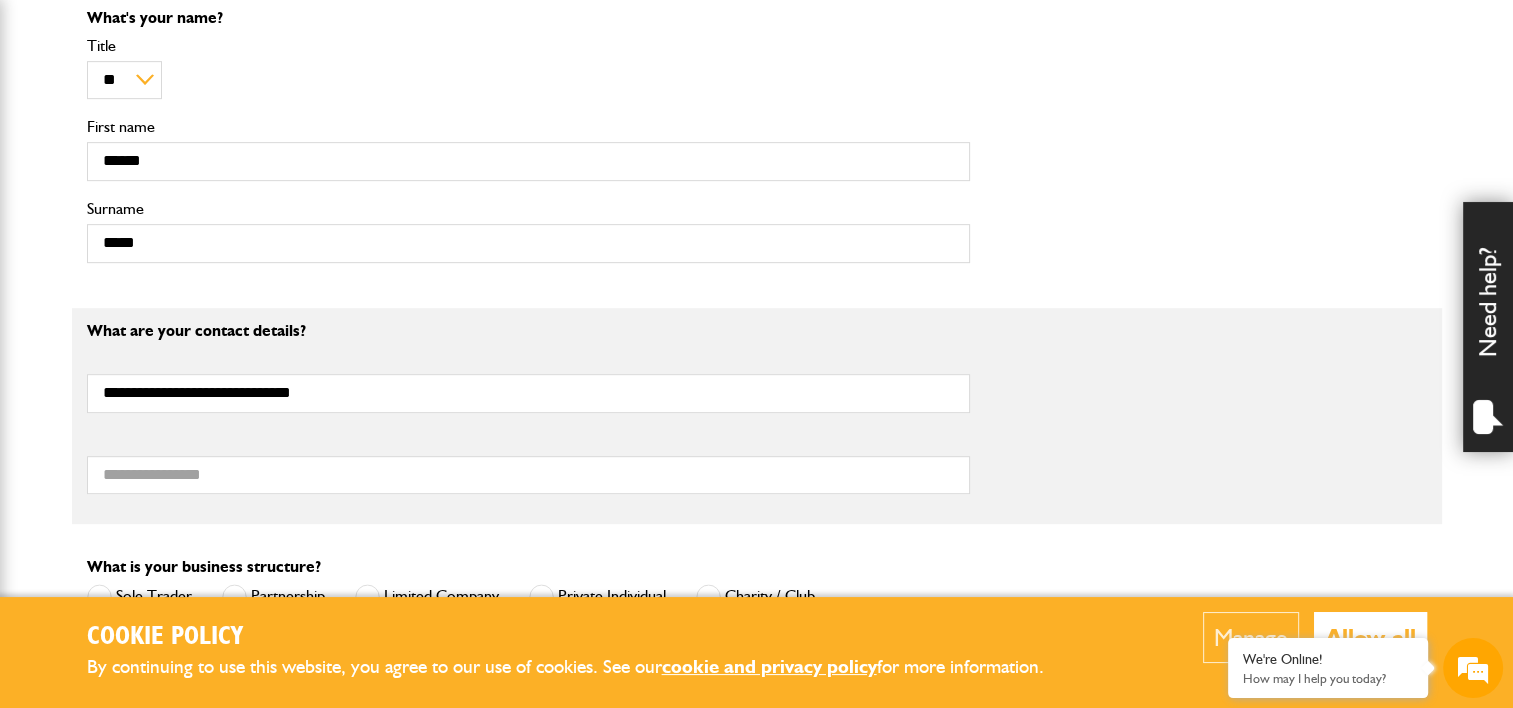 type on "**********" 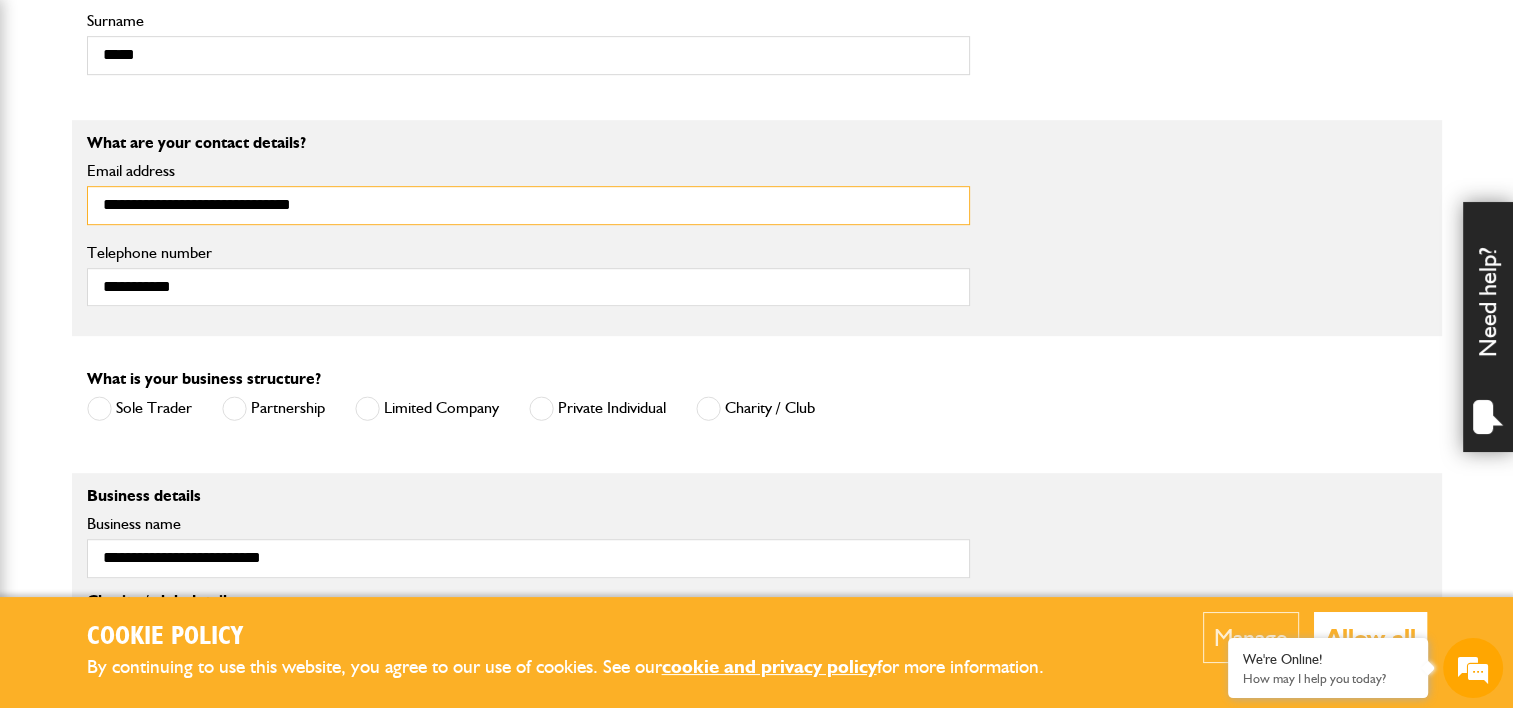 scroll, scrollTop: 1100, scrollLeft: 0, axis: vertical 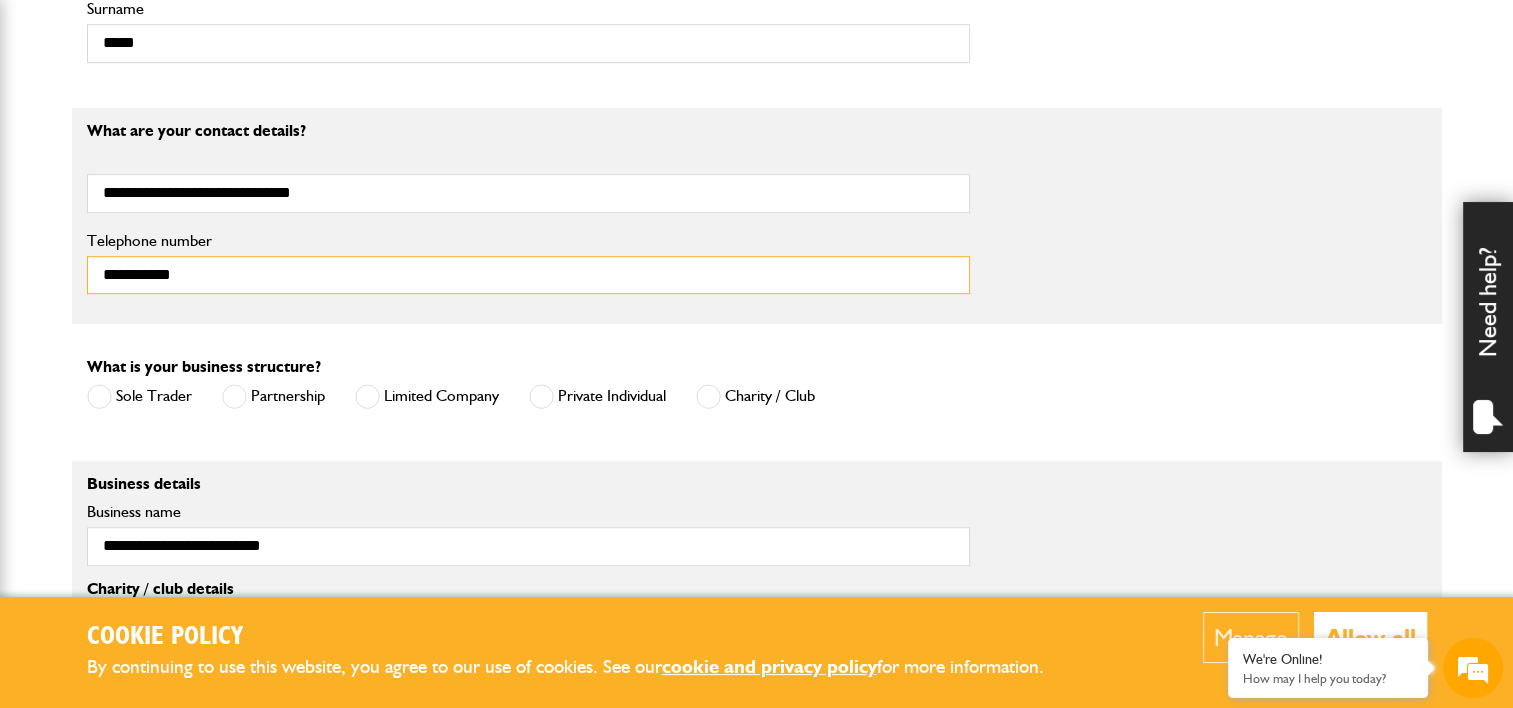 drag, startPoint x: 193, startPoint y: 278, endPoint x: -4, endPoint y: 226, distance: 203.74739 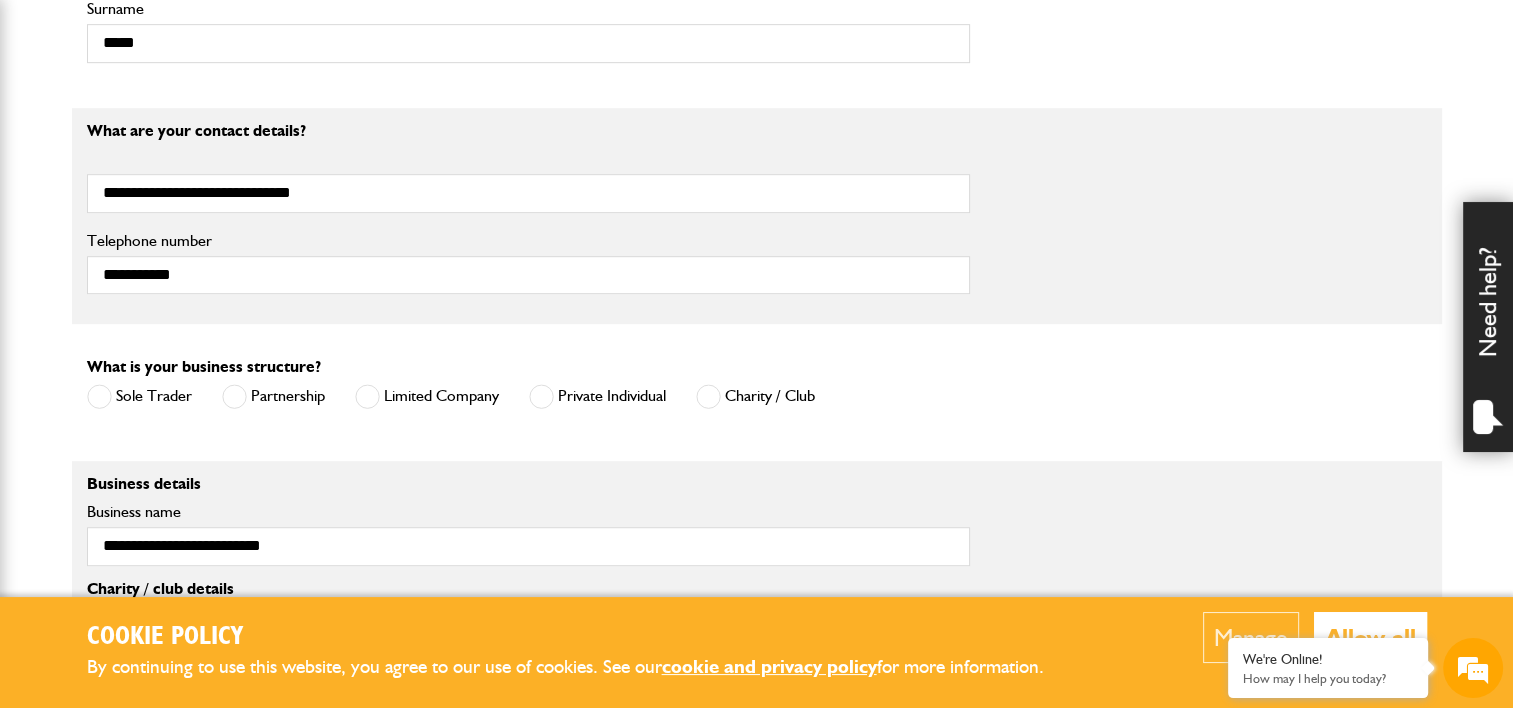 click on "**********" at bounding box center (757, 216) 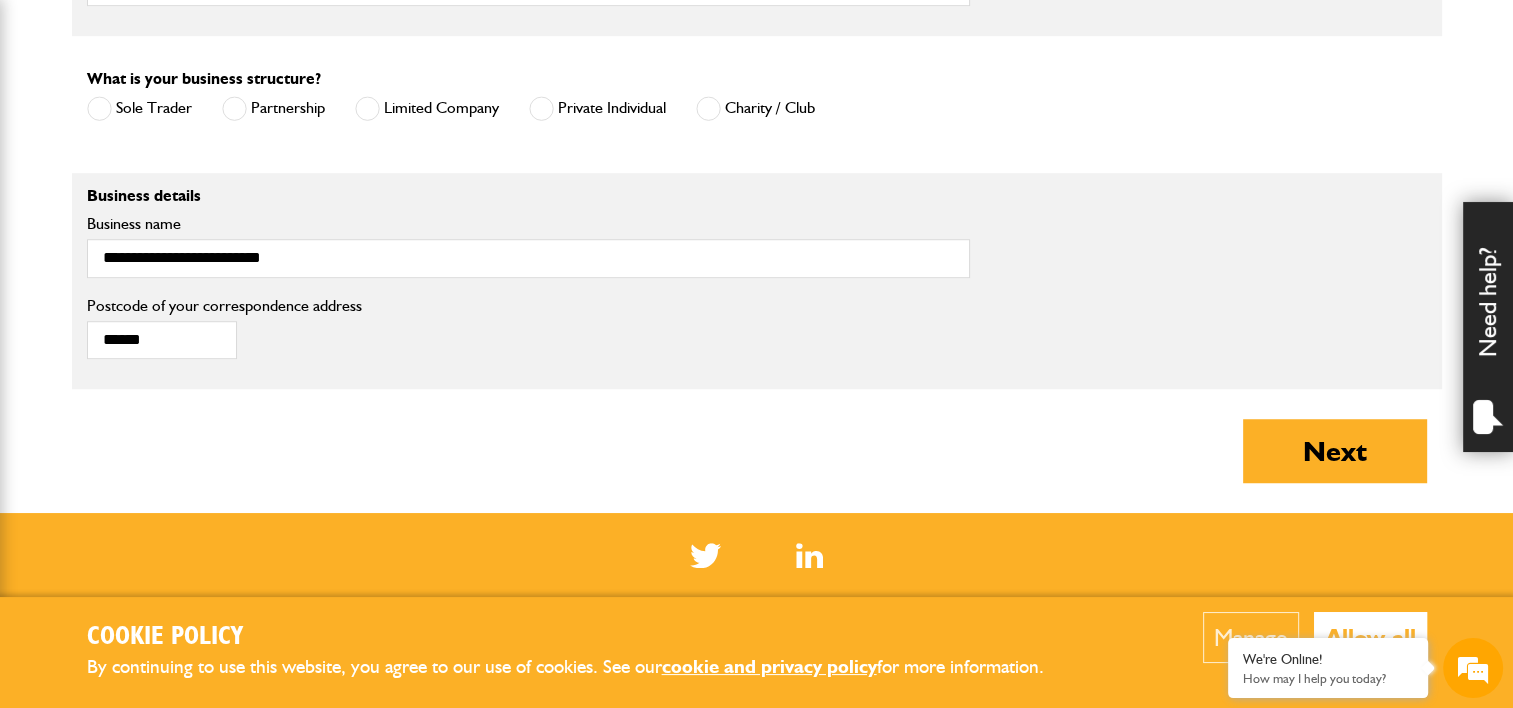 scroll, scrollTop: 1400, scrollLeft: 0, axis: vertical 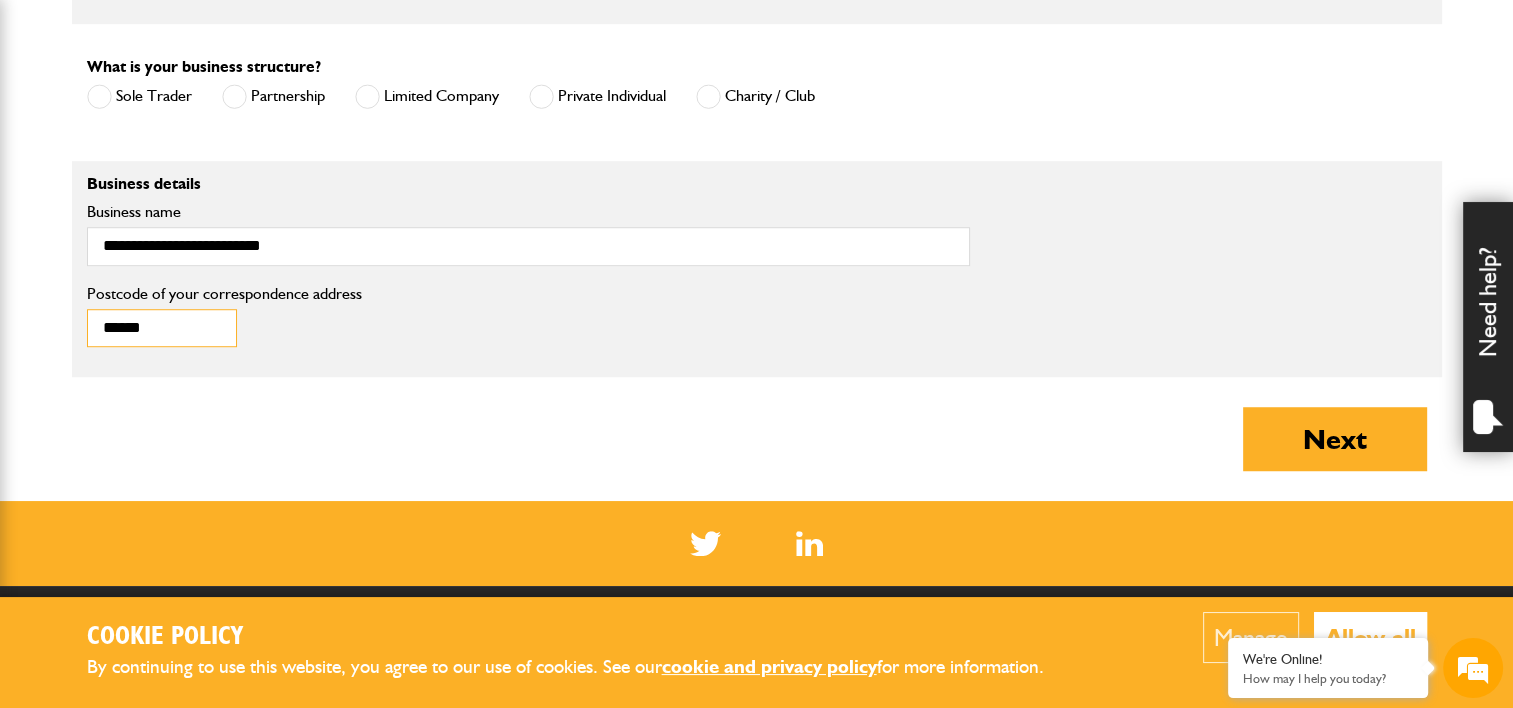 click on "******" at bounding box center (162, 328) 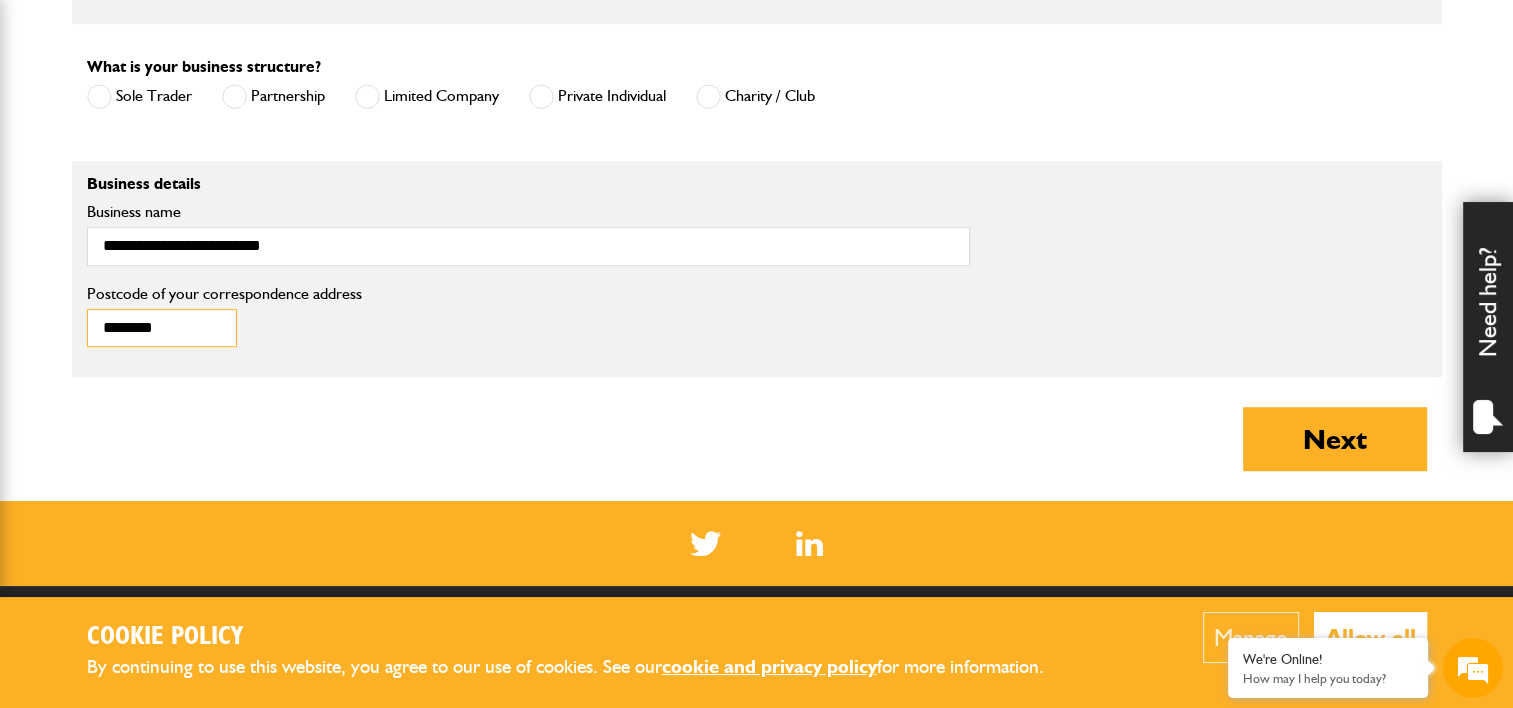 type on "********" 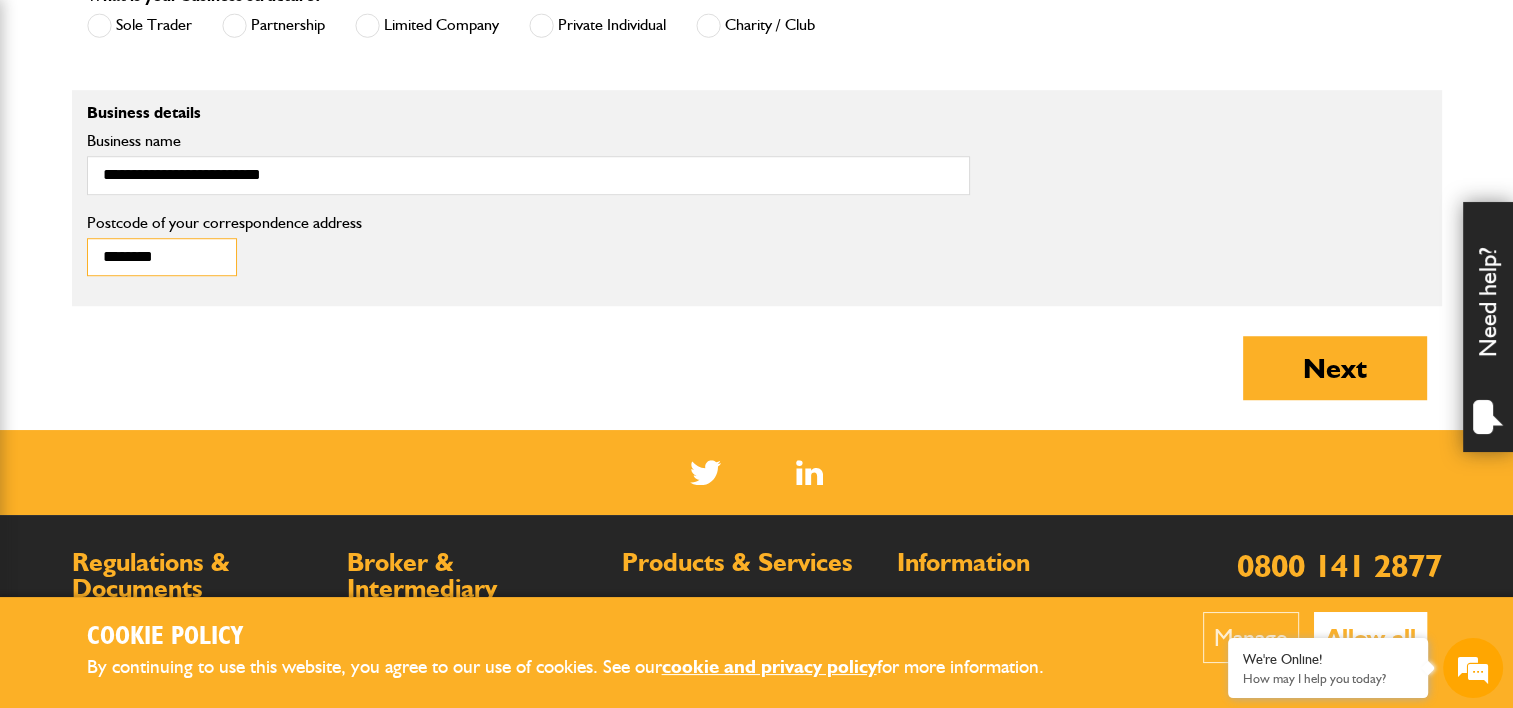 scroll, scrollTop: 1500, scrollLeft: 0, axis: vertical 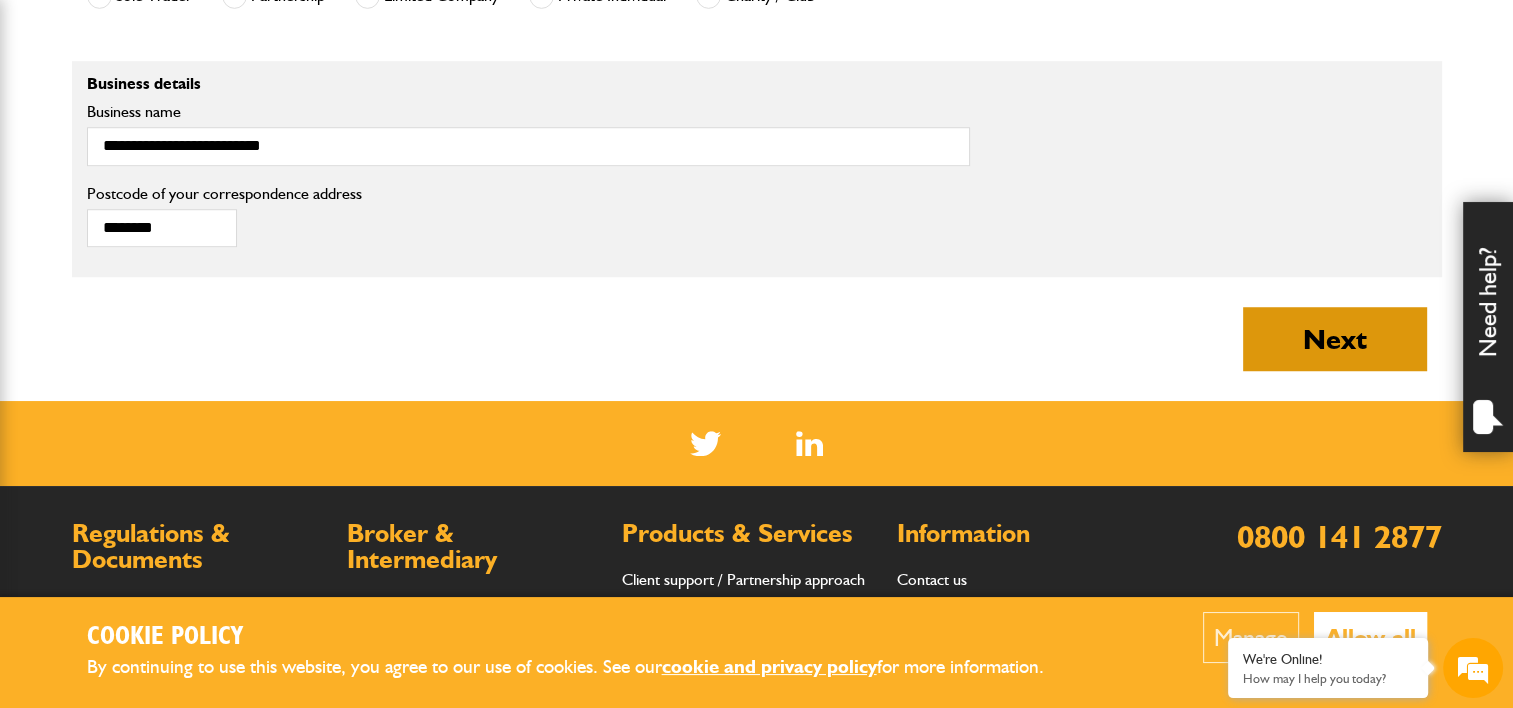 click on "Next" at bounding box center [1335, 339] 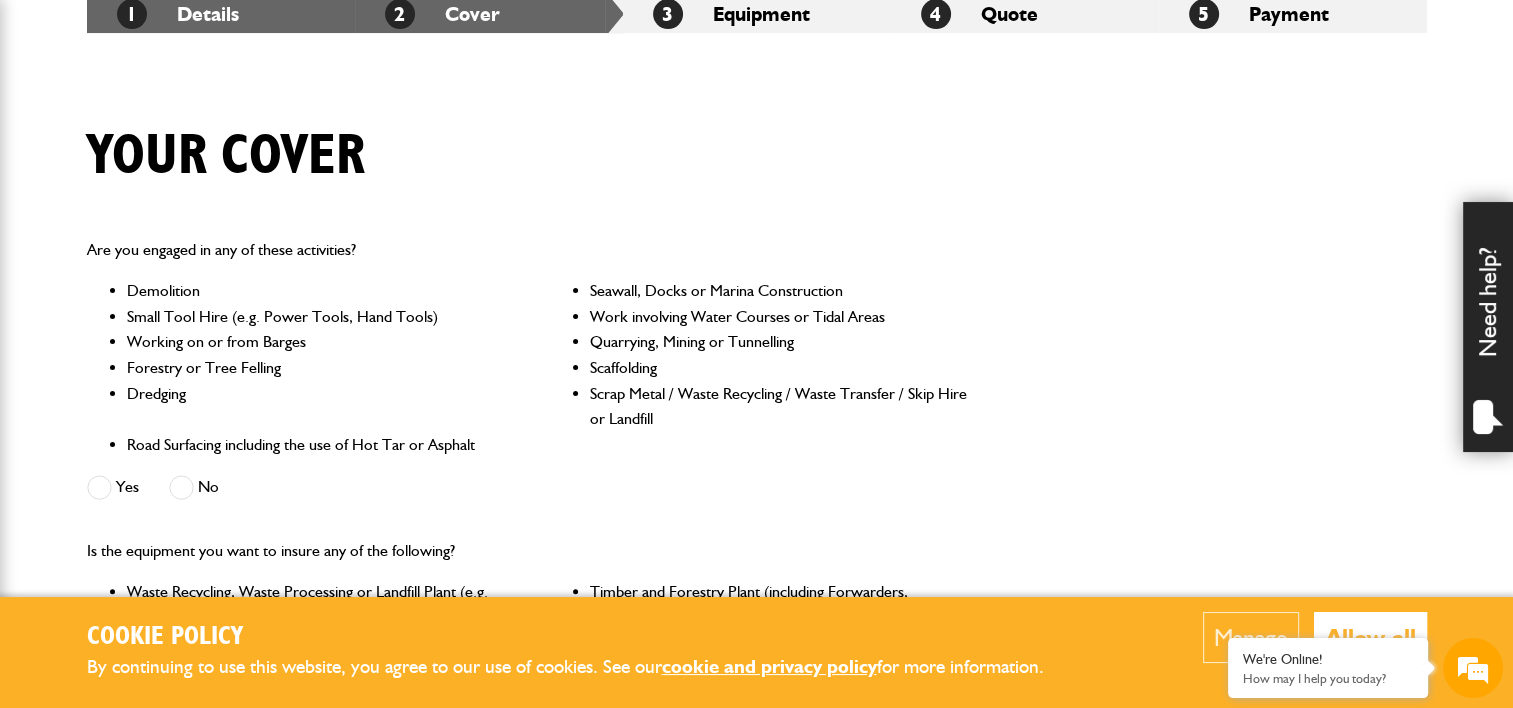 scroll, scrollTop: 500, scrollLeft: 0, axis: vertical 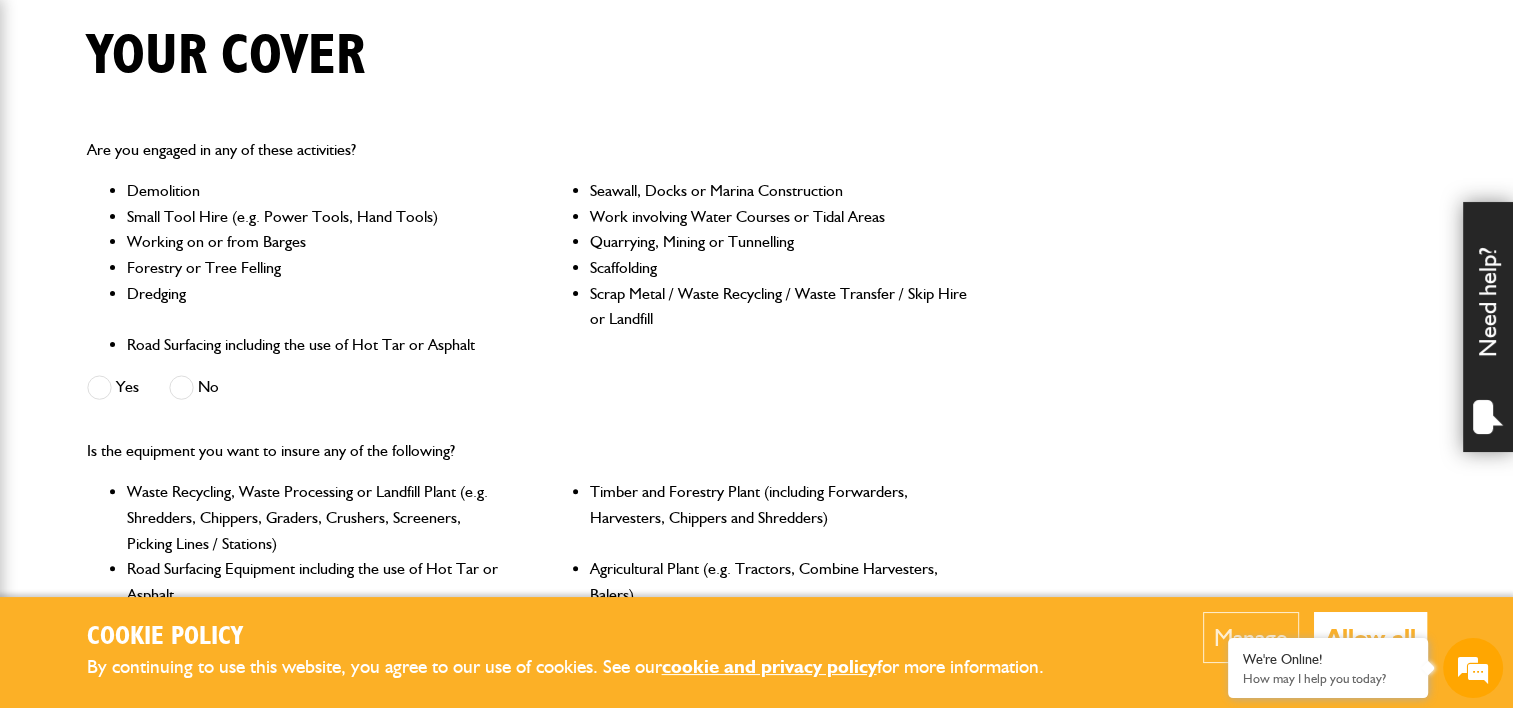 click at bounding box center (181, 387) 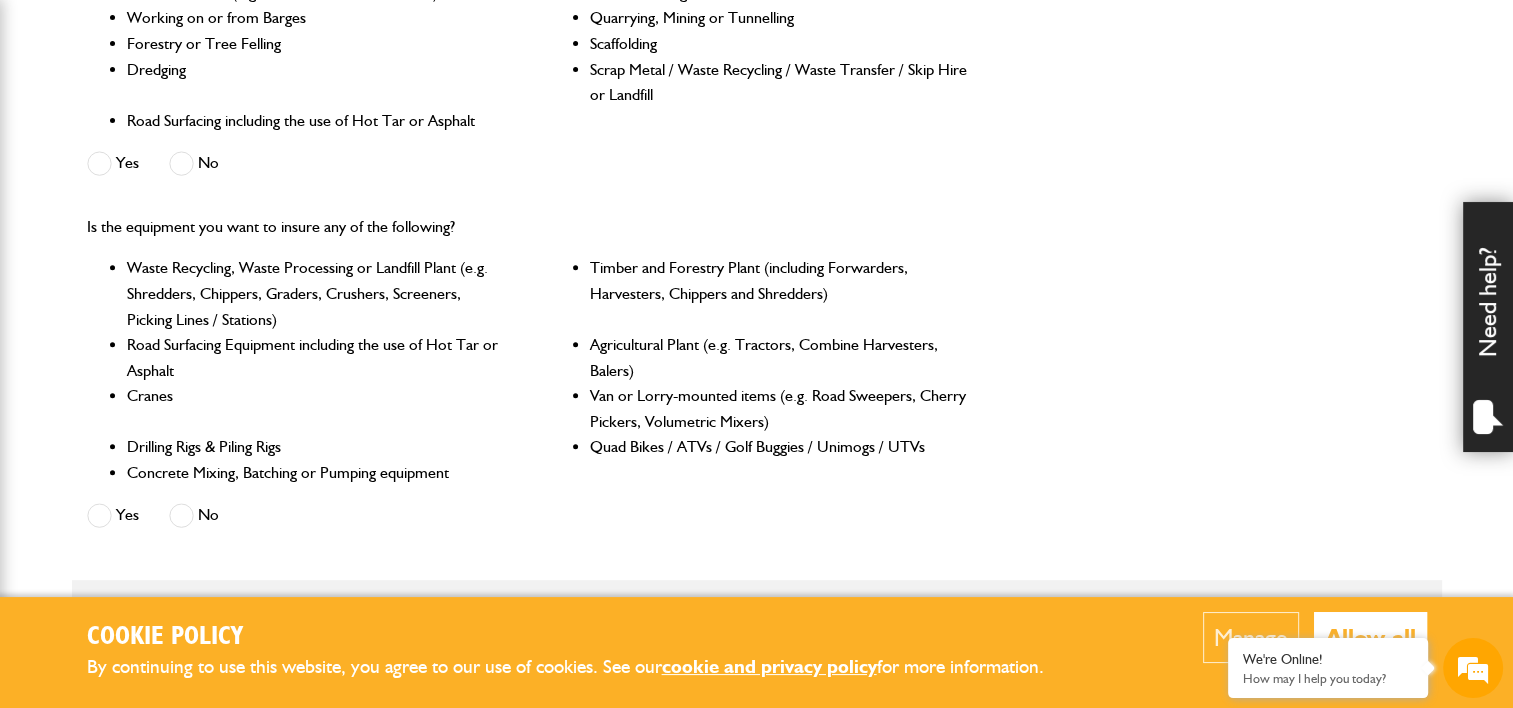 scroll, scrollTop: 800, scrollLeft: 0, axis: vertical 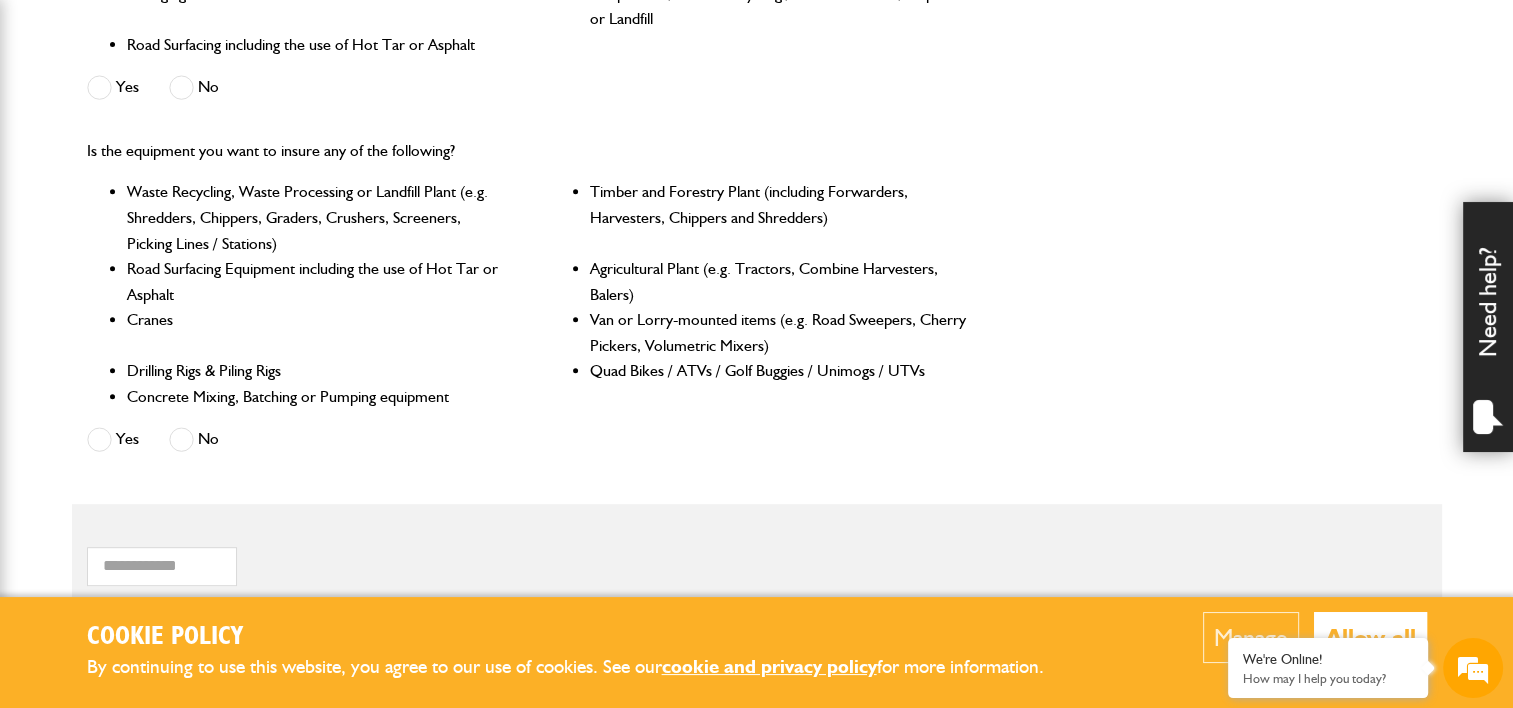 click on "No" at bounding box center (194, 439) 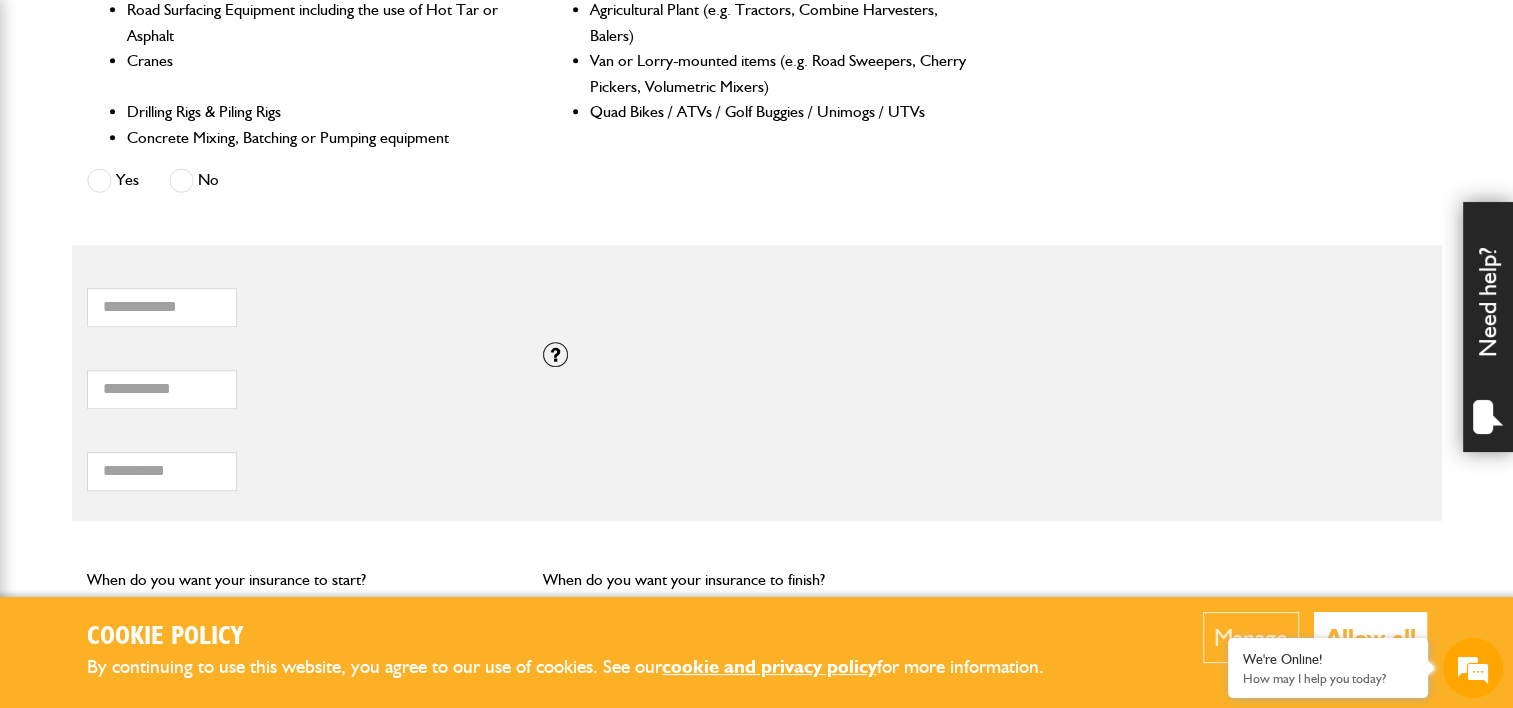 scroll, scrollTop: 1100, scrollLeft: 0, axis: vertical 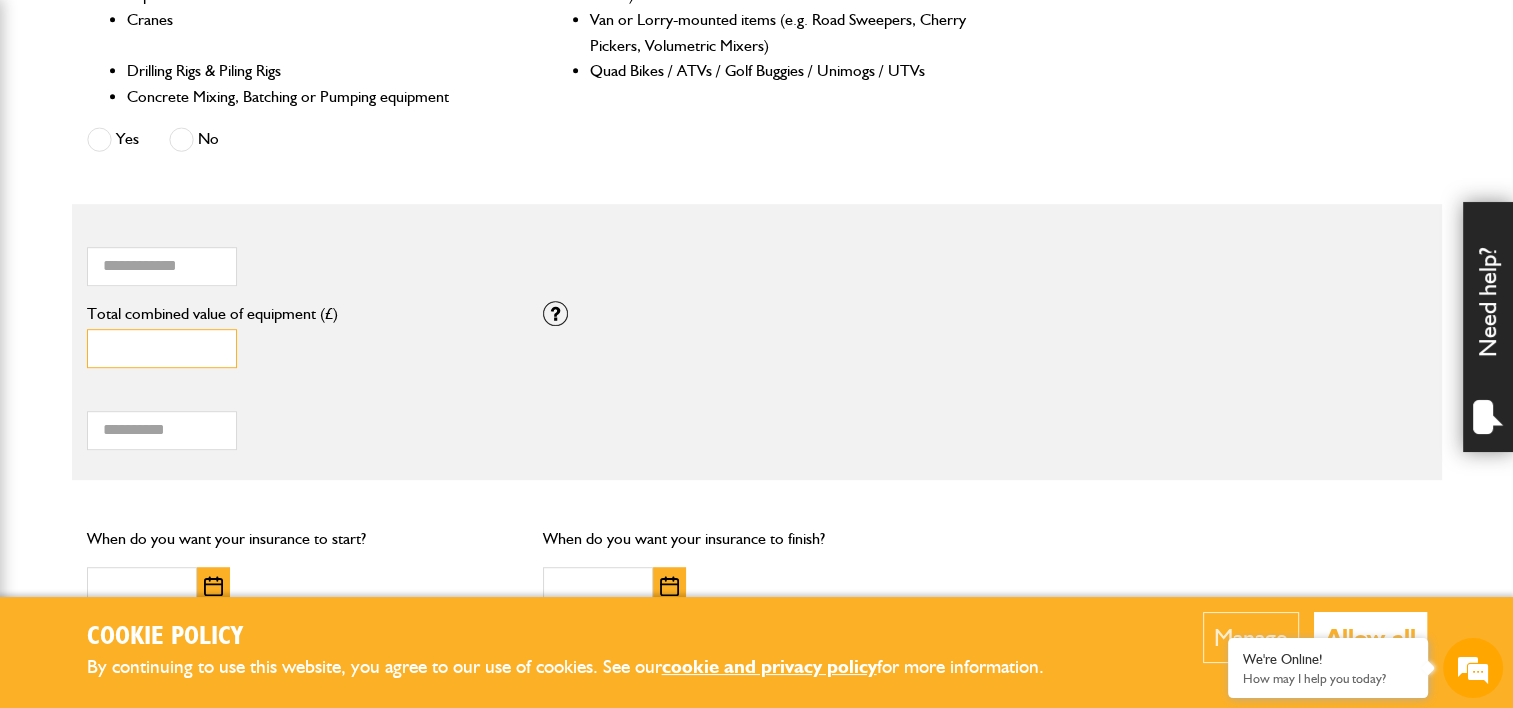 drag, startPoint x: 158, startPoint y: 339, endPoint x: 107, endPoint y: 332, distance: 51.47815 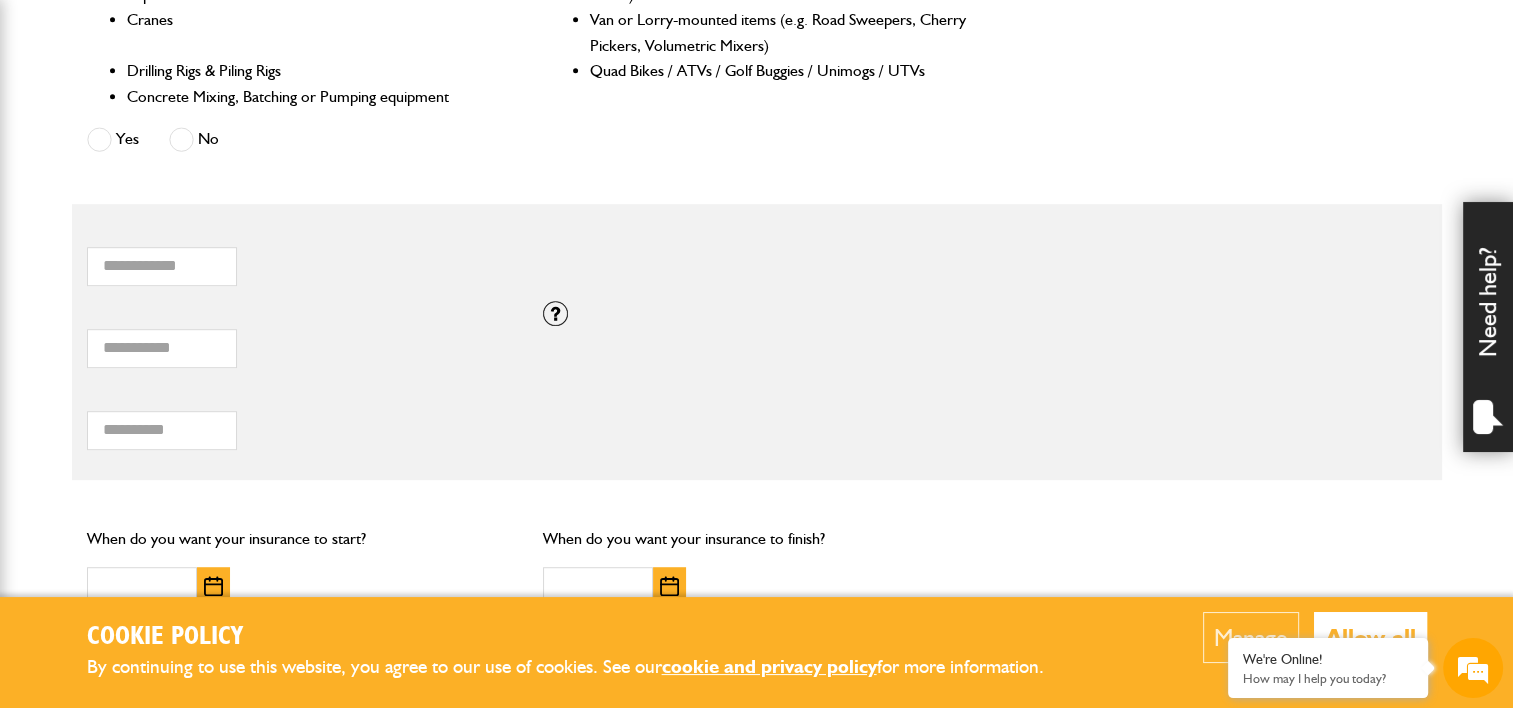 click on "Total hiring fees
Please enter a minimum value of 25 for total hiring fees." at bounding box center [300, 424] 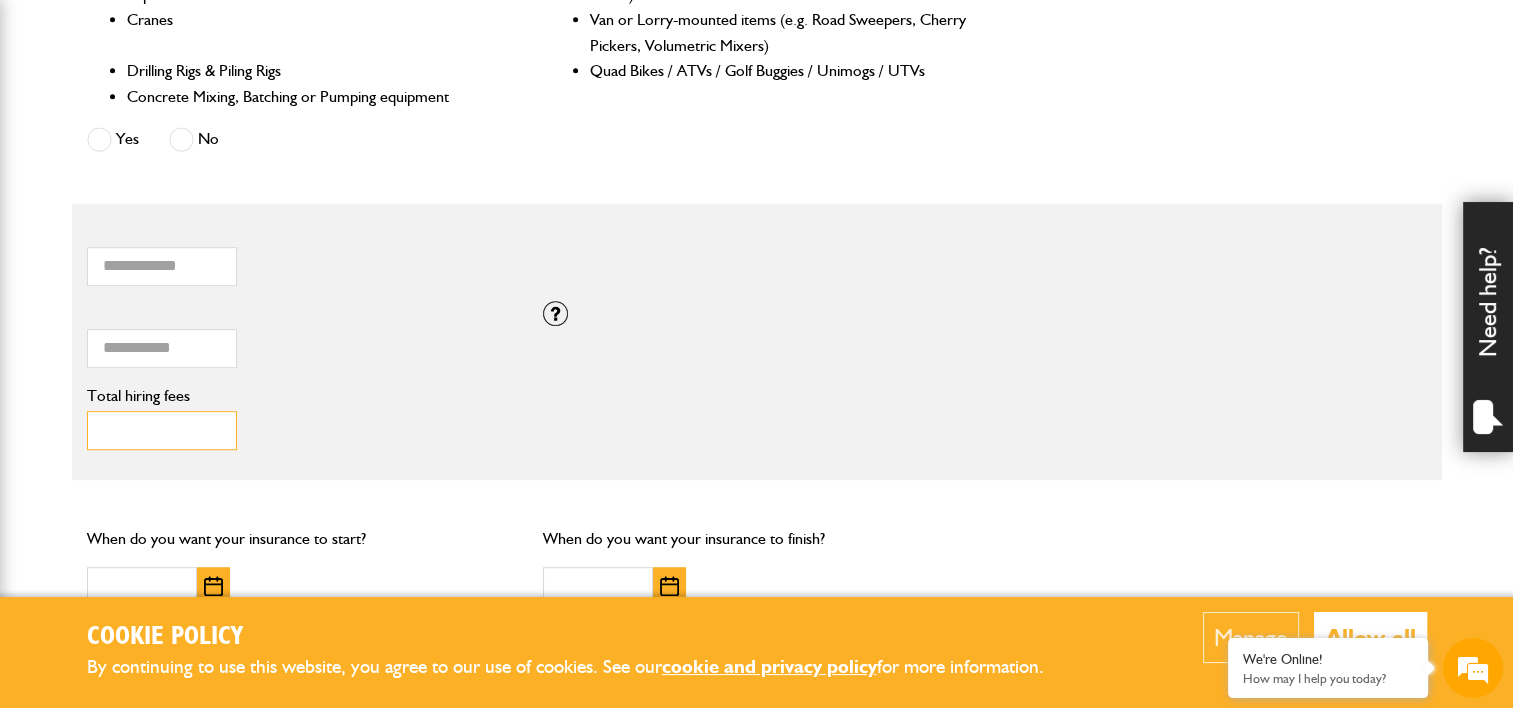 click on "**" at bounding box center [162, 430] 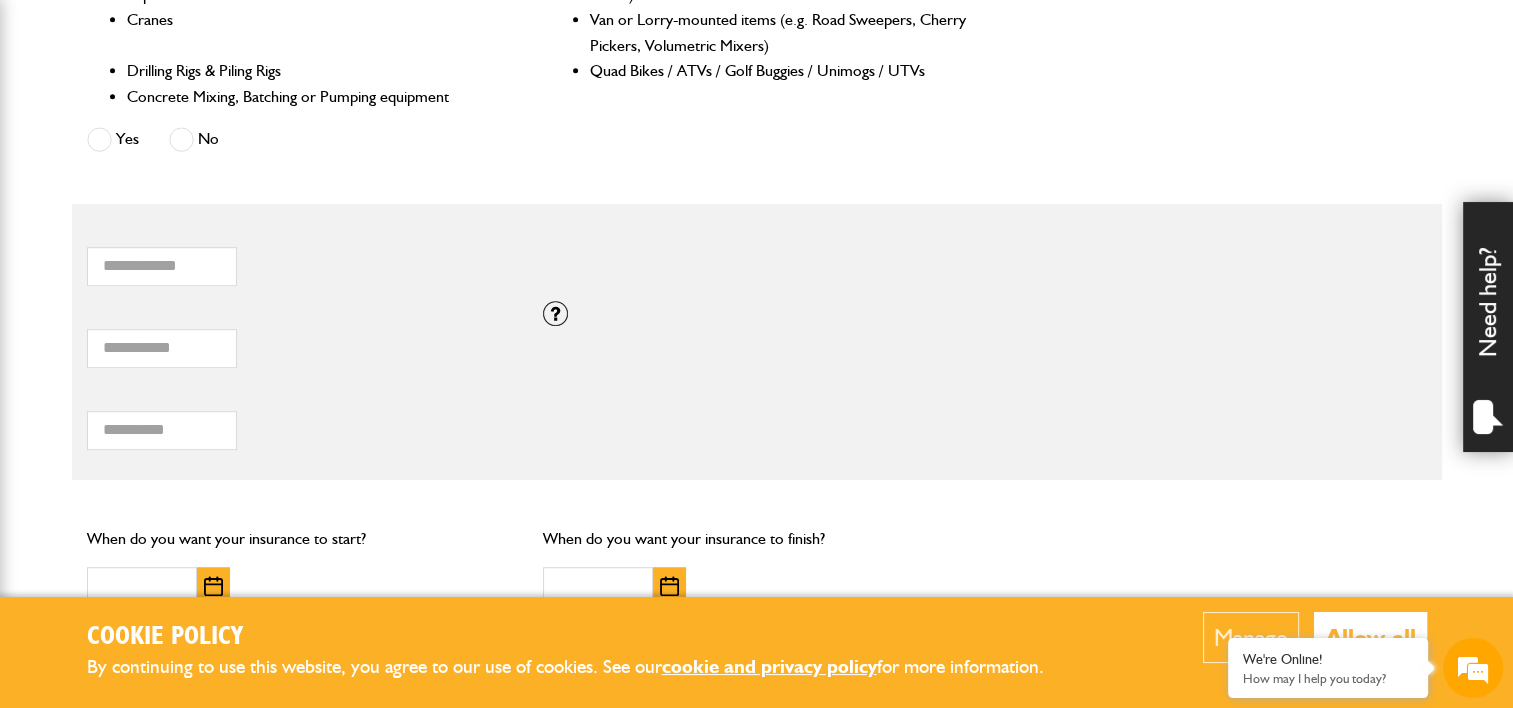click on "***
Total hiring fees
Please enter a minimum value of 25 for total hiring fees." at bounding box center (757, 424) 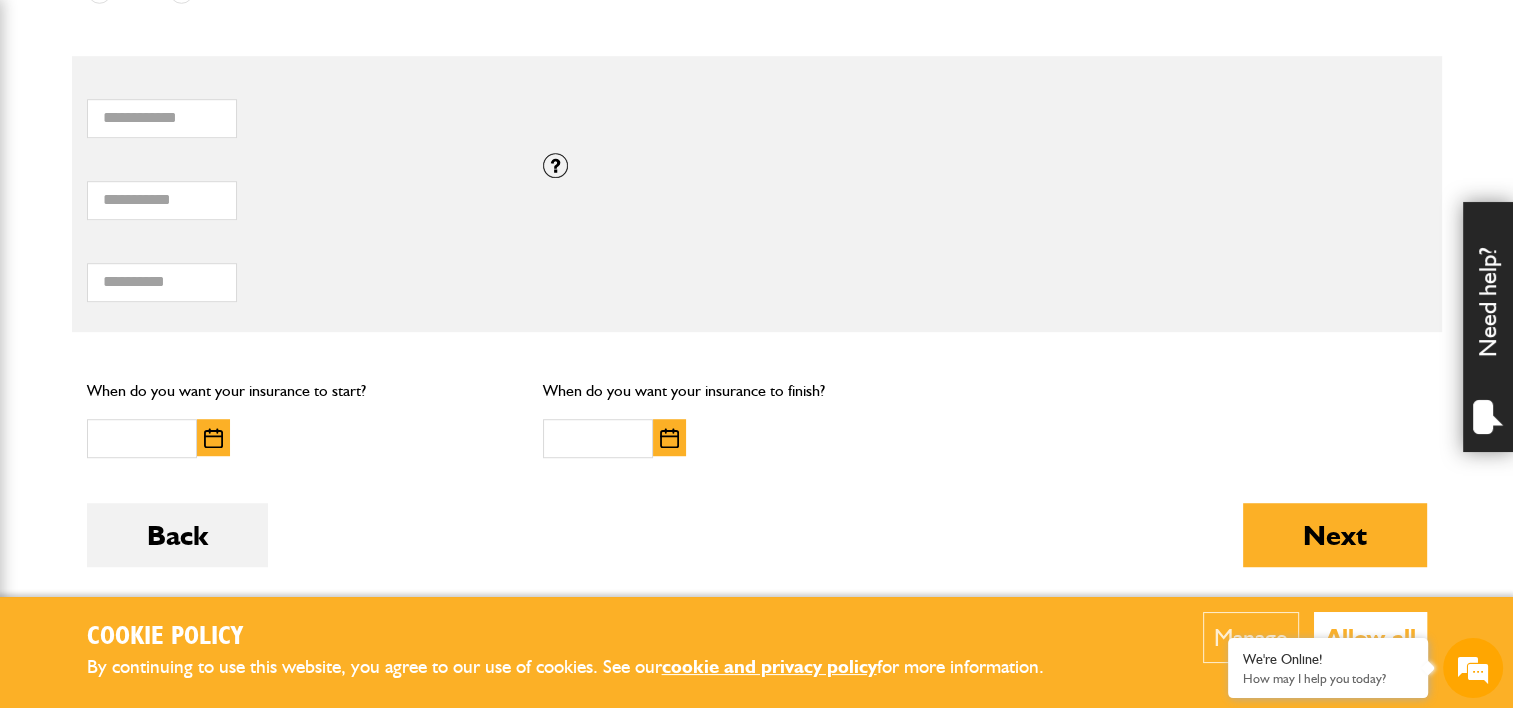 scroll, scrollTop: 1300, scrollLeft: 0, axis: vertical 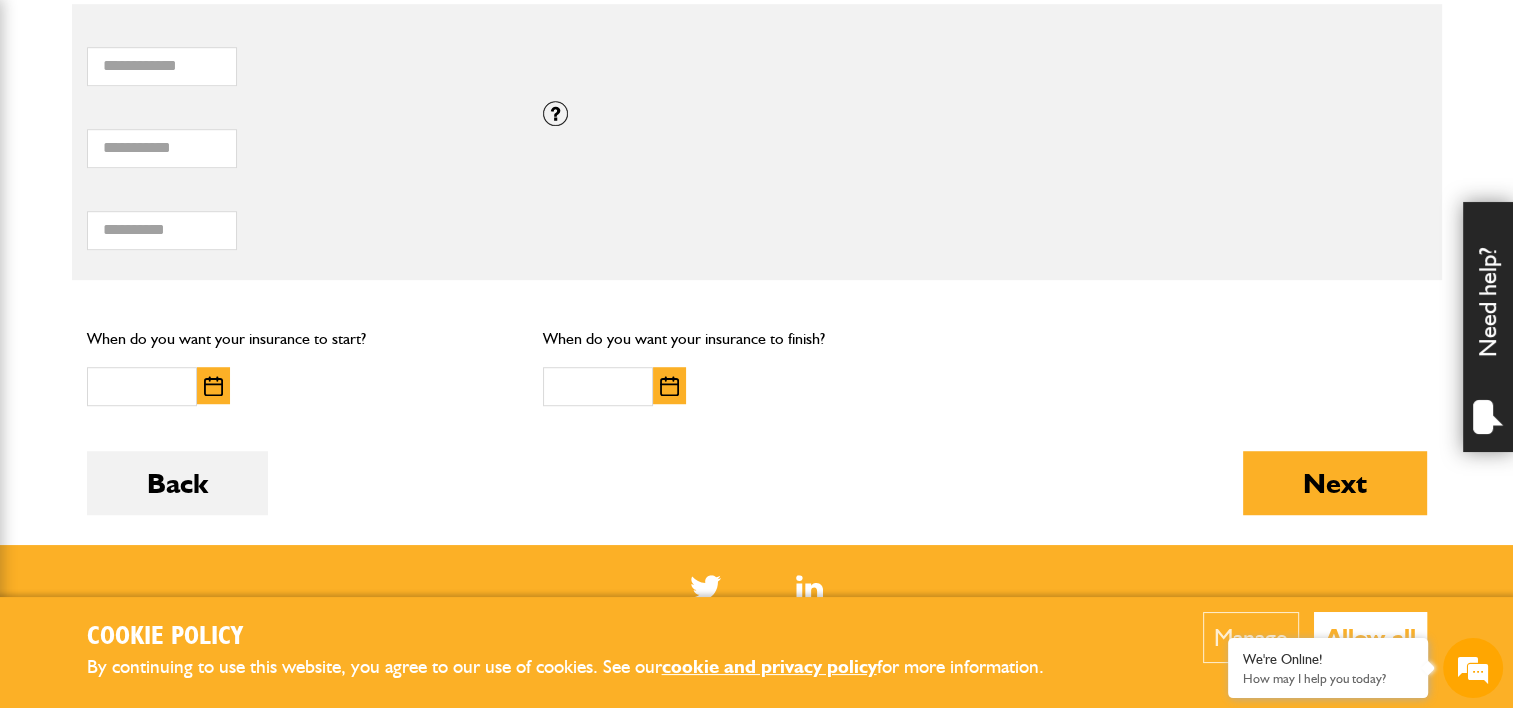 click at bounding box center (213, 385) 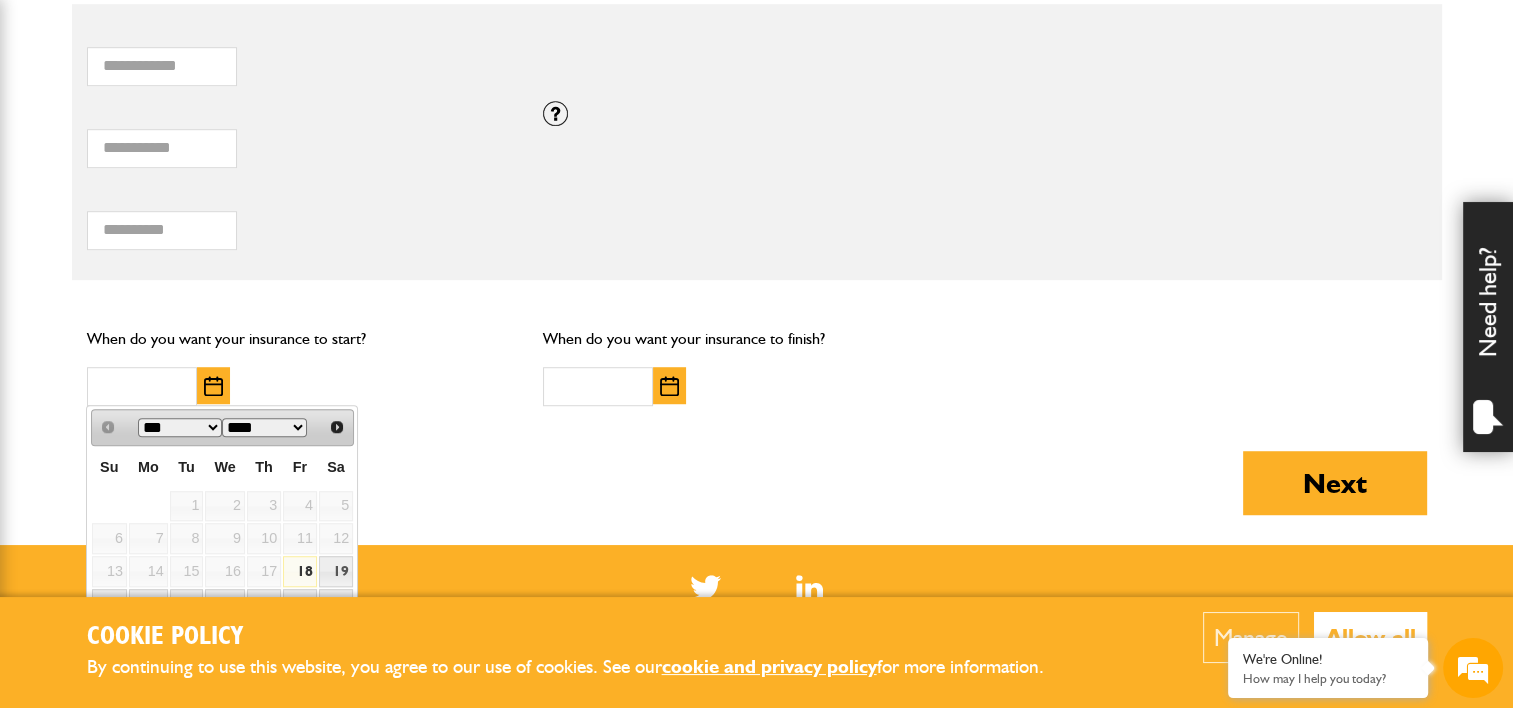 click on "18" at bounding box center [300, 571] 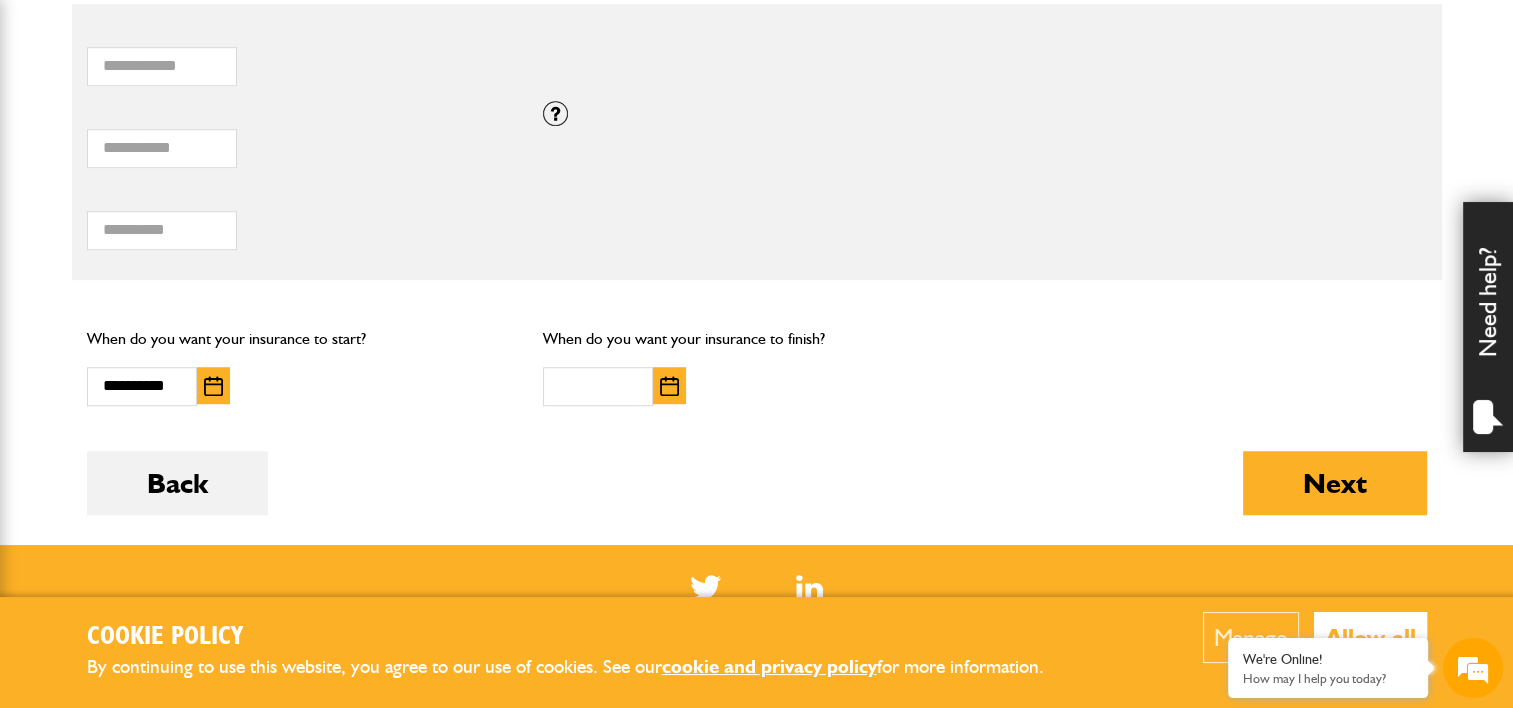 click at bounding box center (669, 385) 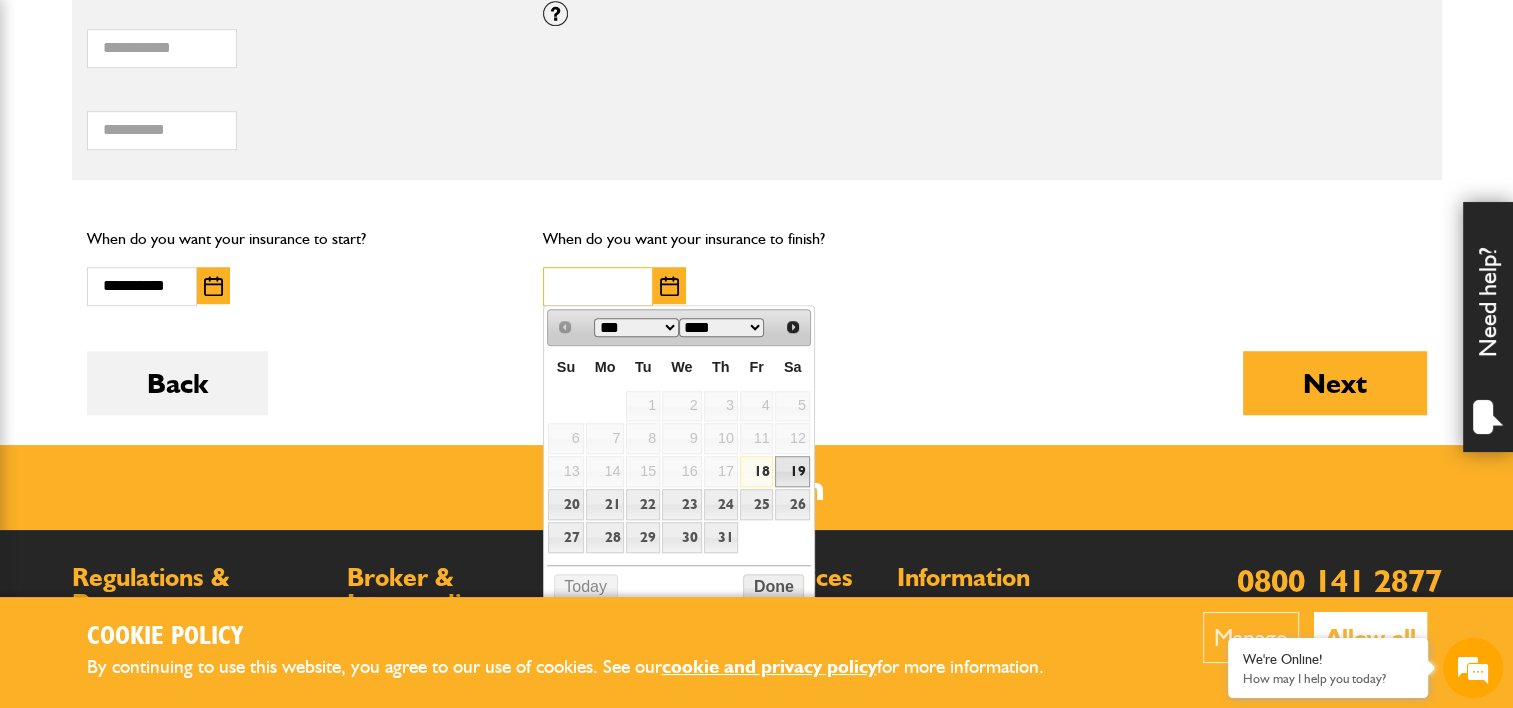 scroll, scrollTop: 1500, scrollLeft: 0, axis: vertical 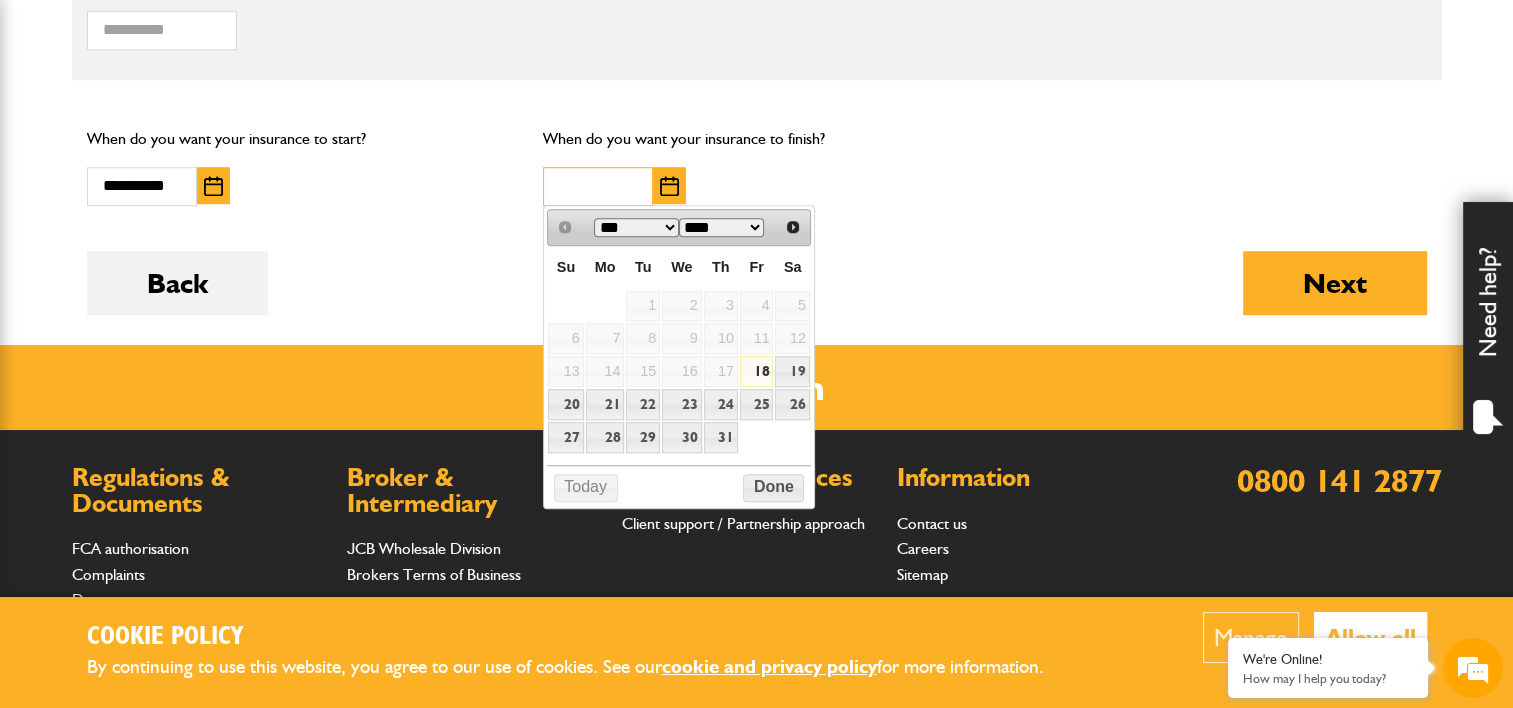 click at bounding box center [598, 186] 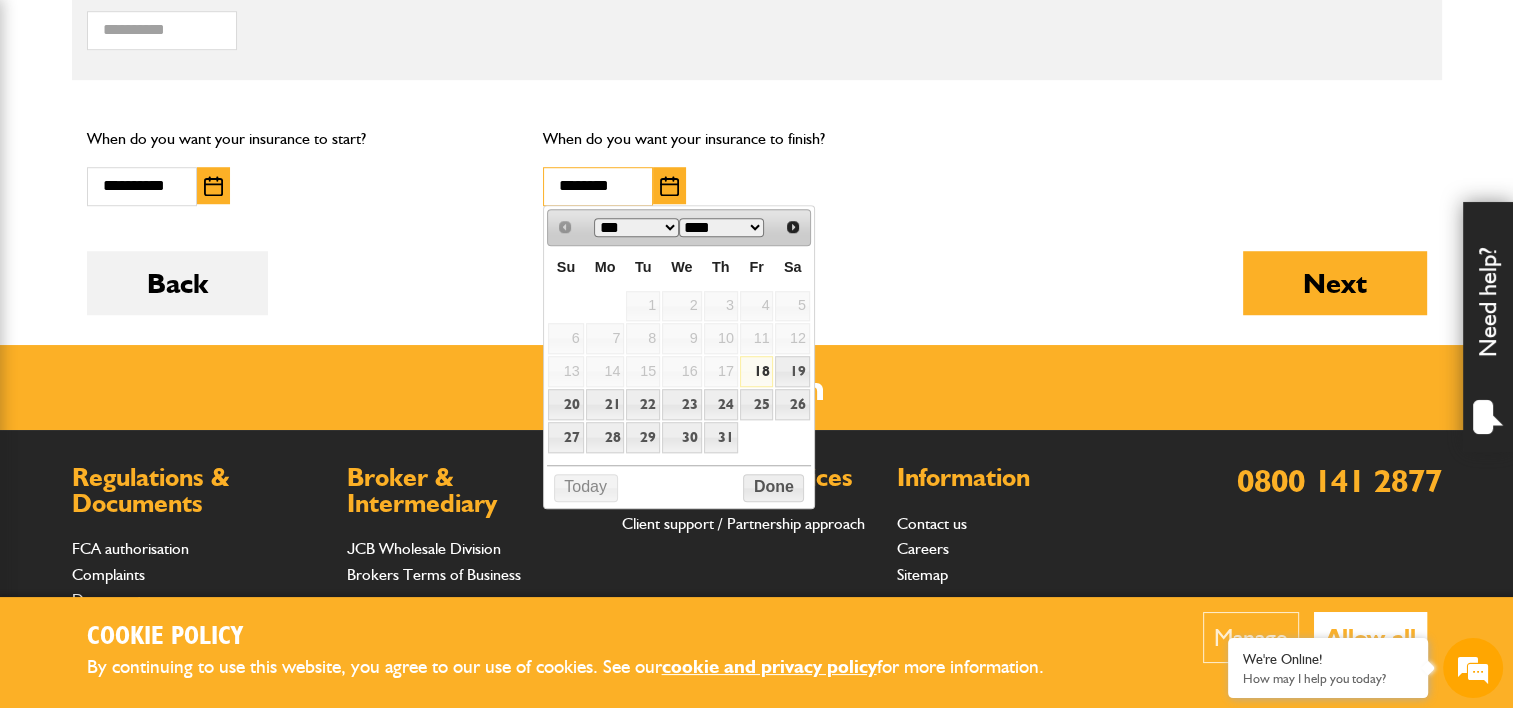 drag, startPoint x: 617, startPoint y: 178, endPoint x: 538, endPoint y: 180, distance: 79.025314 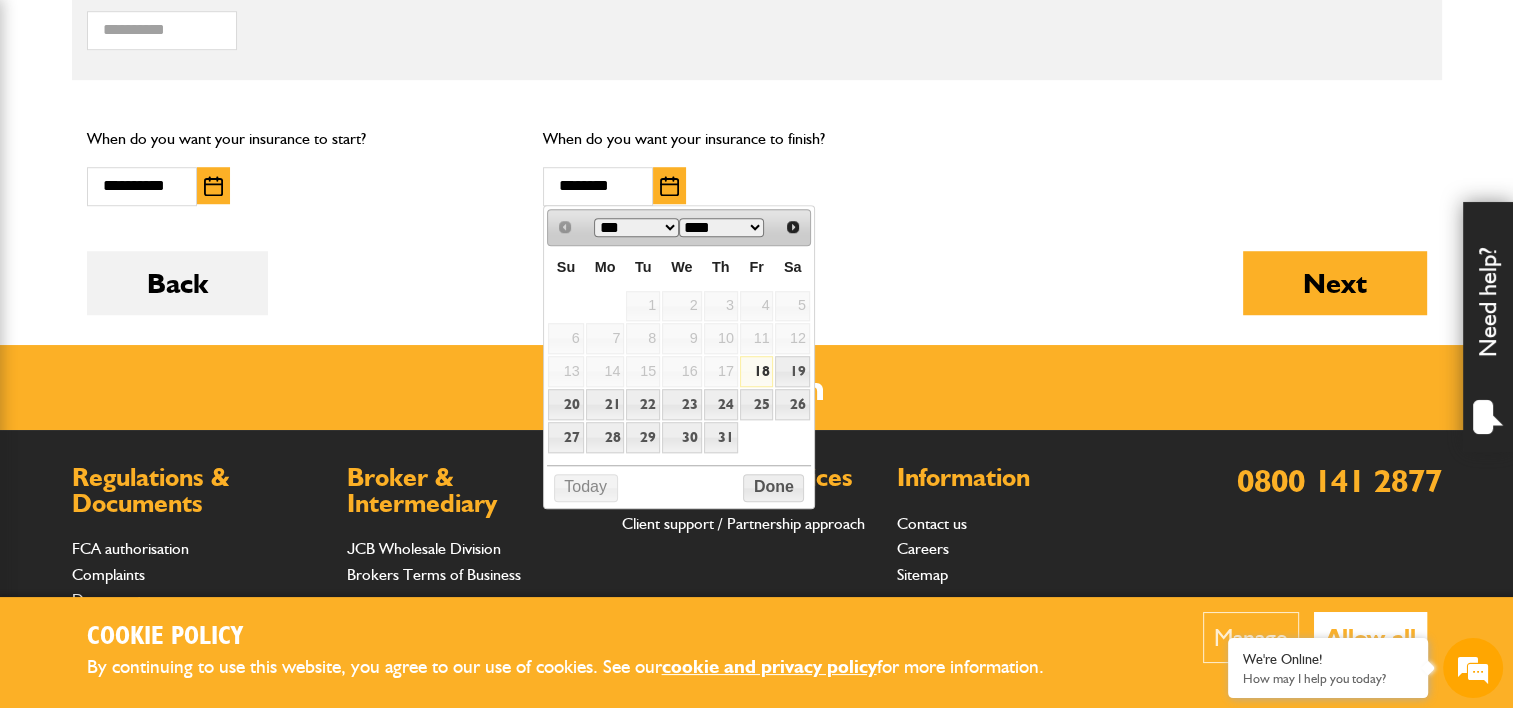 click on "**********" at bounding box center [757, 165] 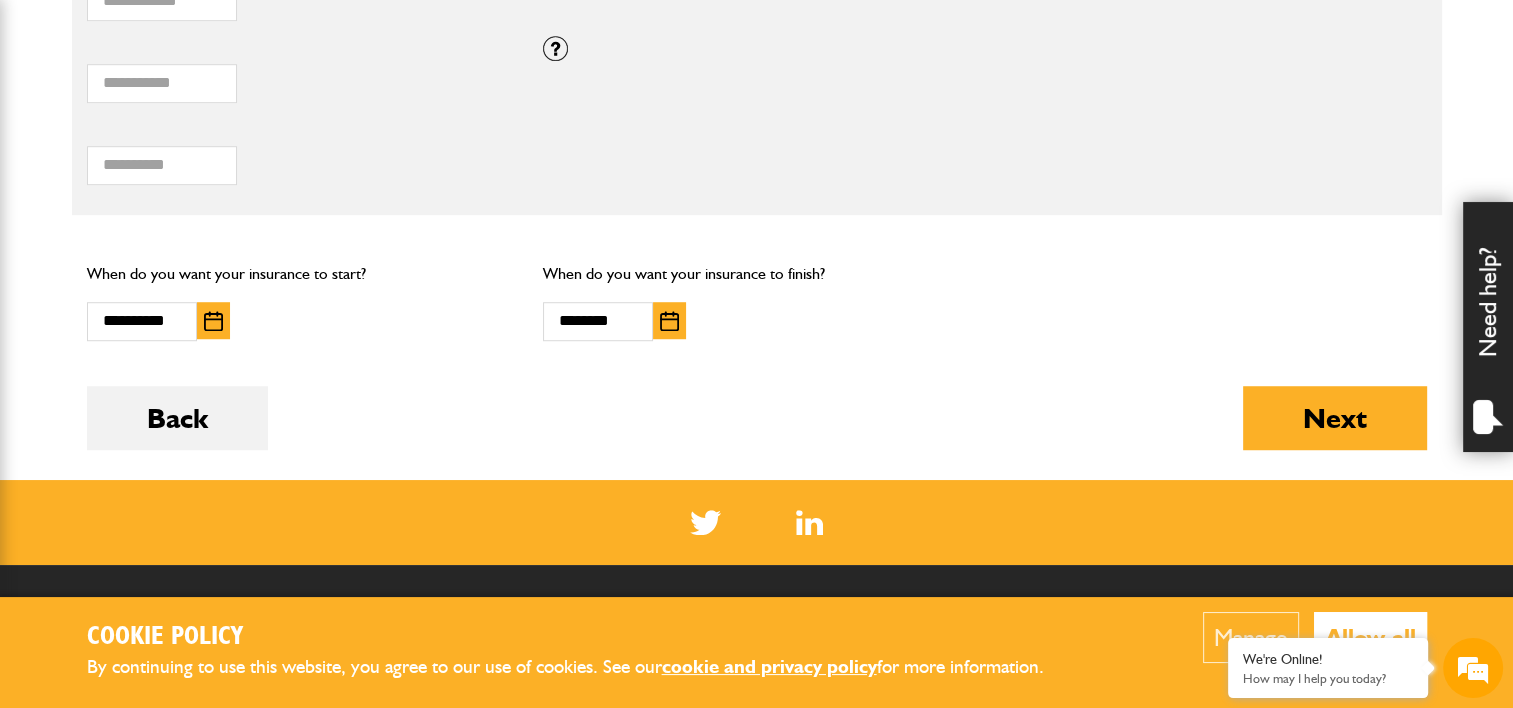 scroll, scrollTop: 1400, scrollLeft: 0, axis: vertical 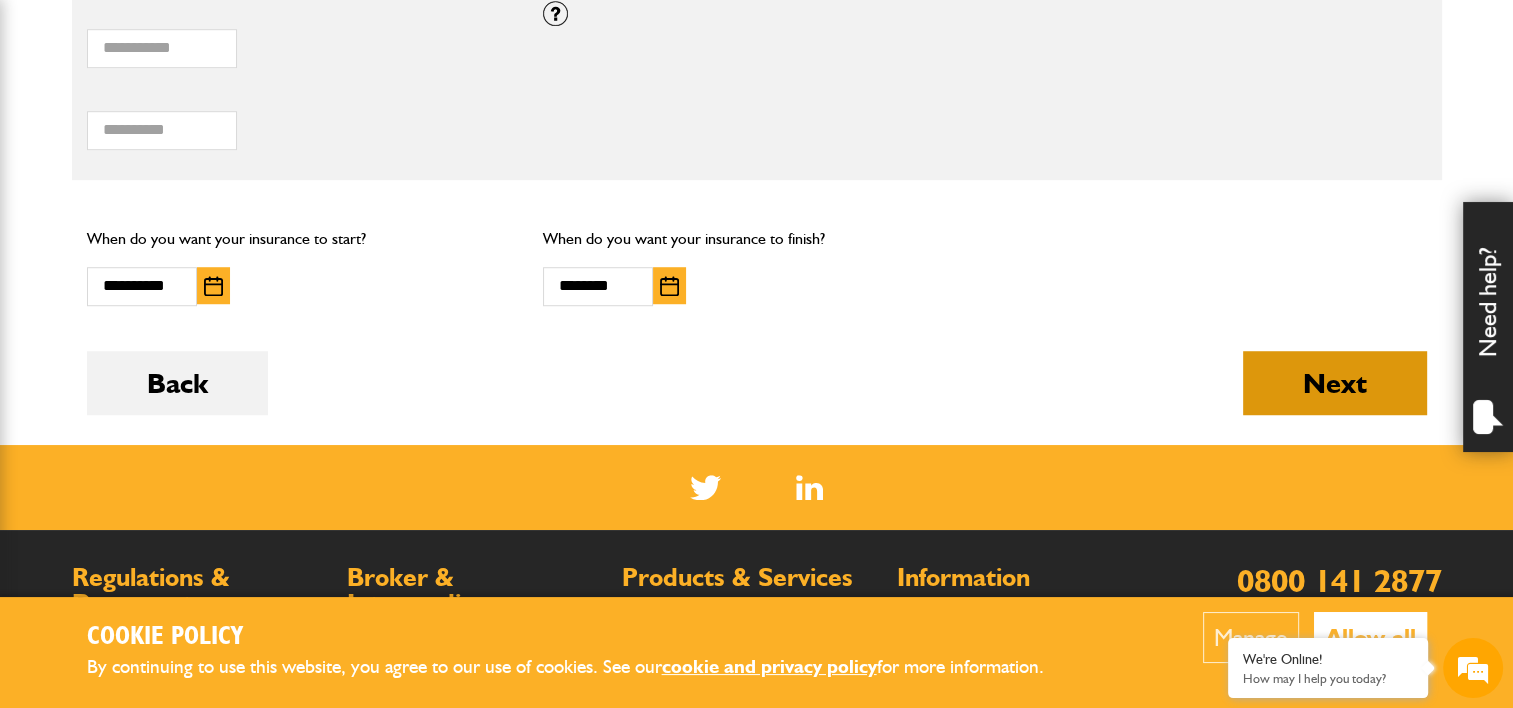 click on "Next" at bounding box center [1335, 383] 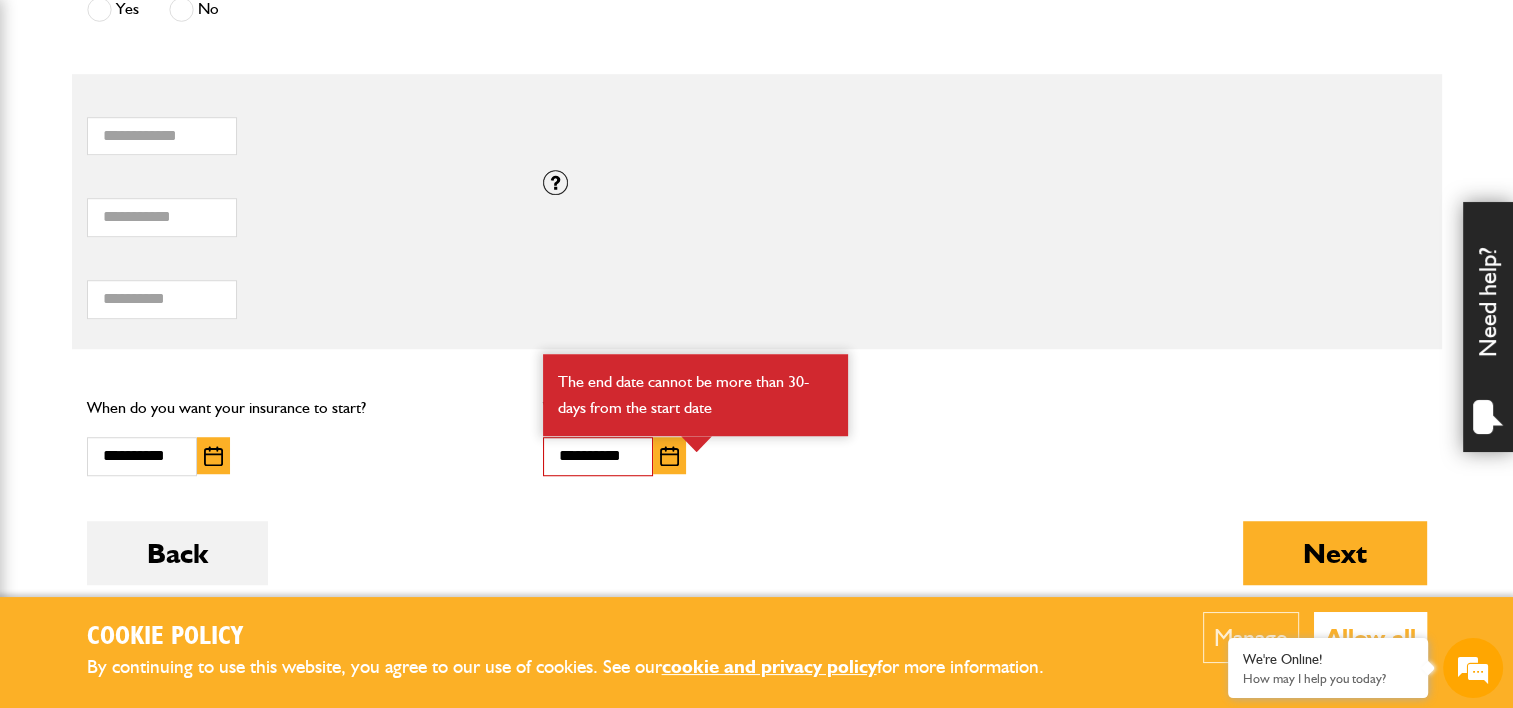 scroll, scrollTop: 1500, scrollLeft: 0, axis: vertical 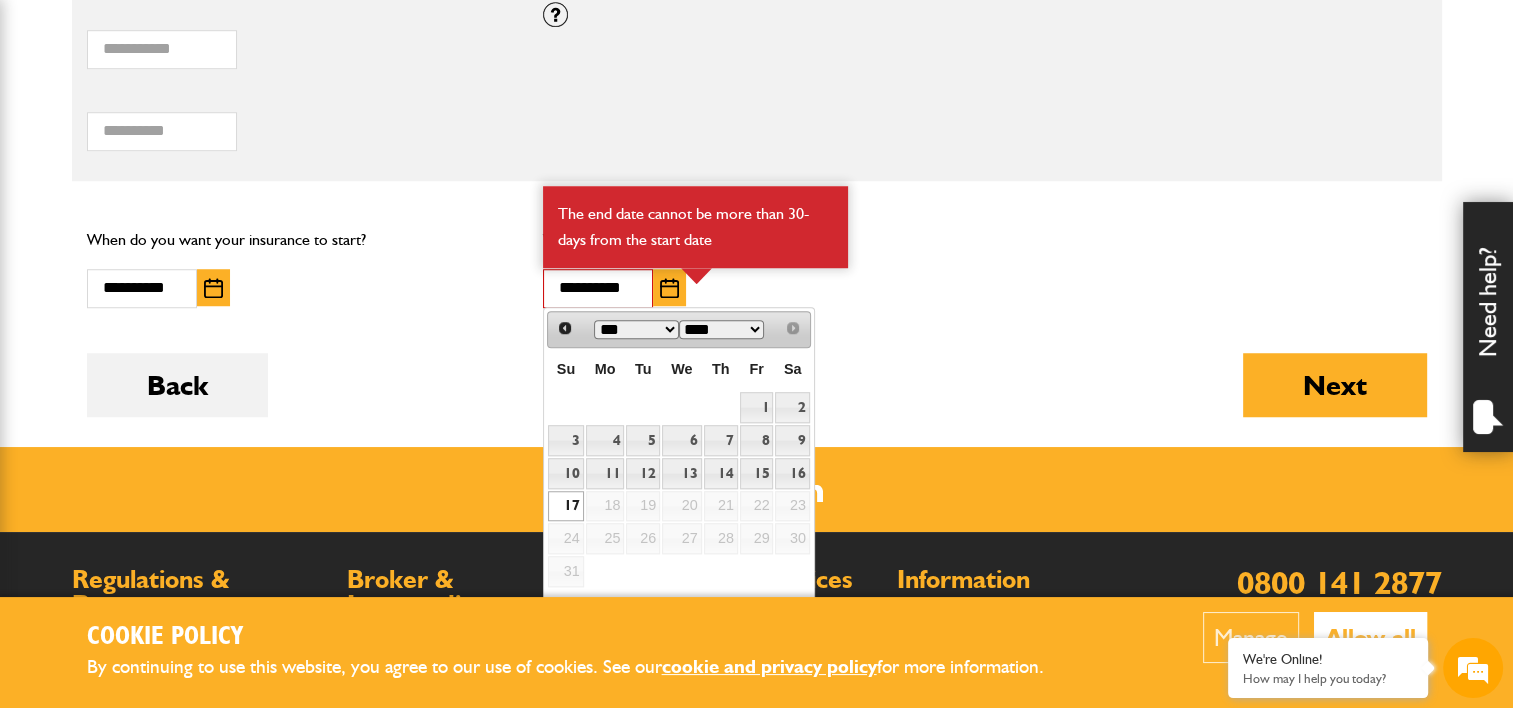 drag, startPoint x: 632, startPoint y: 284, endPoint x: 513, endPoint y: 263, distance: 120.83874 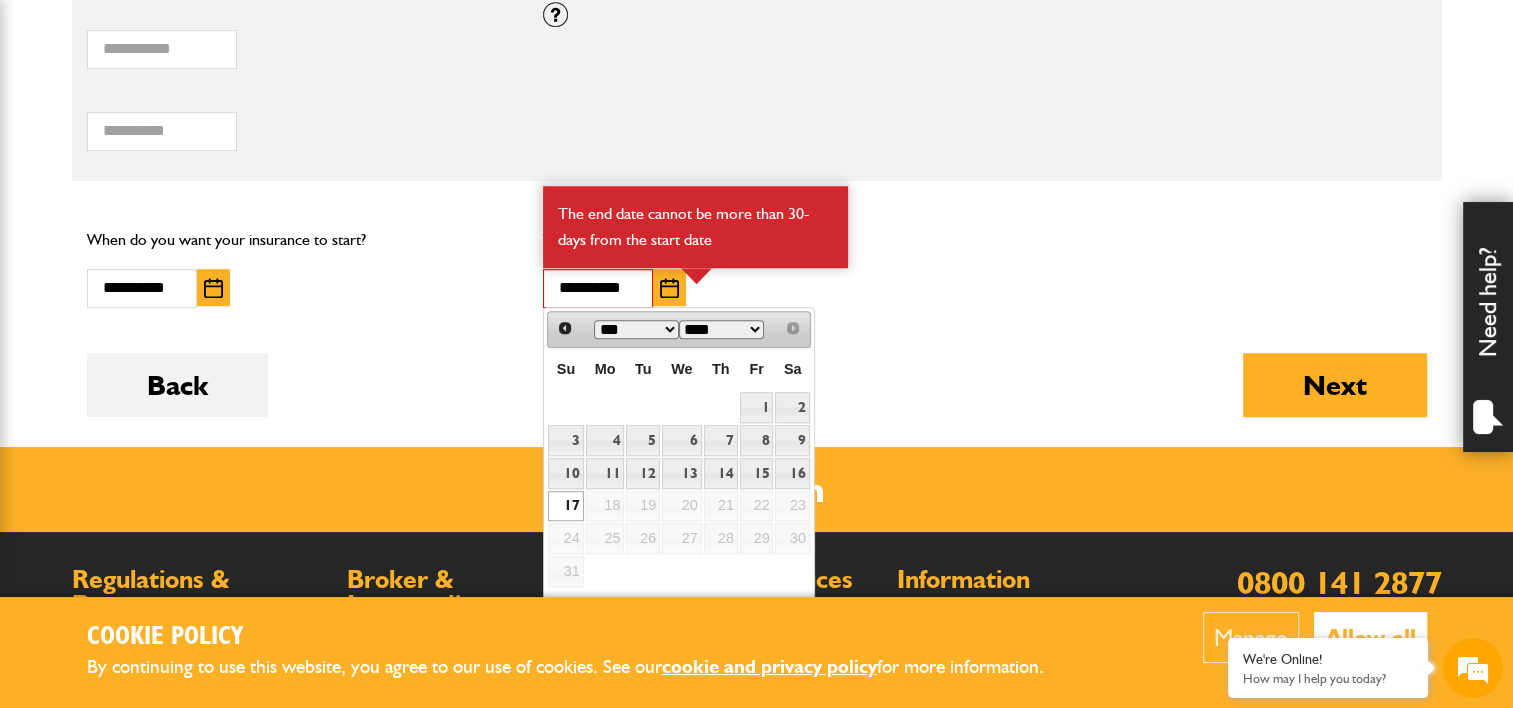 scroll, scrollTop: 0, scrollLeft: 0, axis: both 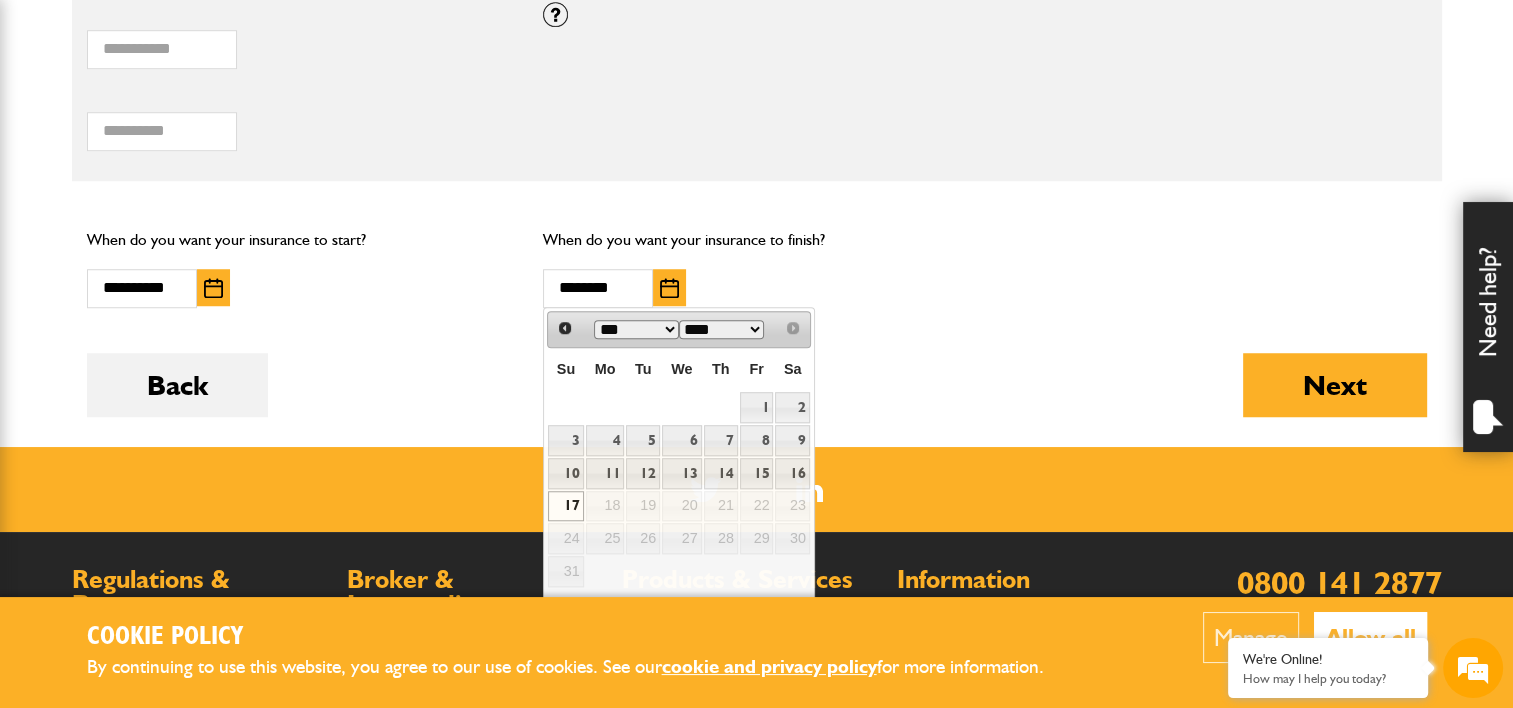 click on "When do you want your insurance to finish?
********
The end date cannot be more than 30-days from the start date" at bounding box center (756, 266) 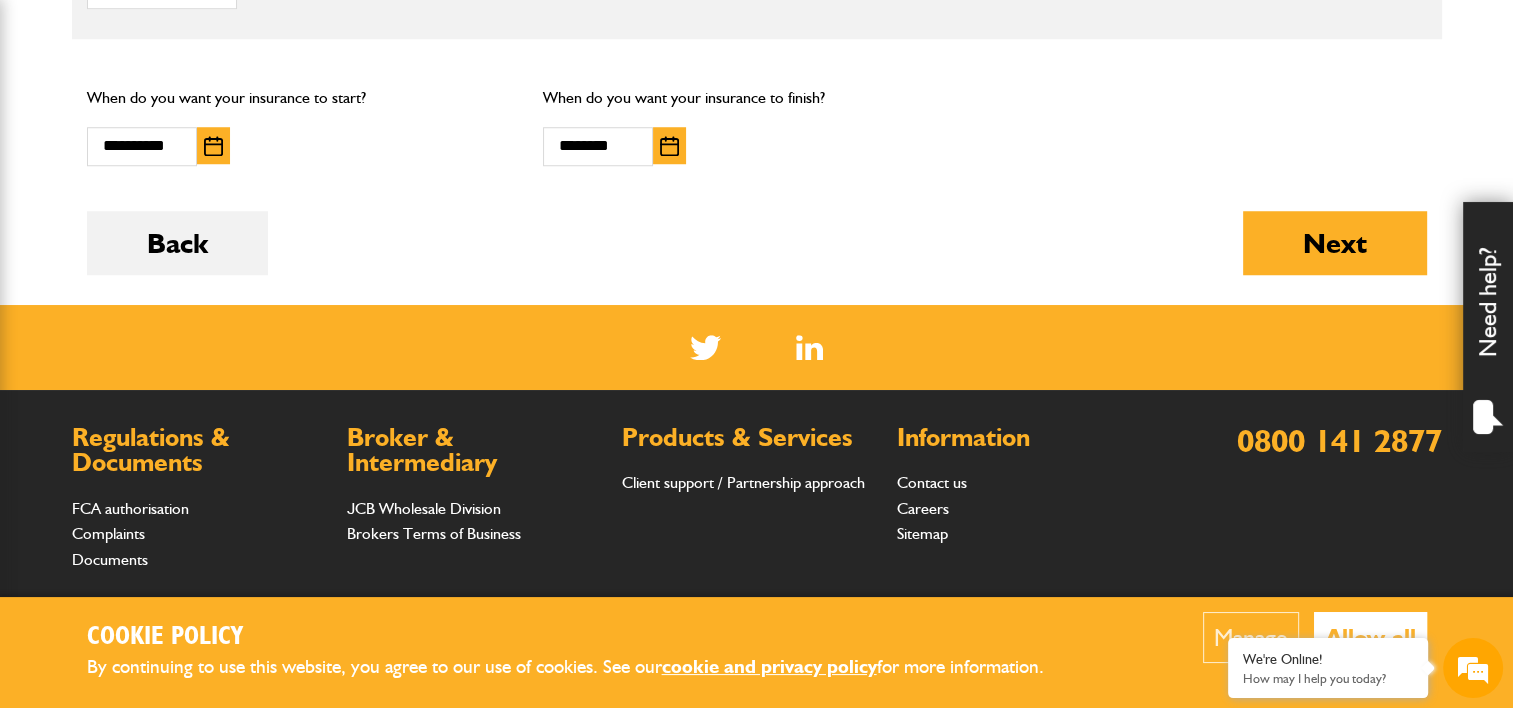 scroll, scrollTop: 1500, scrollLeft: 0, axis: vertical 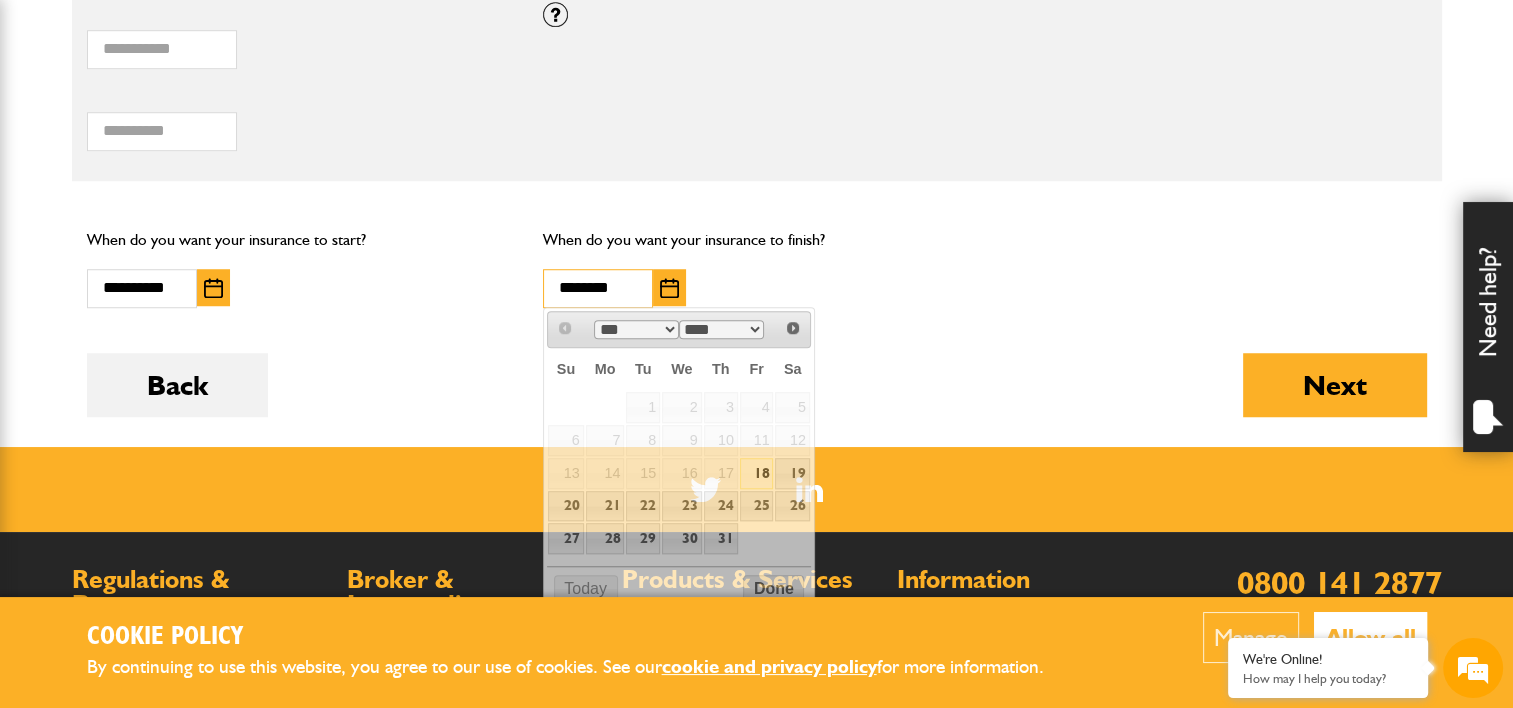 drag, startPoint x: 615, startPoint y: 292, endPoint x: 492, endPoint y: 272, distance: 124.61541 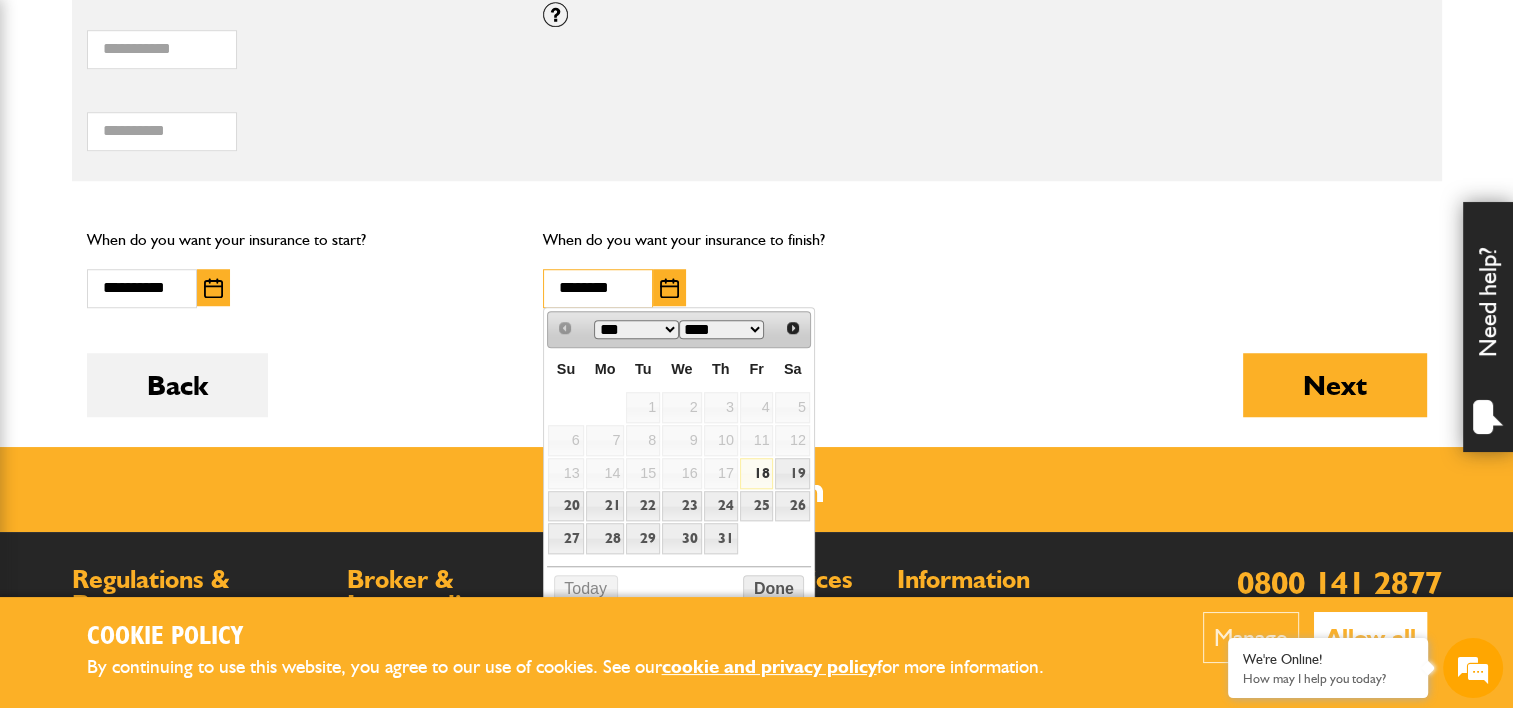 type on "********" 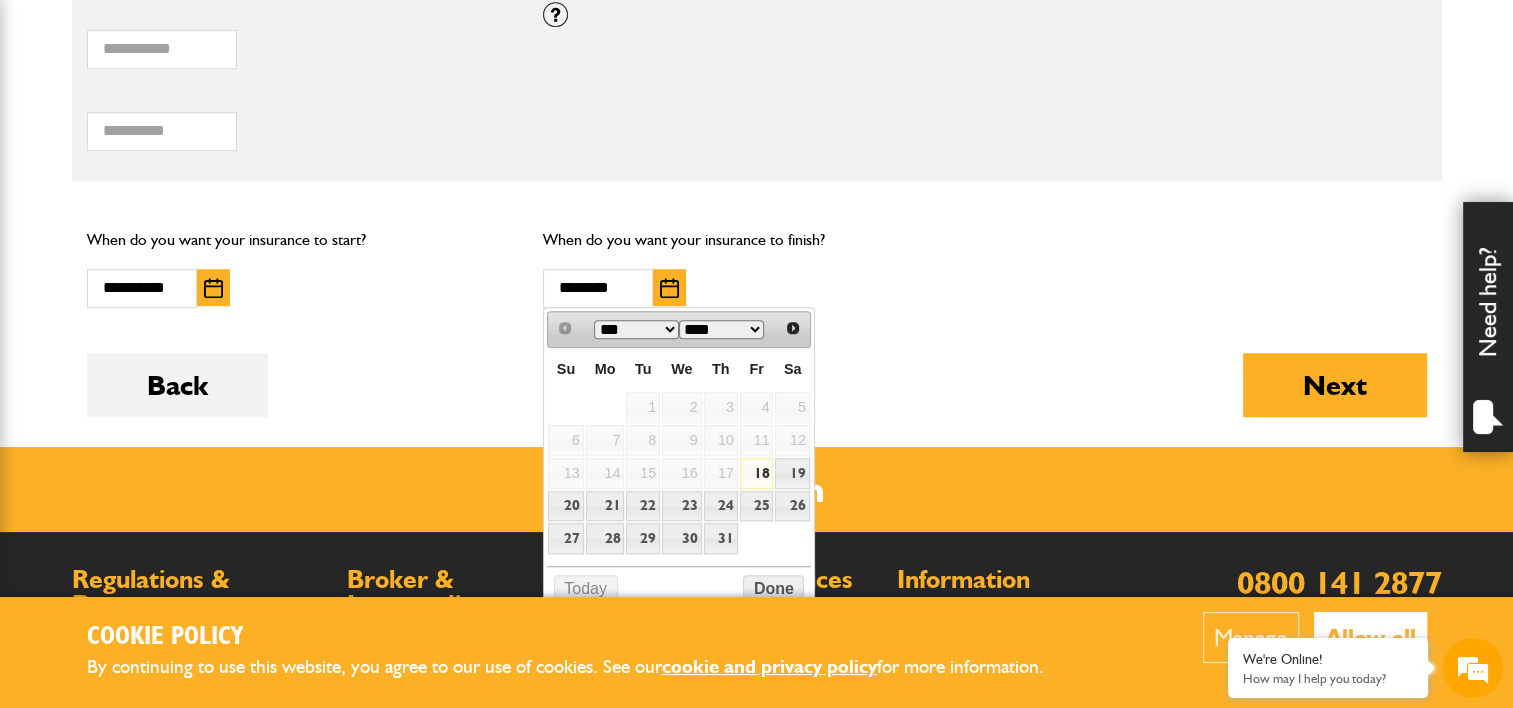 drag, startPoint x: 1048, startPoint y: 298, endPoint x: 1060, endPoint y: 296, distance: 12.165525 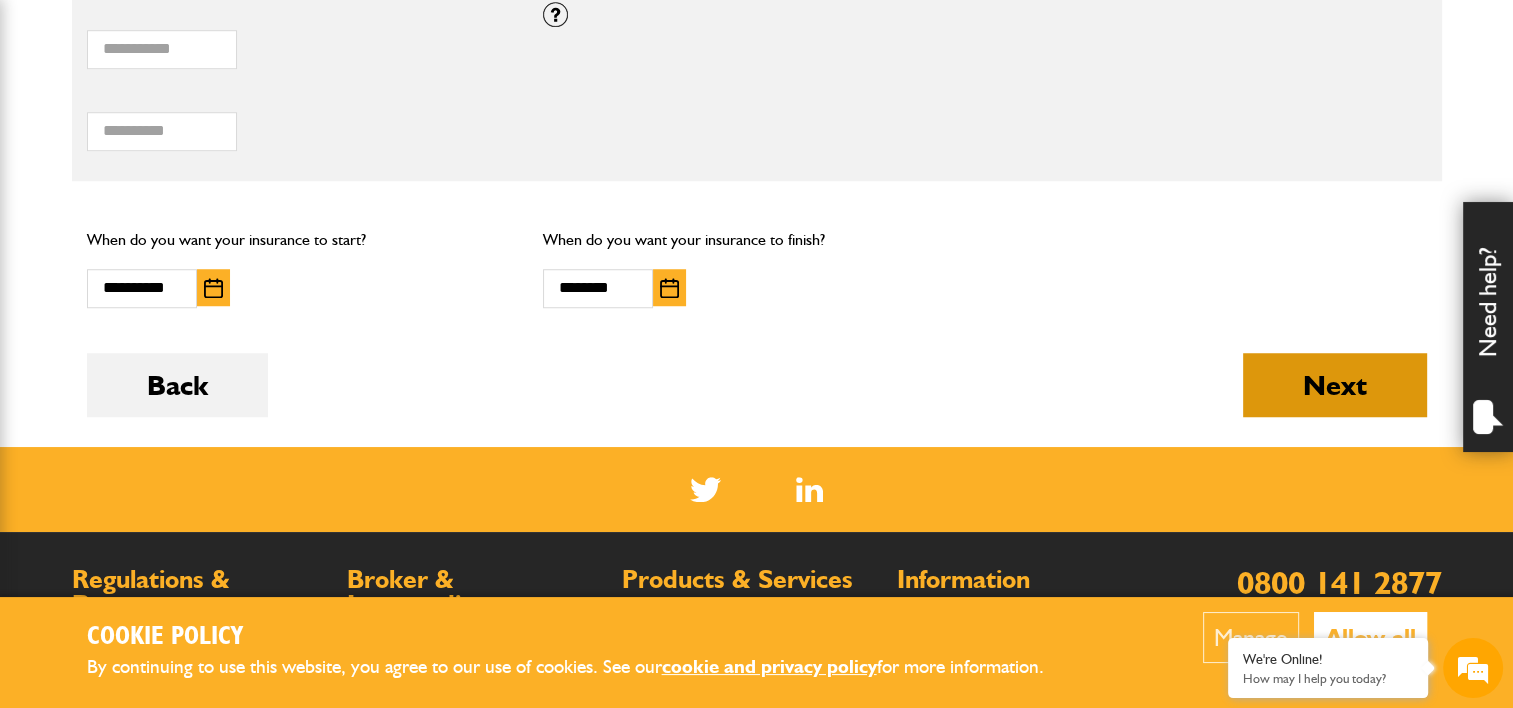 click on "Next" at bounding box center [1335, 385] 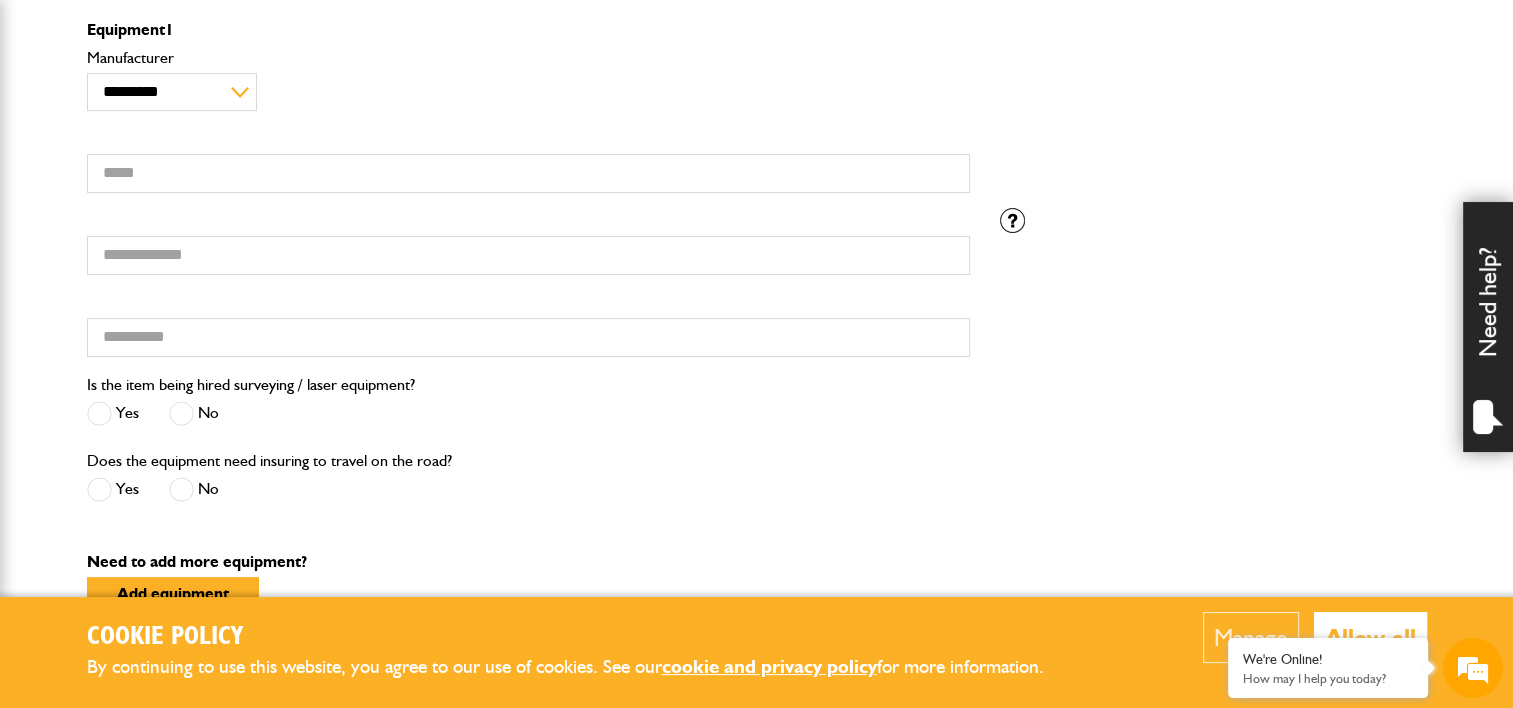 scroll, scrollTop: 600, scrollLeft: 0, axis: vertical 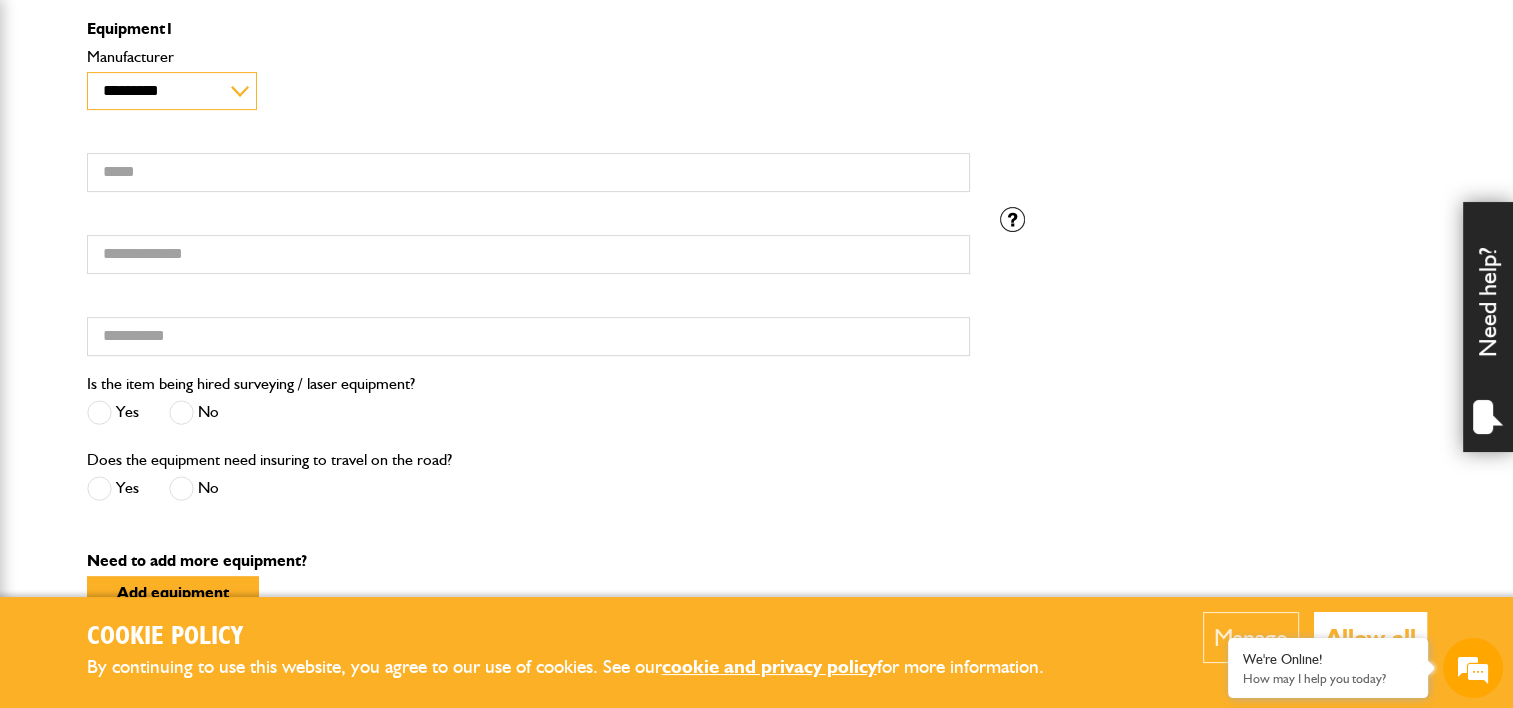 drag, startPoint x: 204, startPoint y: 88, endPoint x: 213, endPoint y: 94, distance: 10.816654 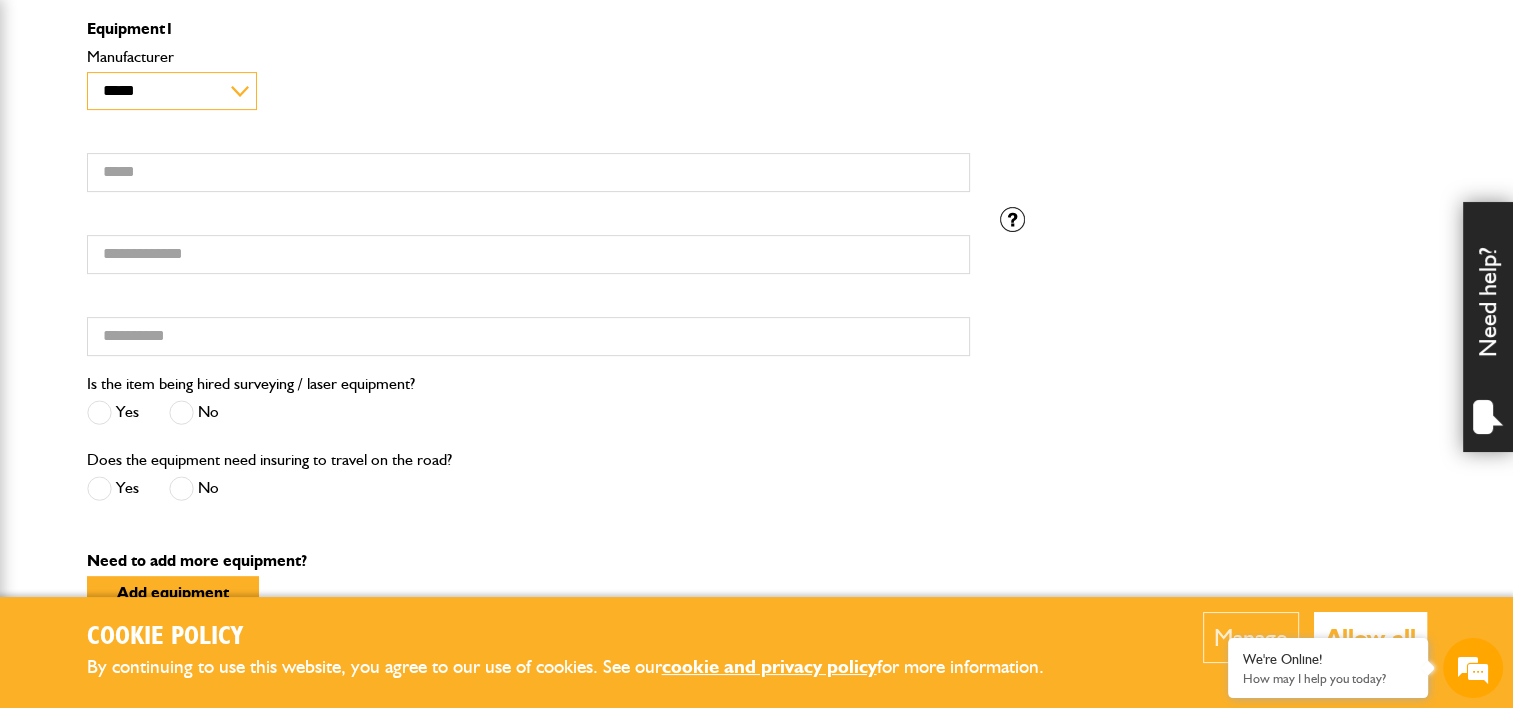 click on "**********" at bounding box center [172, 91] 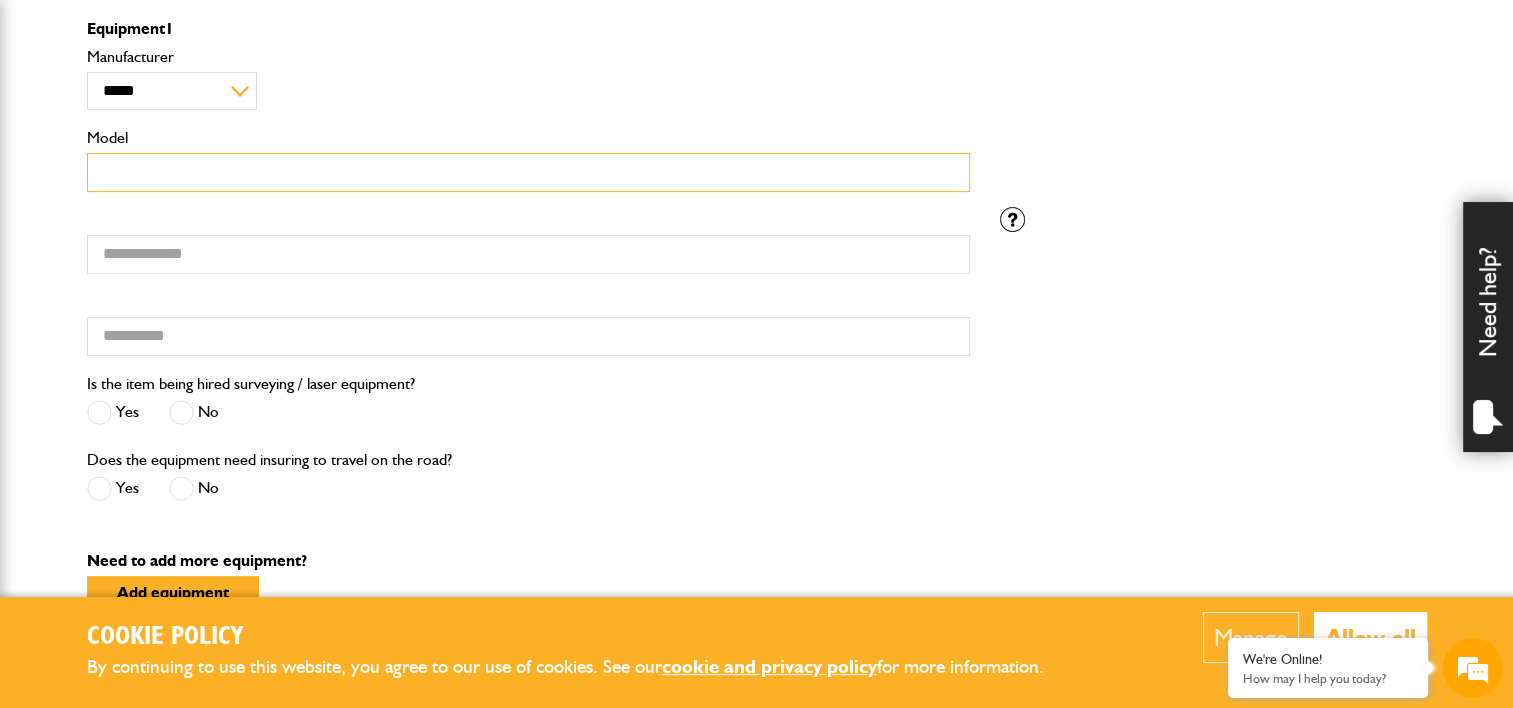 click on "Model" at bounding box center (528, 172) 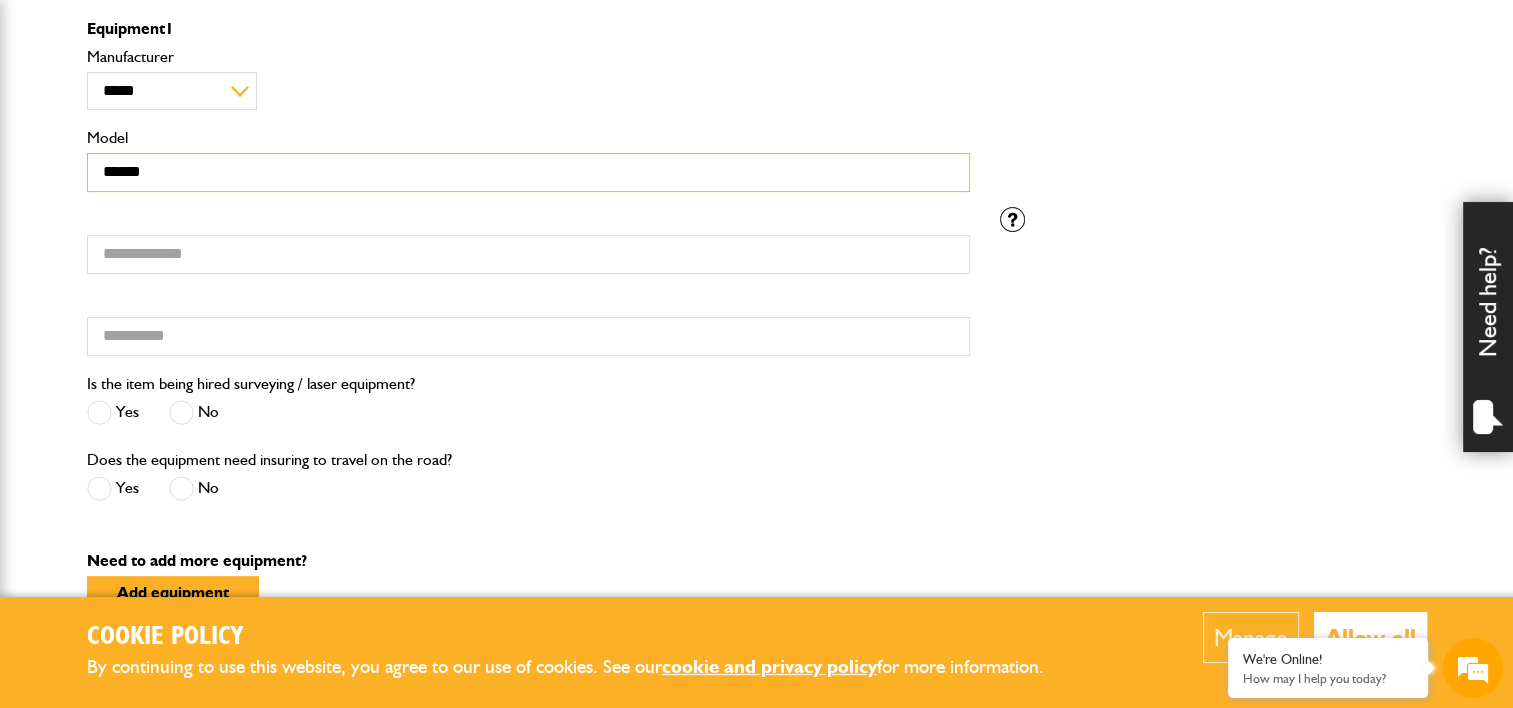 type on "******" 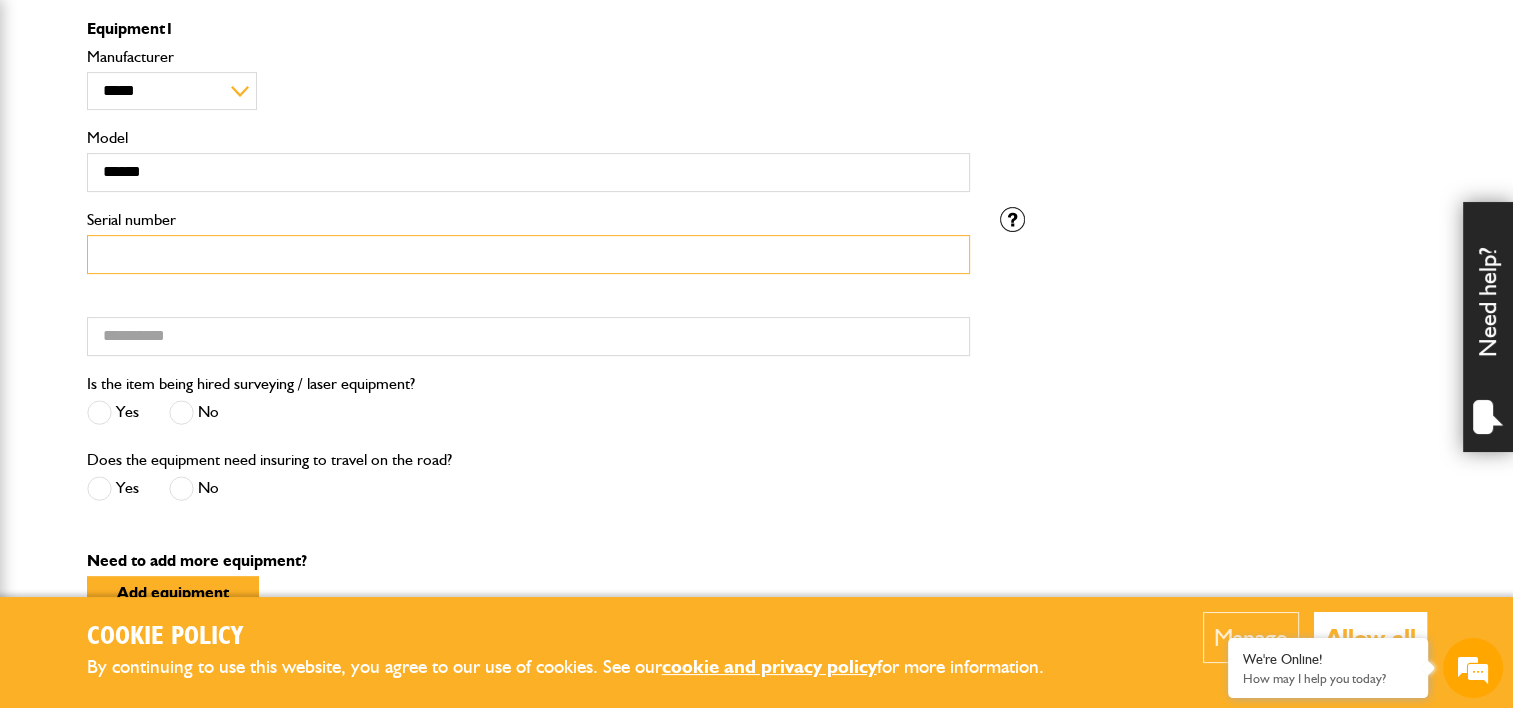 click on "Serial number" at bounding box center (528, 254) 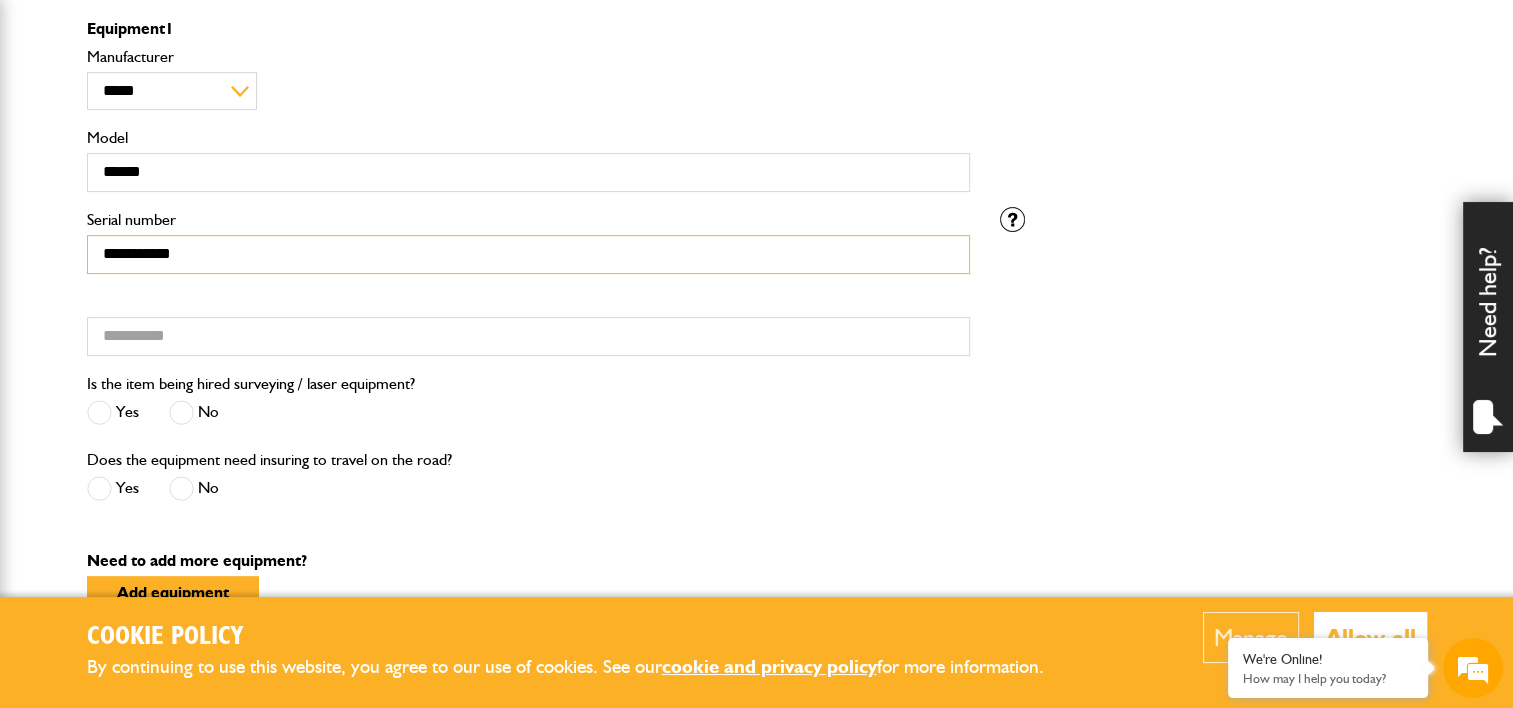 type on "**********" 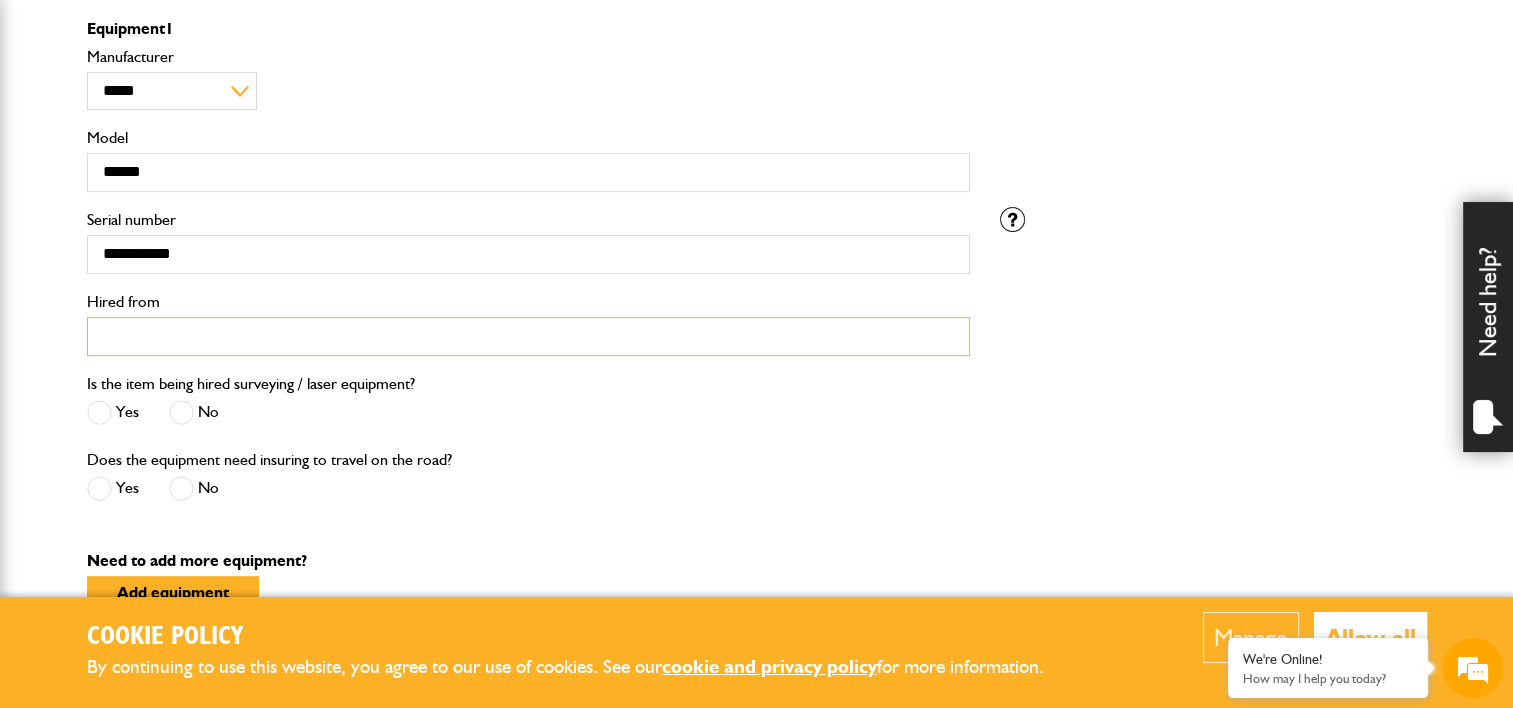 click on "Hired from" at bounding box center [528, 336] 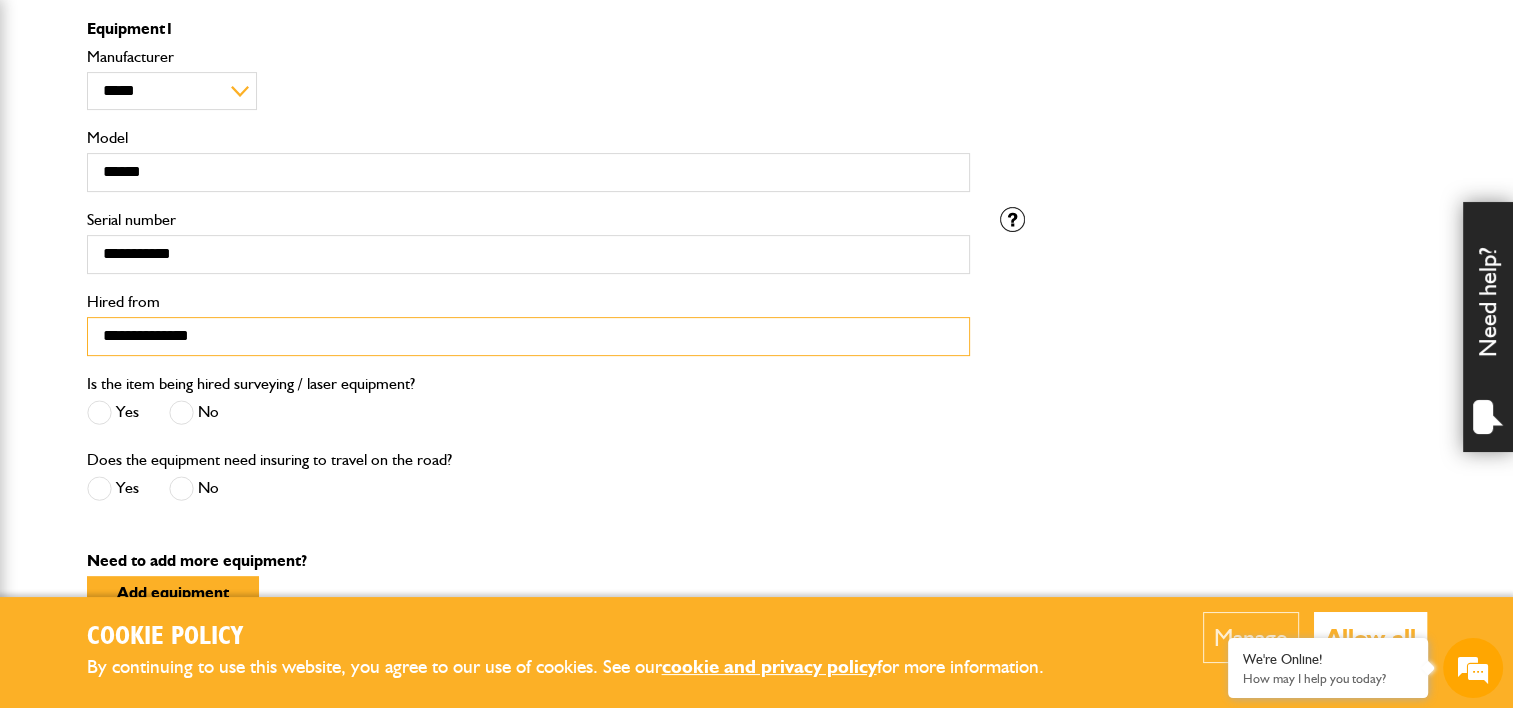 type on "**********" 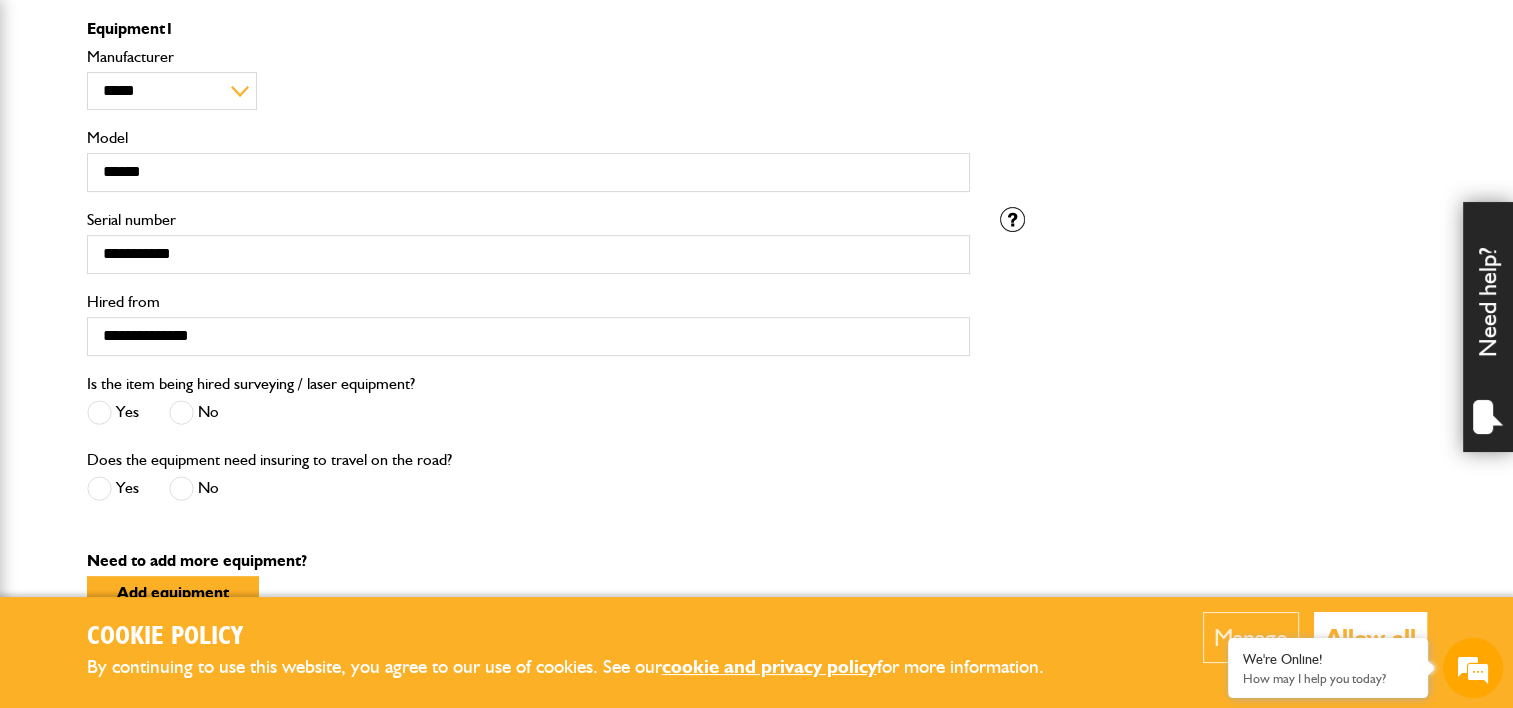 click at bounding box center (181, 412) 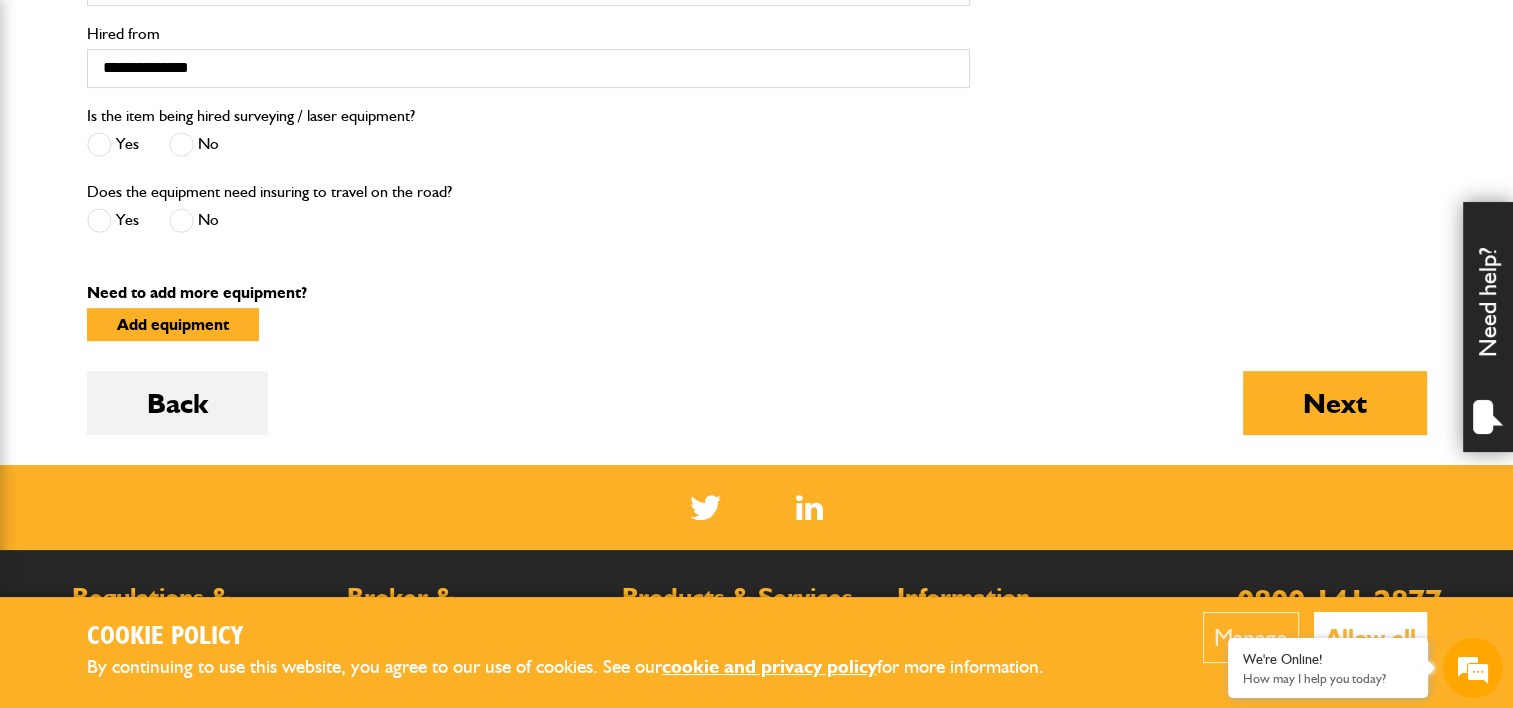 scroll, scrollTop: 900, scrollLeft: 0, axis: vertical 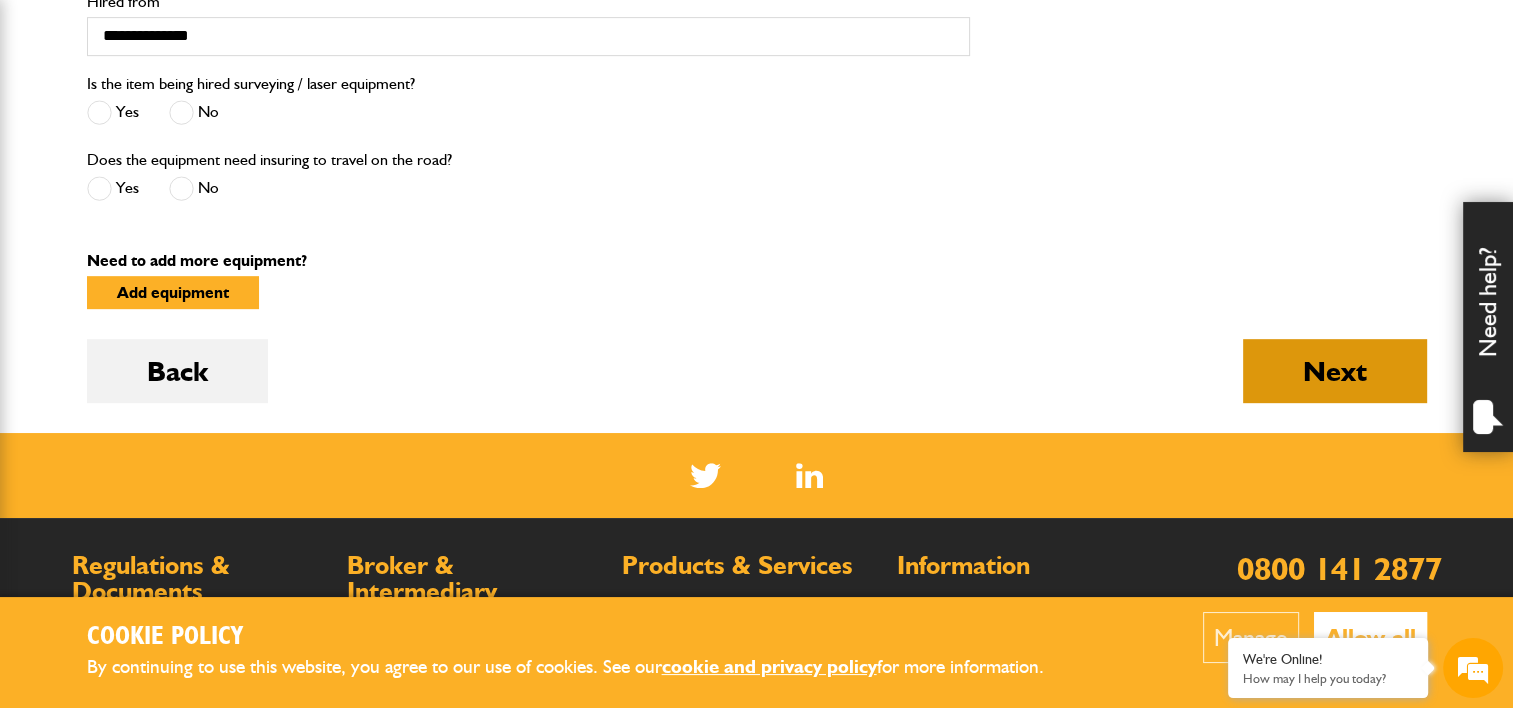 click on "Next" at bounding box center (1335, 371) 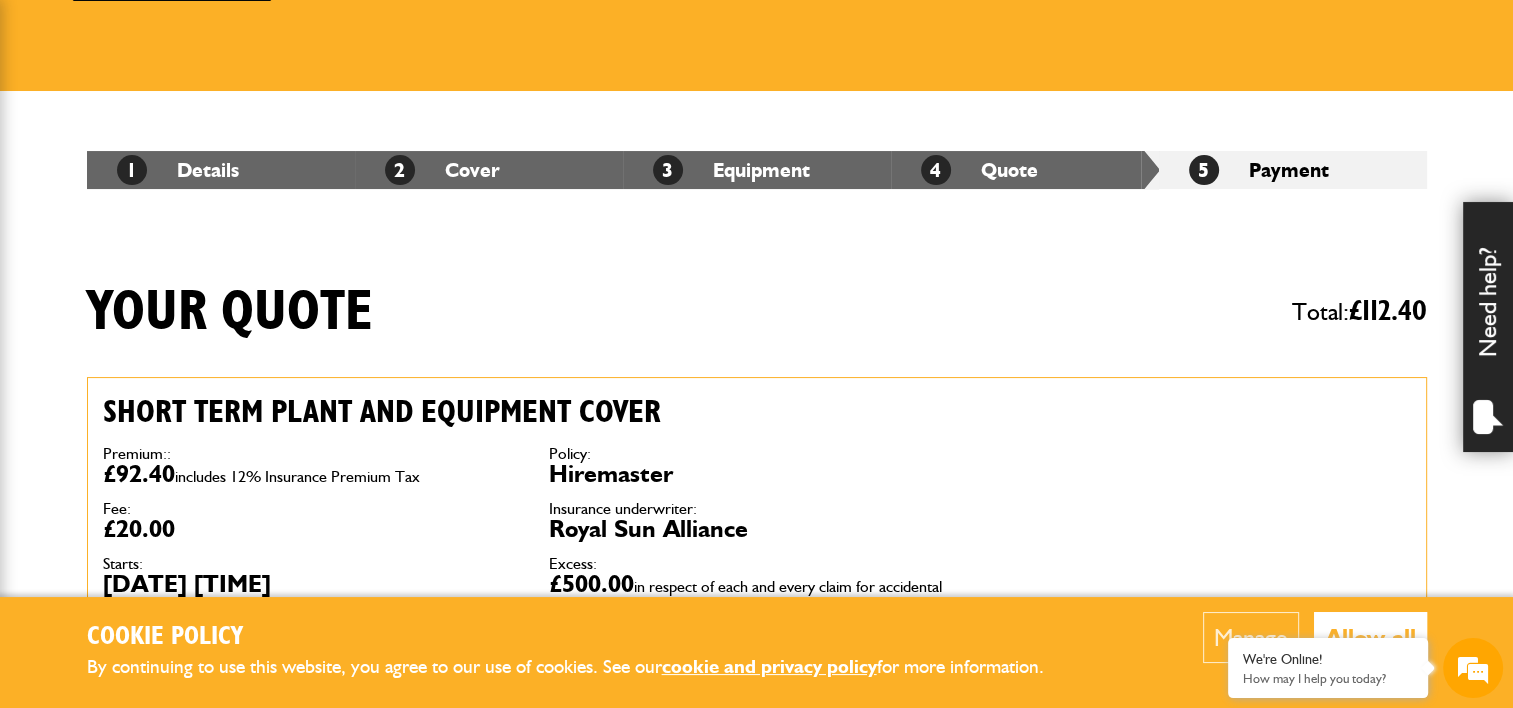 scroll, scrollTop: 200, scrollLeft: 0, axis: vertical 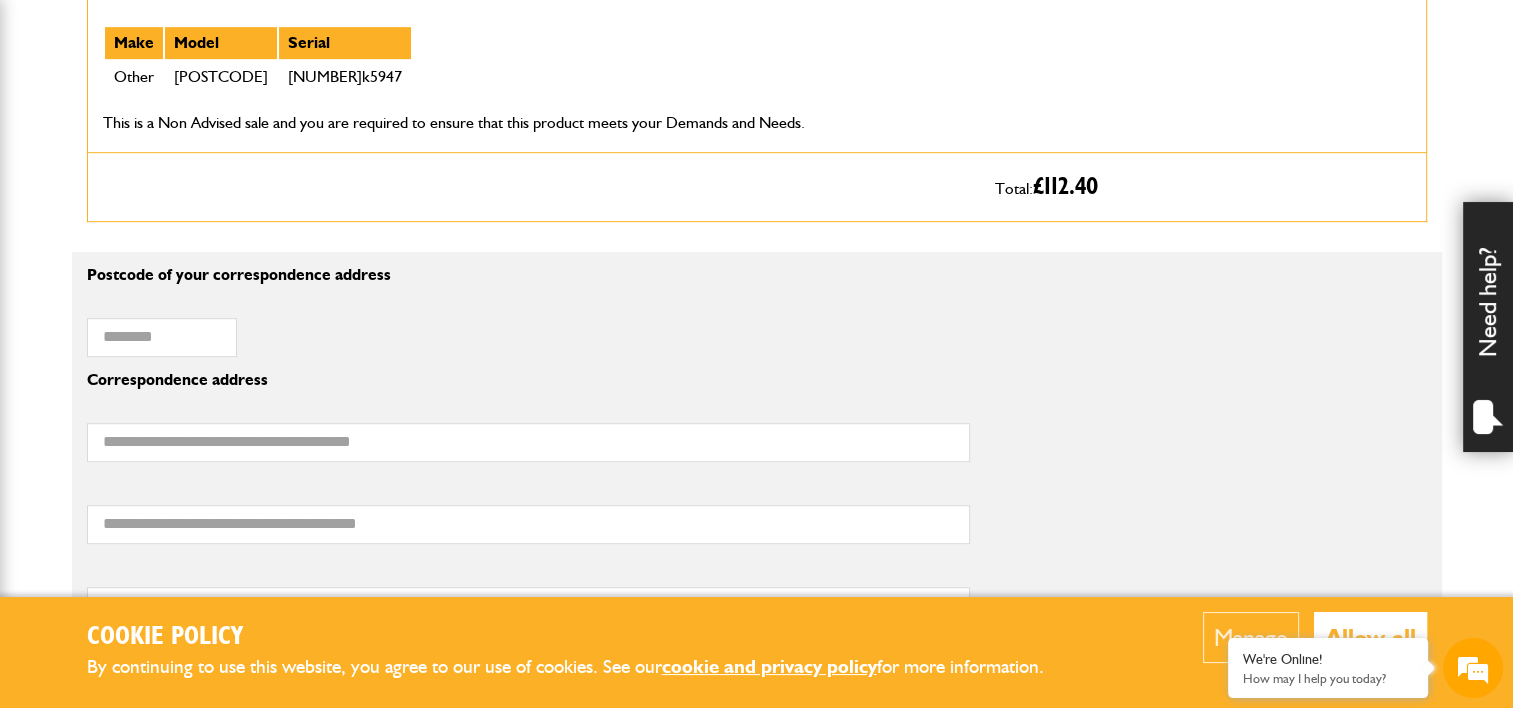 click on "Allow all" at bounding box center (1370, 637) 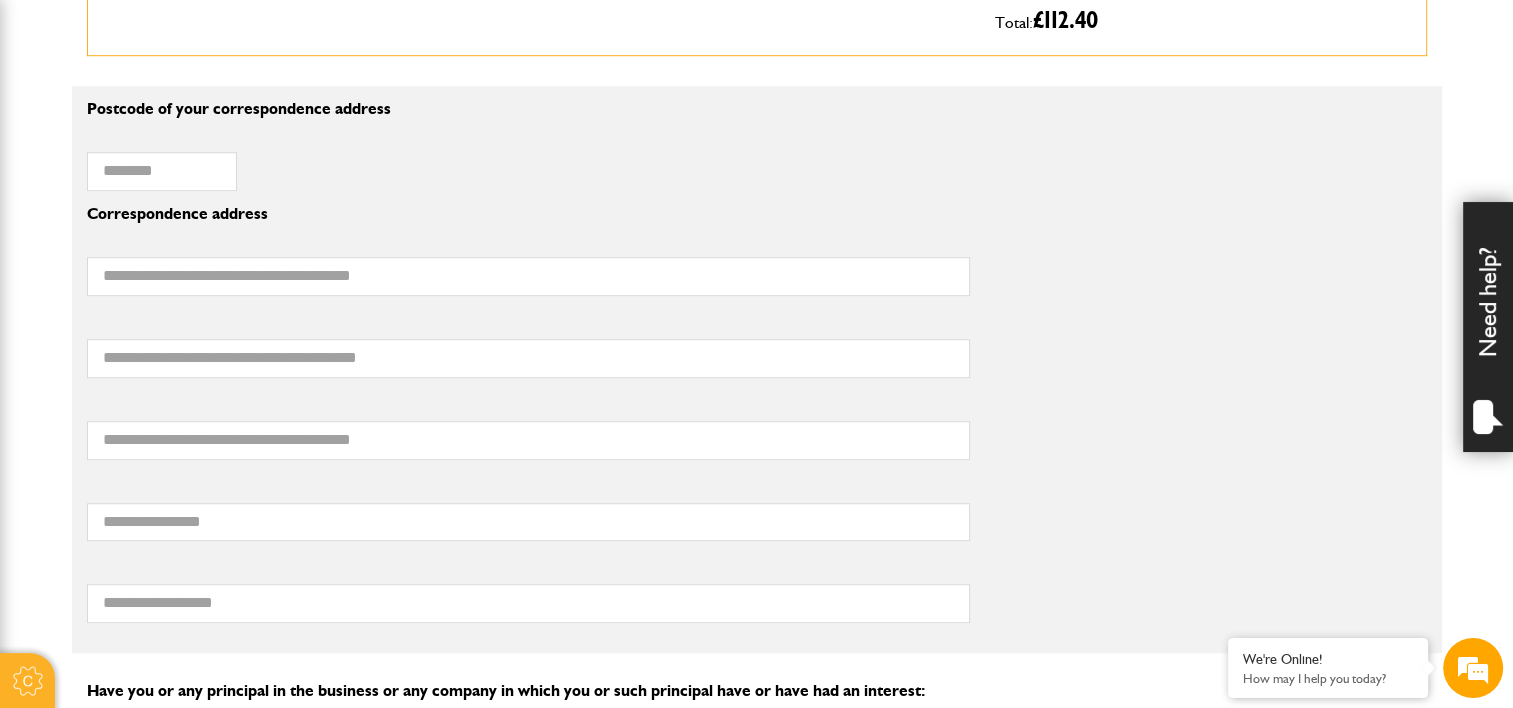 scroll, scrollTop: 1300, scrollLeft: 0, axis: vertical 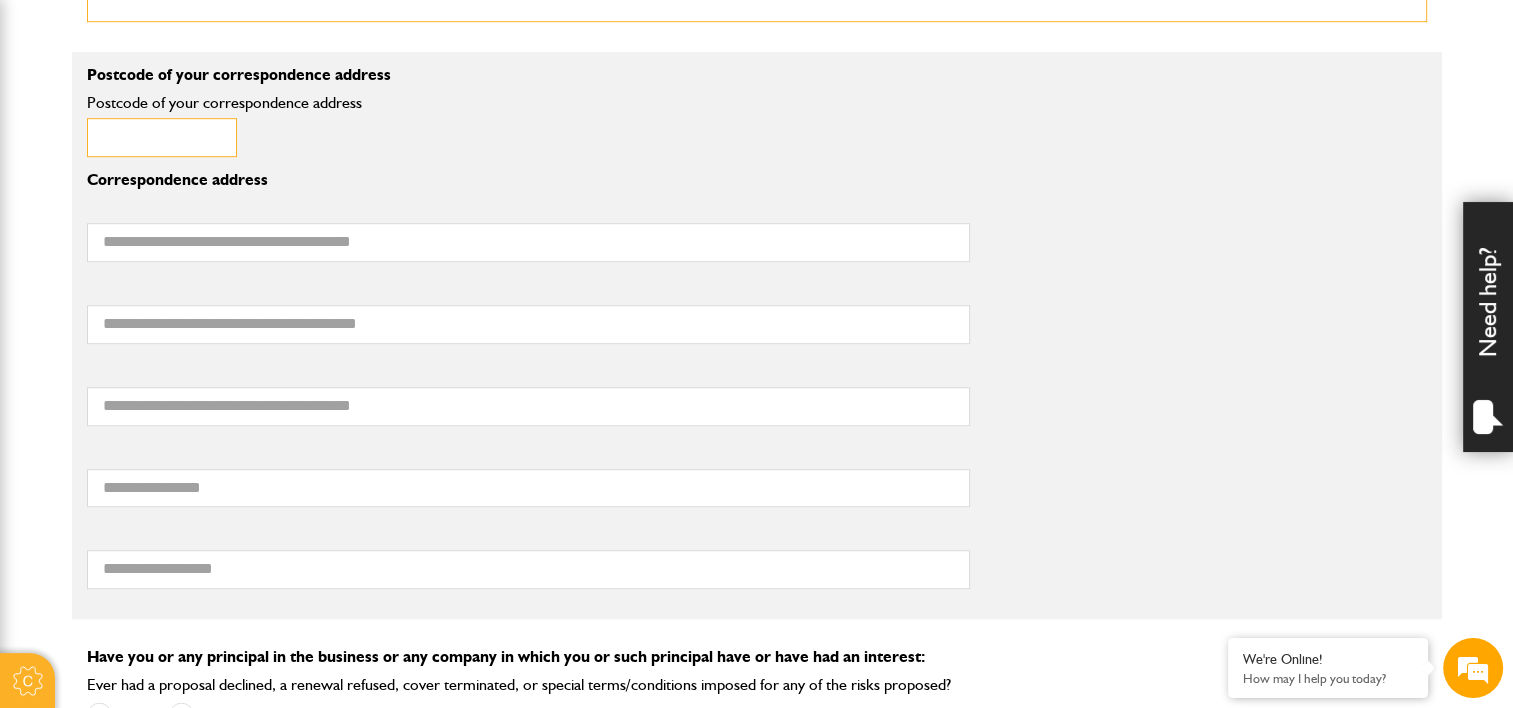 click on "Postcode of your correspondence address" at bounding box center [162, 137] 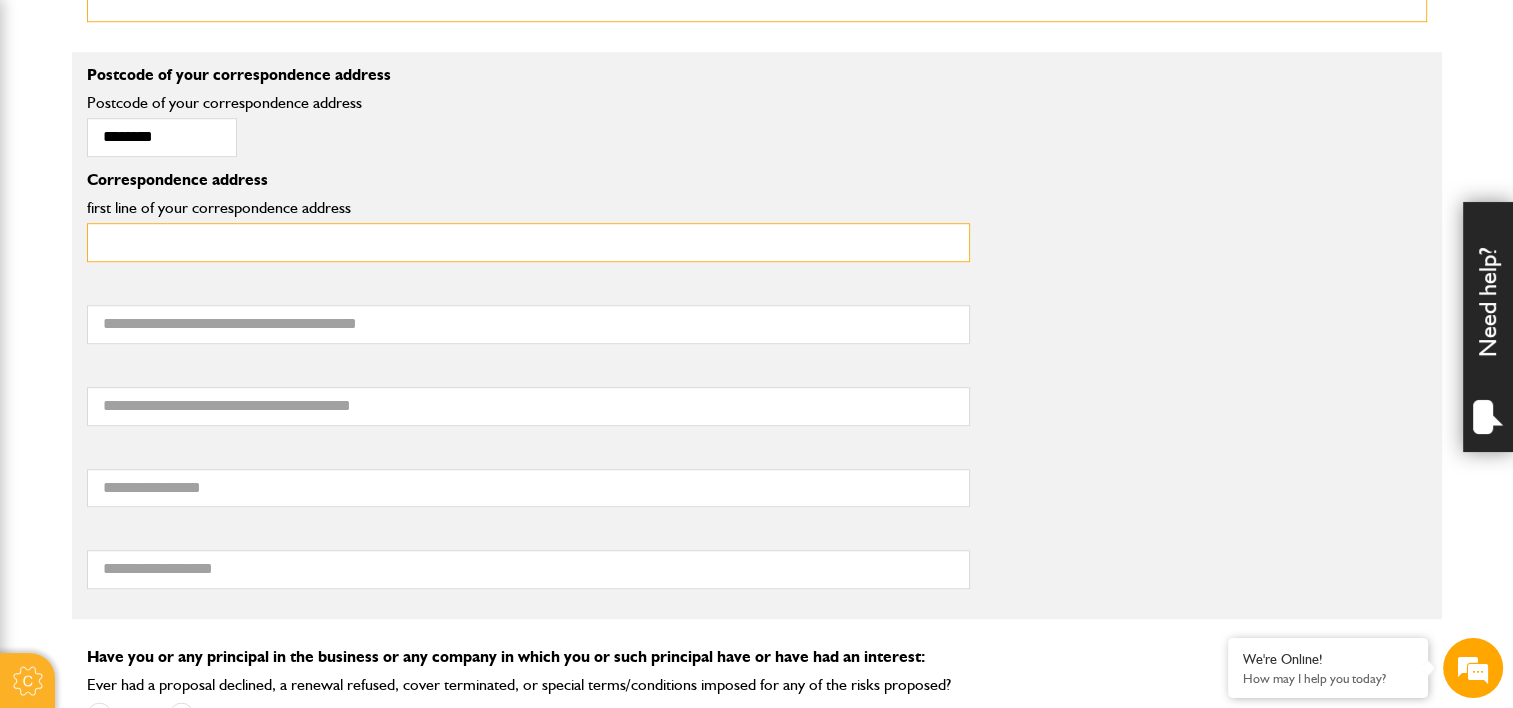 click on "first line of your correspondence address" at bounding box center (528, 242) 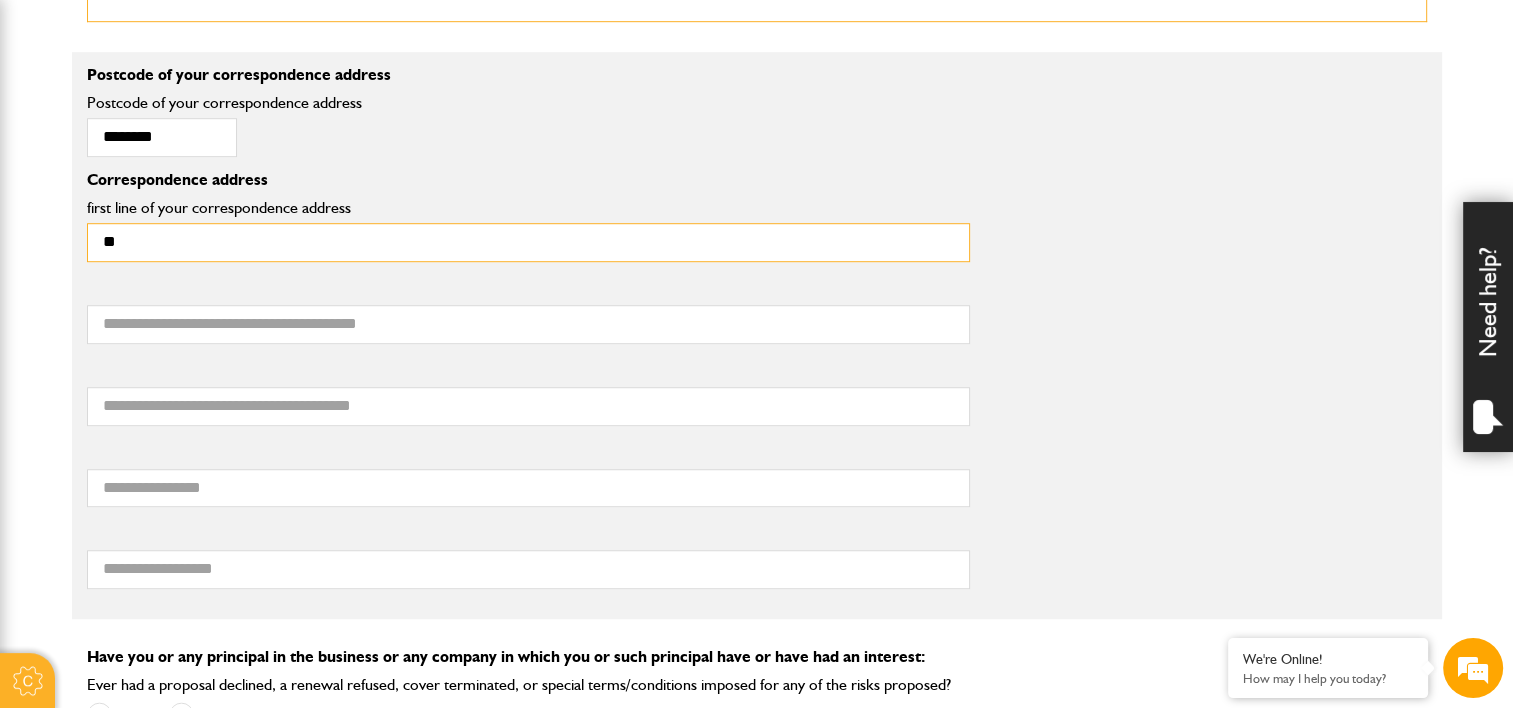 type on "*" 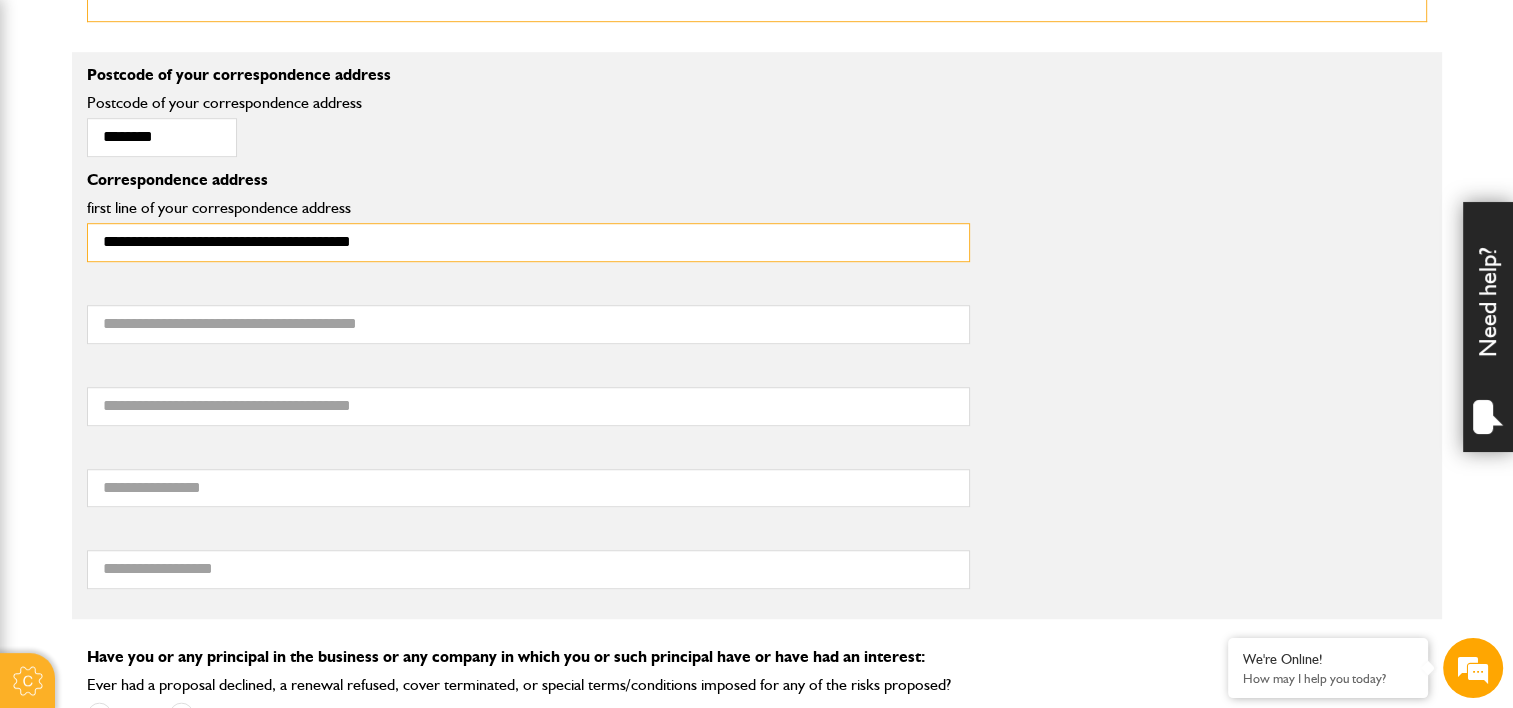 type on "**********" 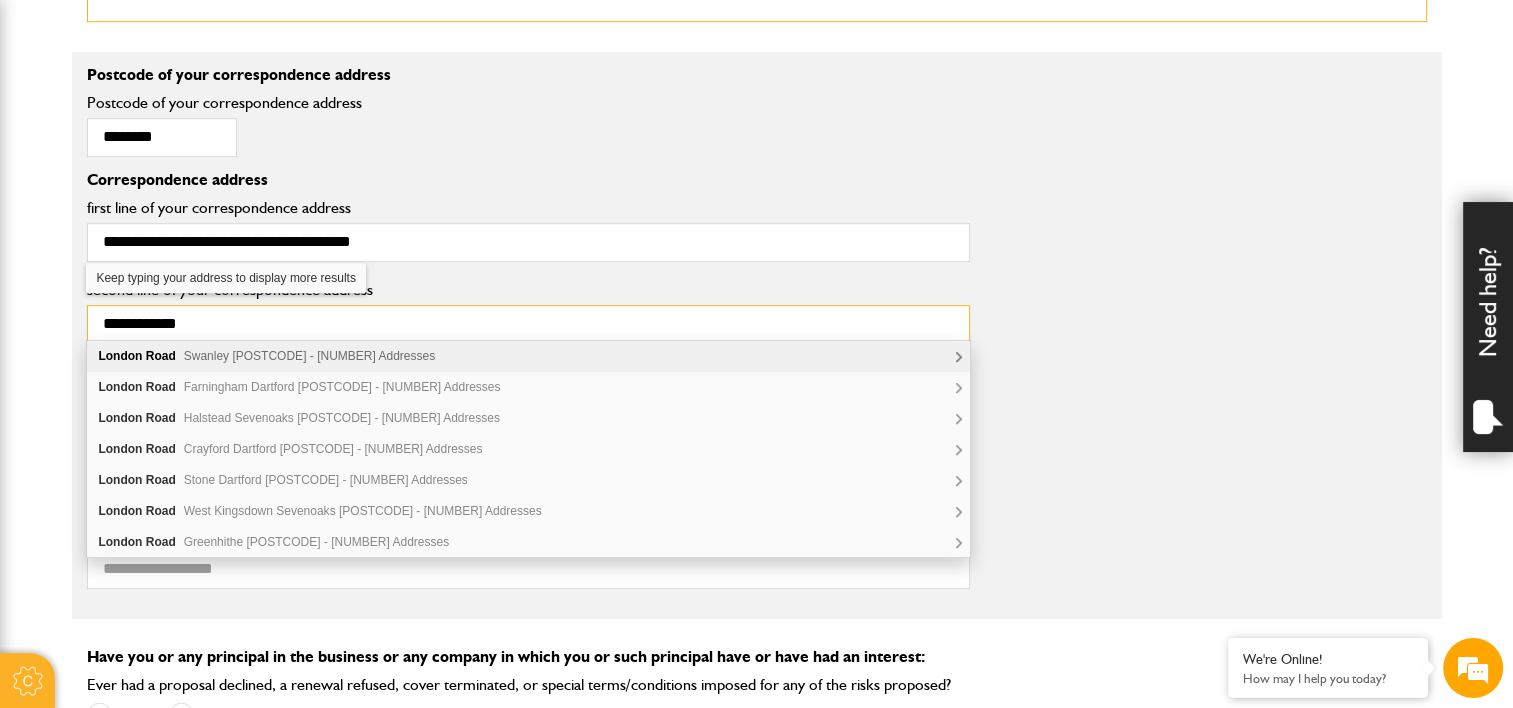 type on "**********" 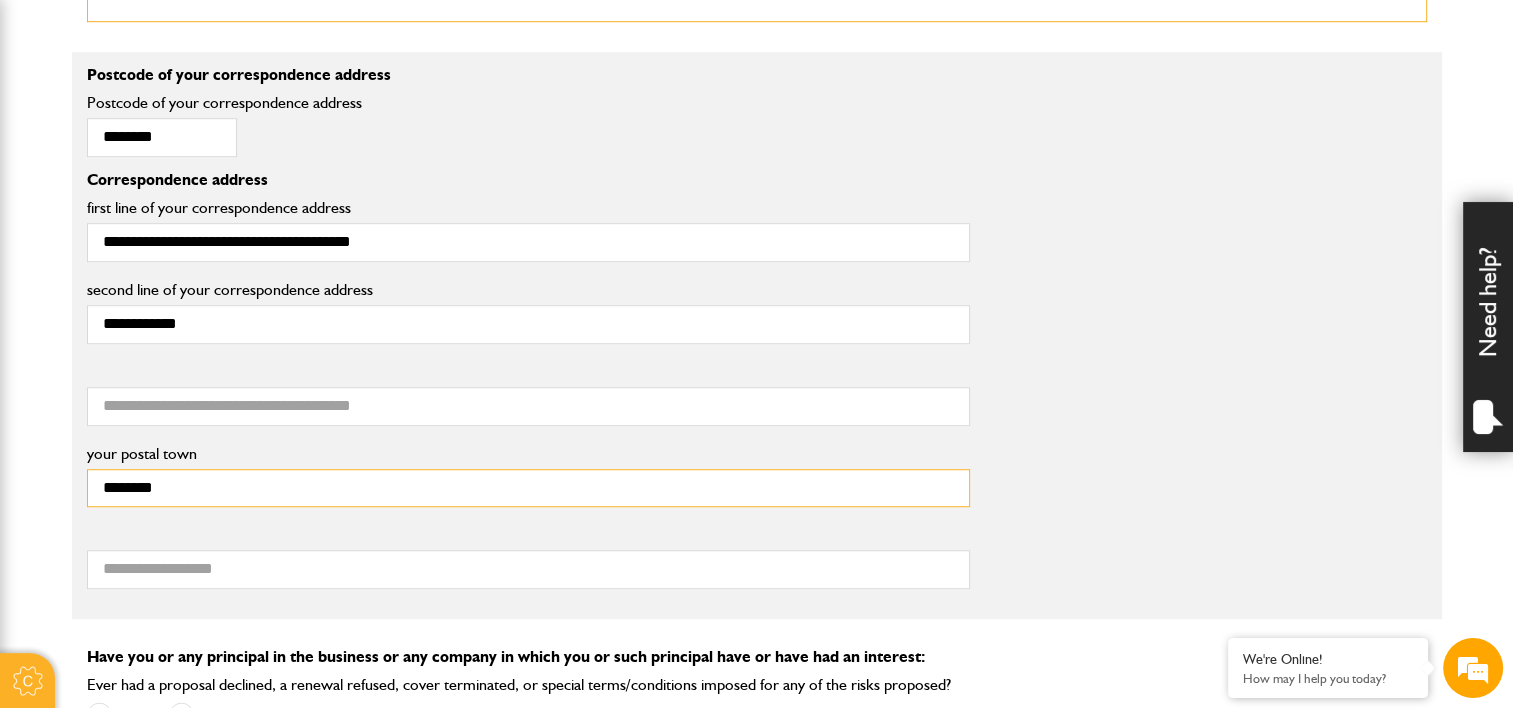 type on "********" 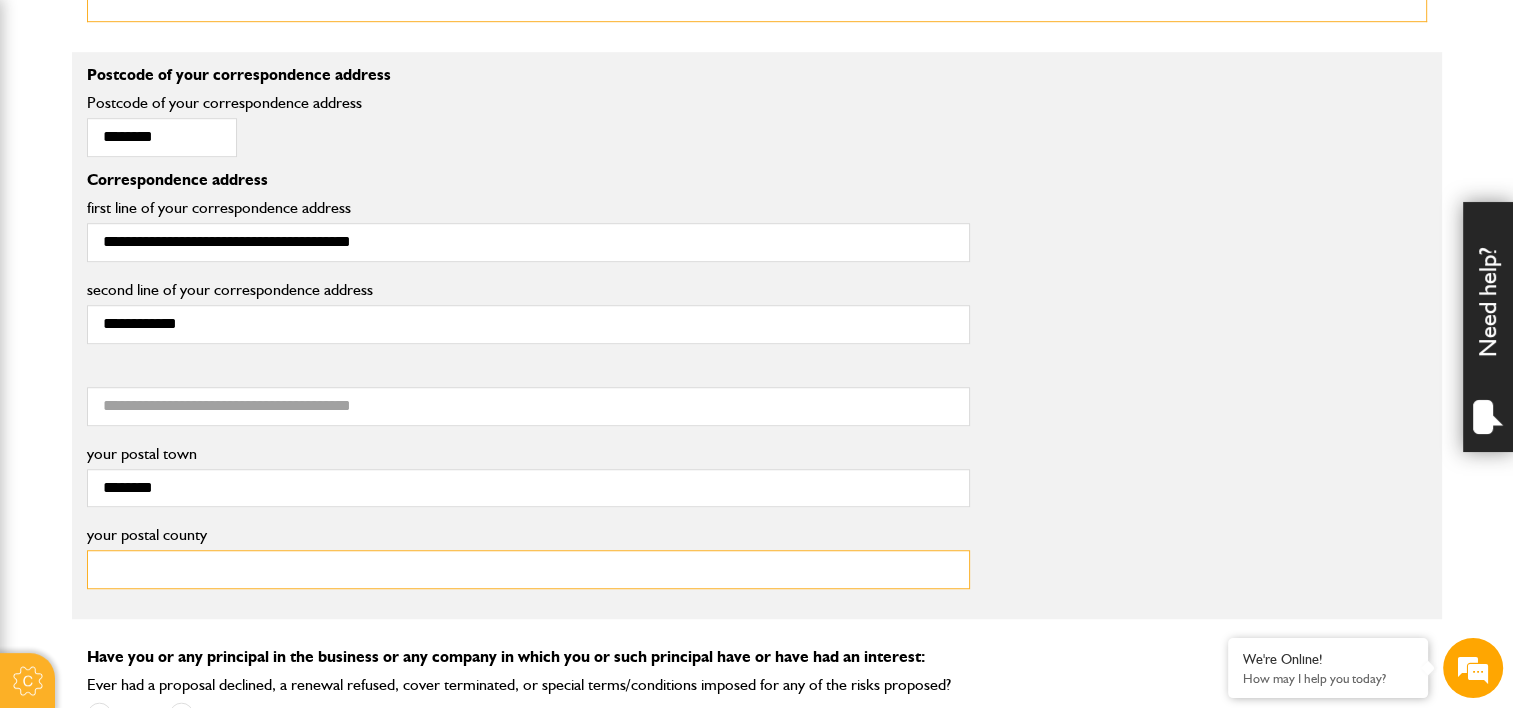 click on "your postal county" at bounding box center (528, 569) 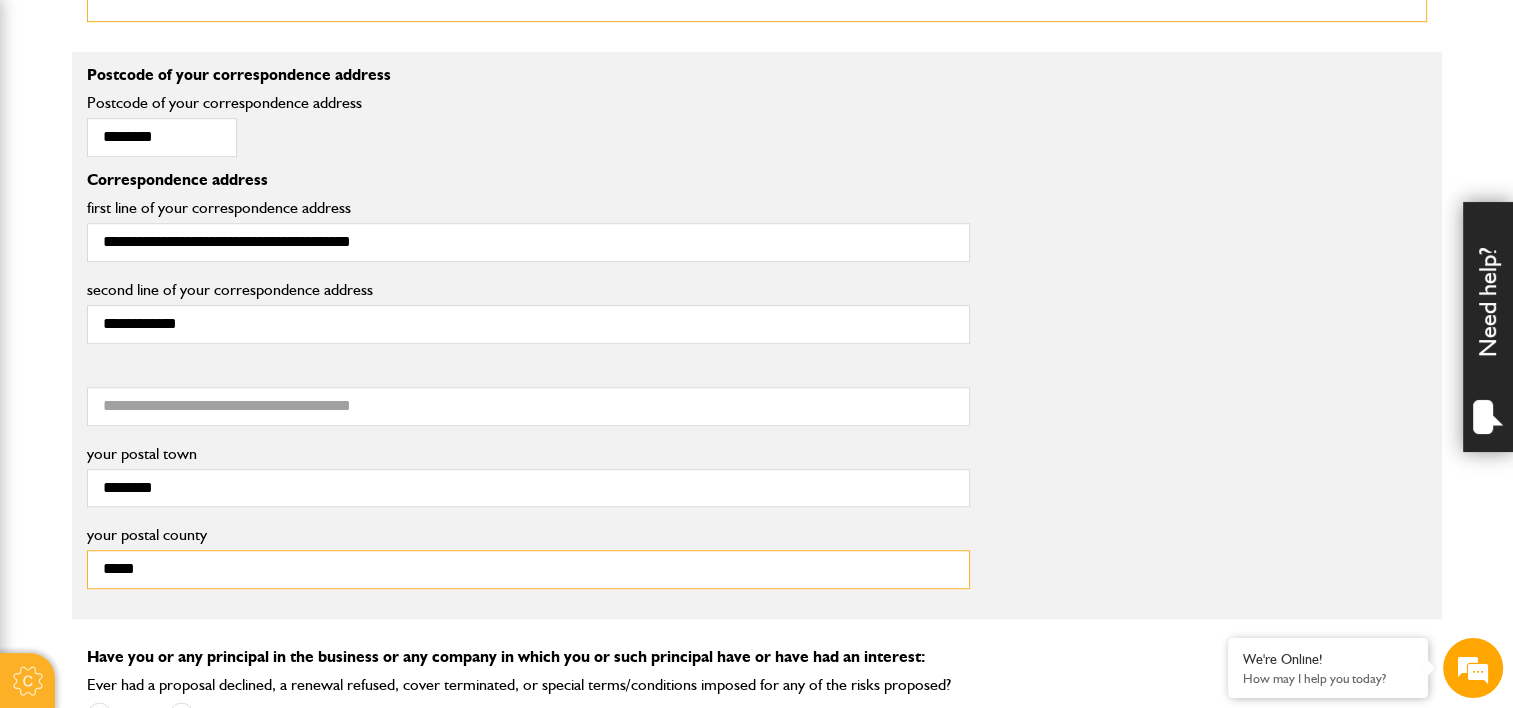 type on "****" 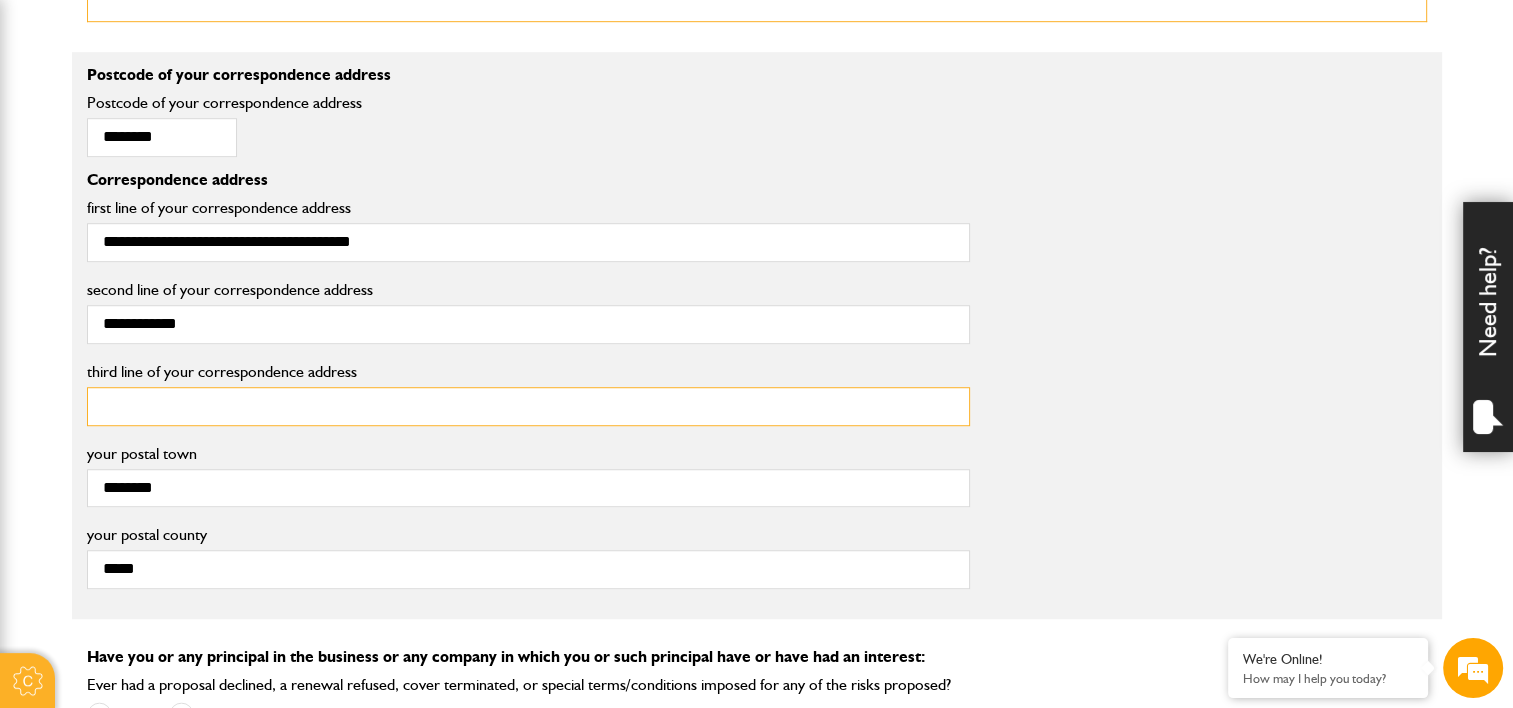 click on "third line of your correspondence address" at bounding box center (528, 406) 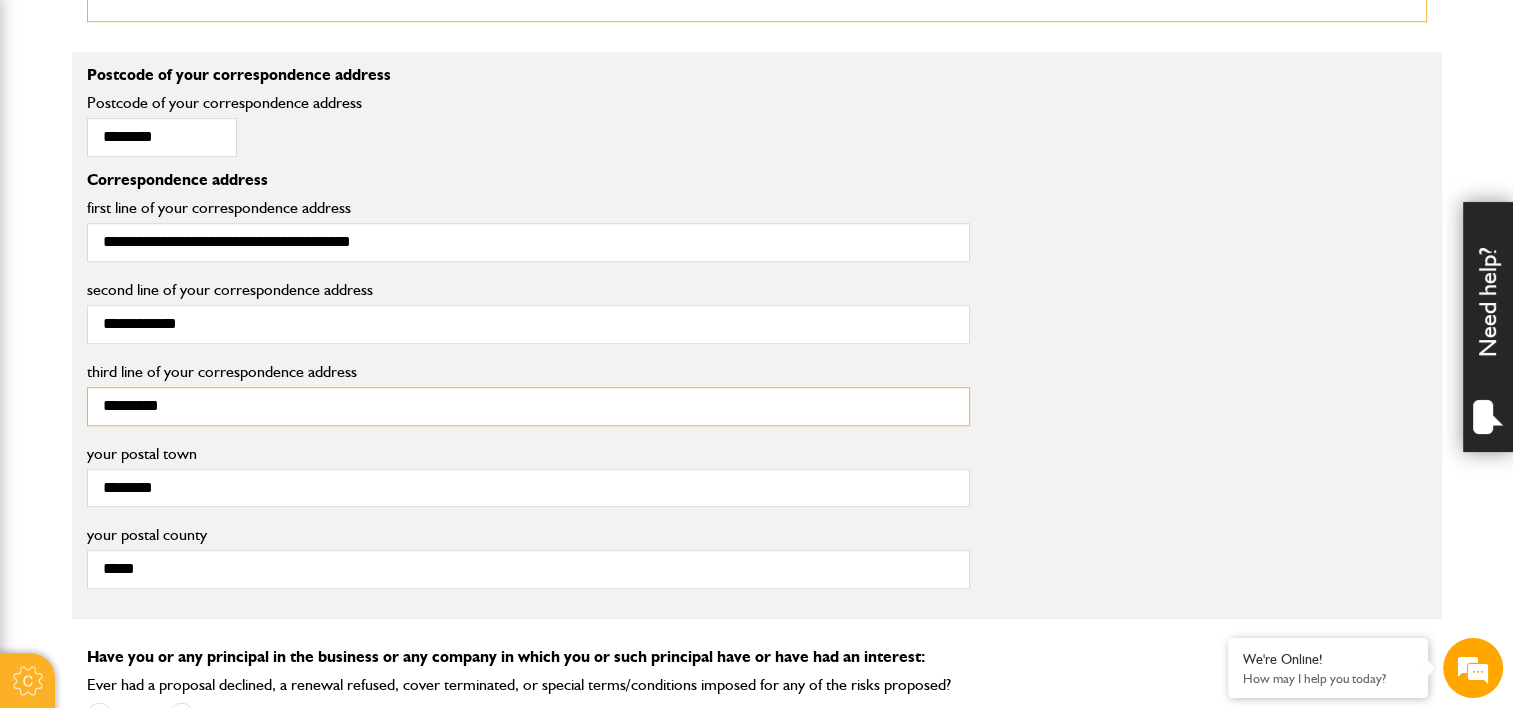 type on "*********" 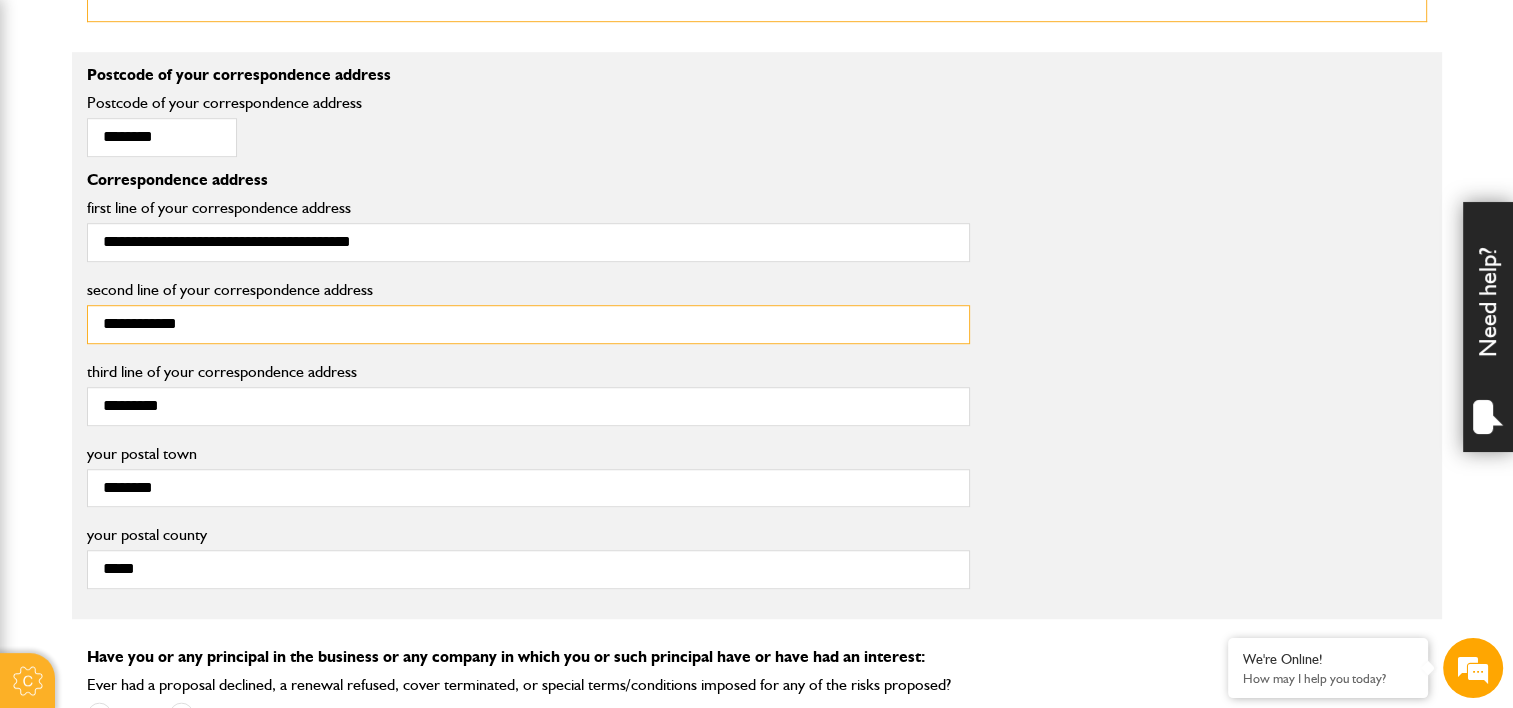 click on "**********" at bounding box center (528, 324) 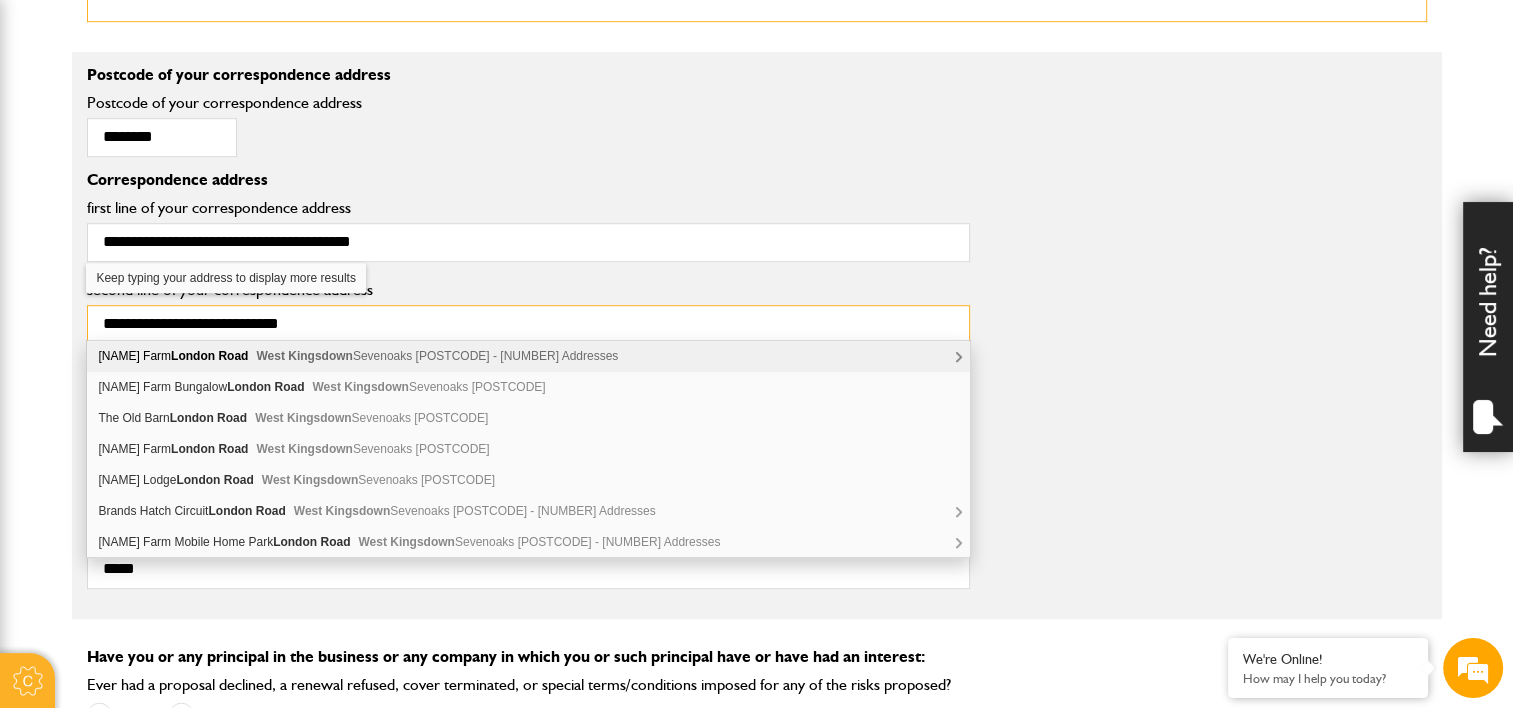 type on "**********" 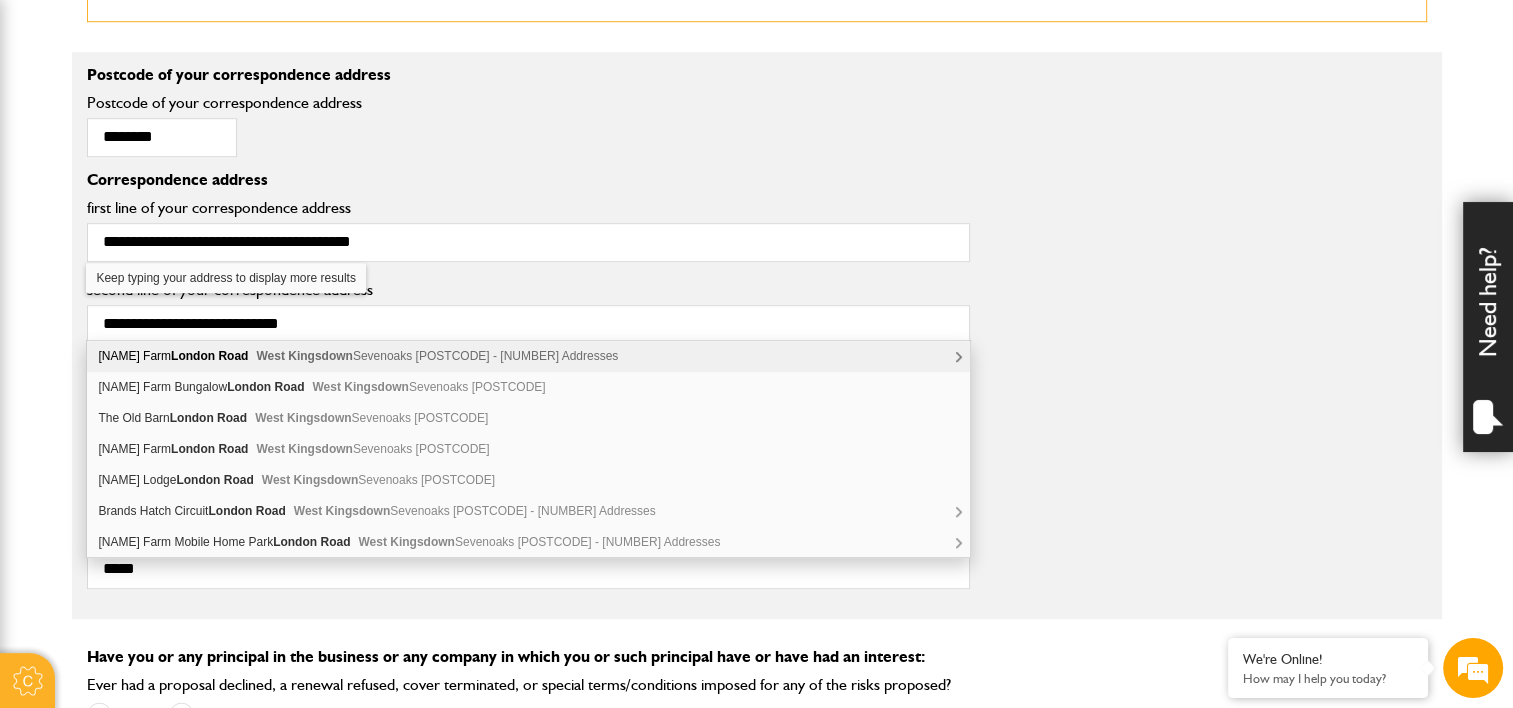 click on "********
Postcode of your correspondence address" at bounding box center [528, 131] 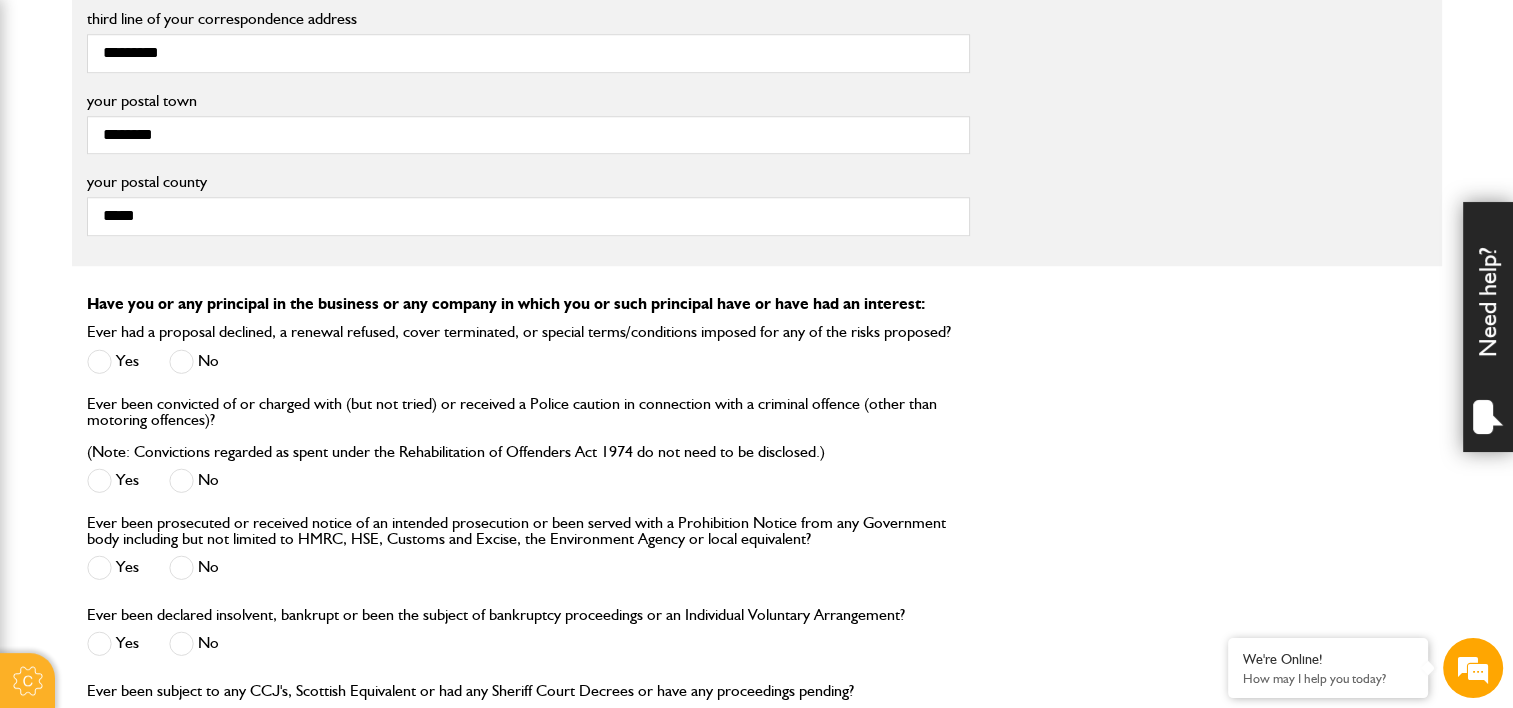 scroll, scrollTop: 1700, scrollLeft: 0, axis: vertical 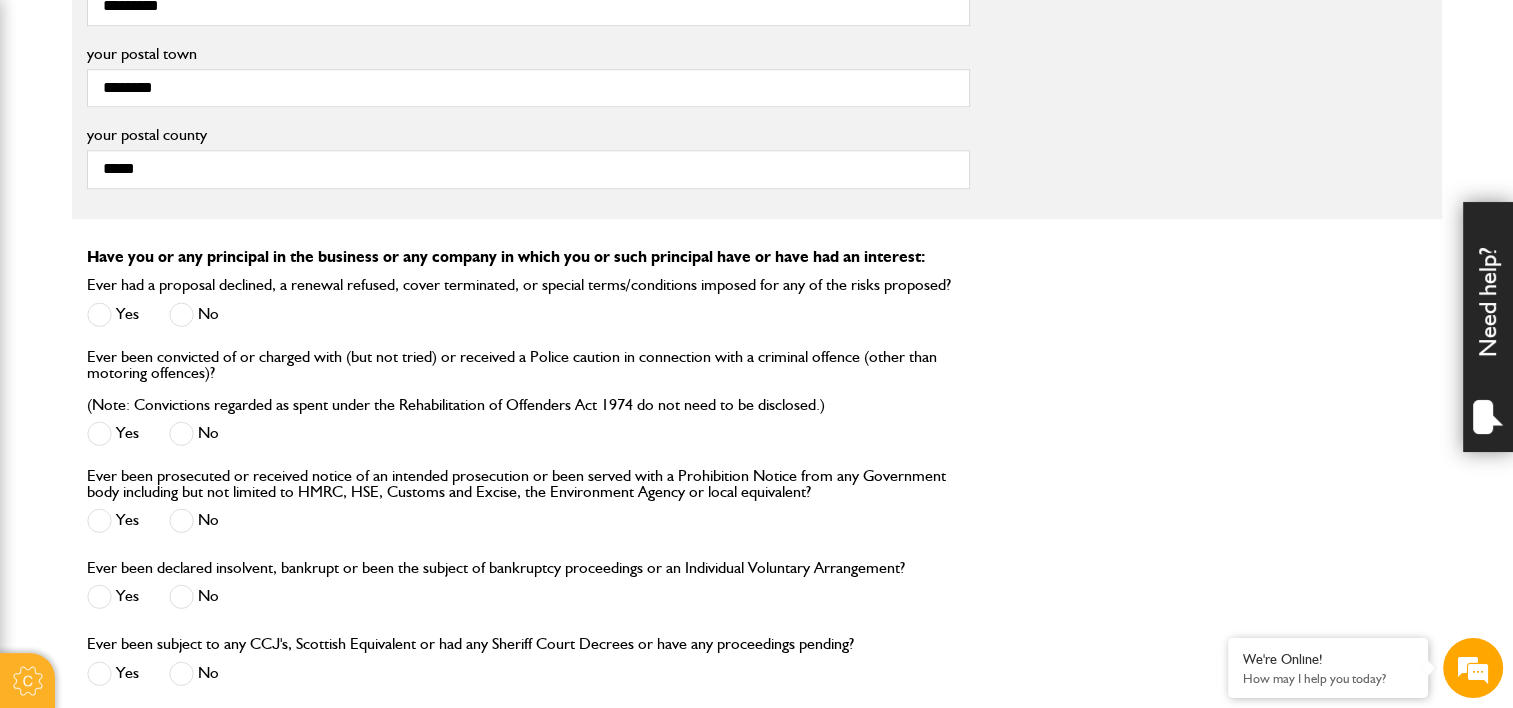 click on "No" at bounding box center (194, 314) 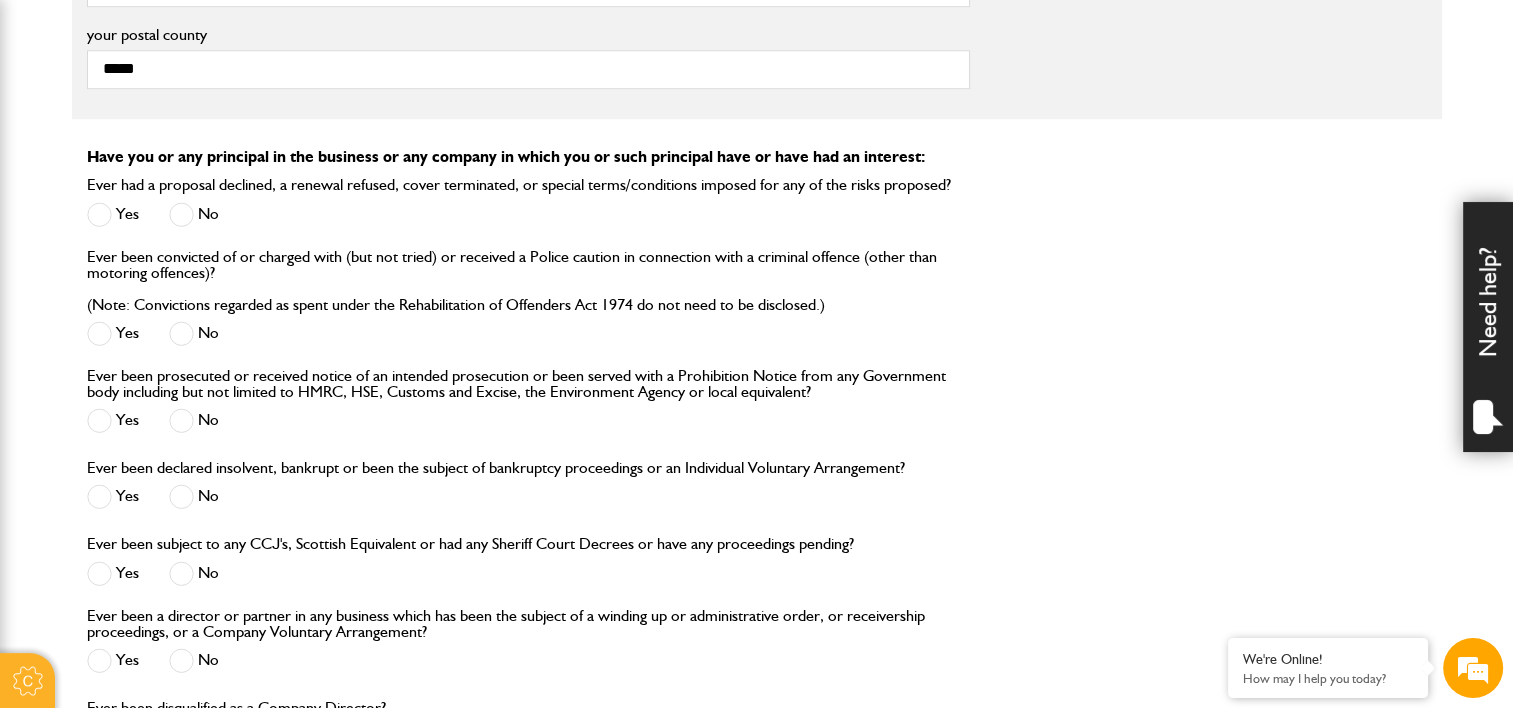 scroll, scrollTop: 1900, scrollLeft: 0, axis: vertical 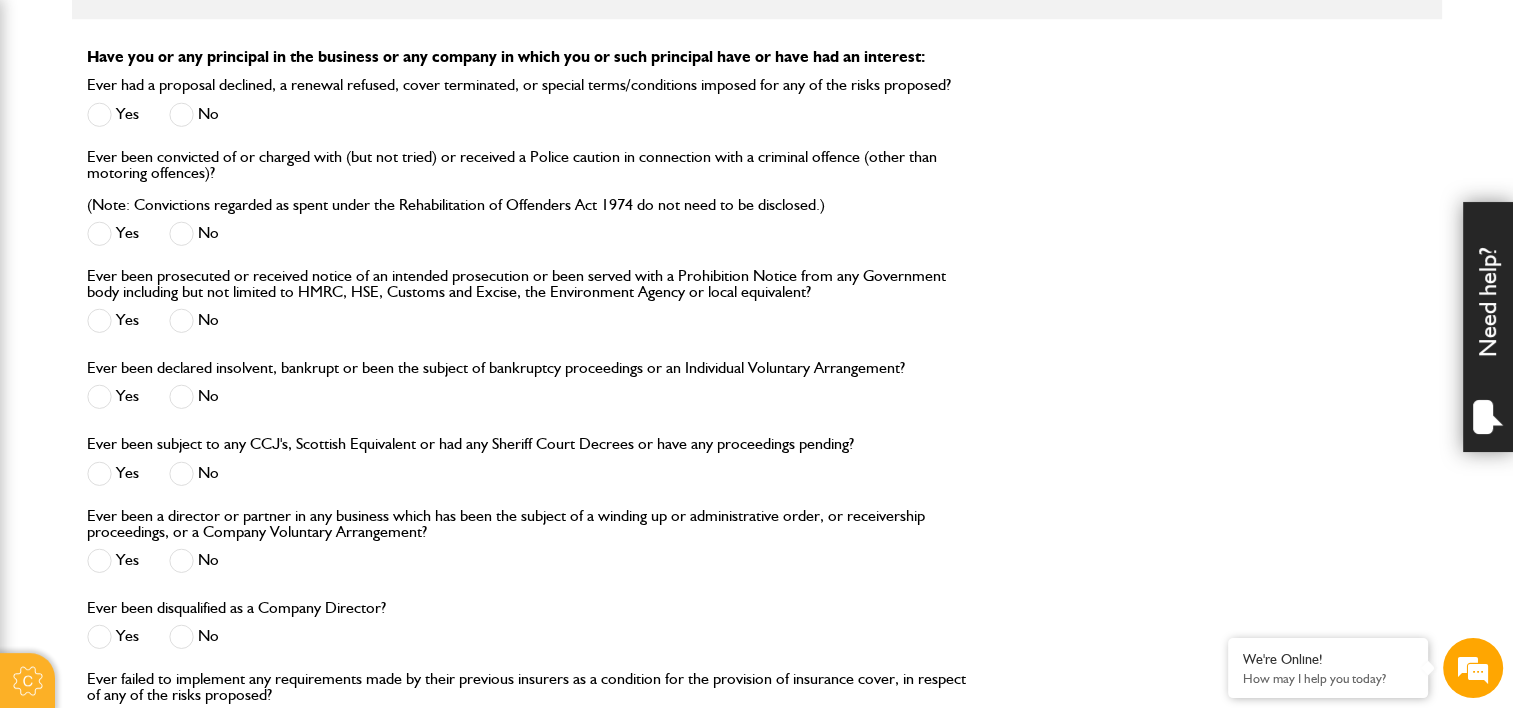click at bounding box center [181, 320] 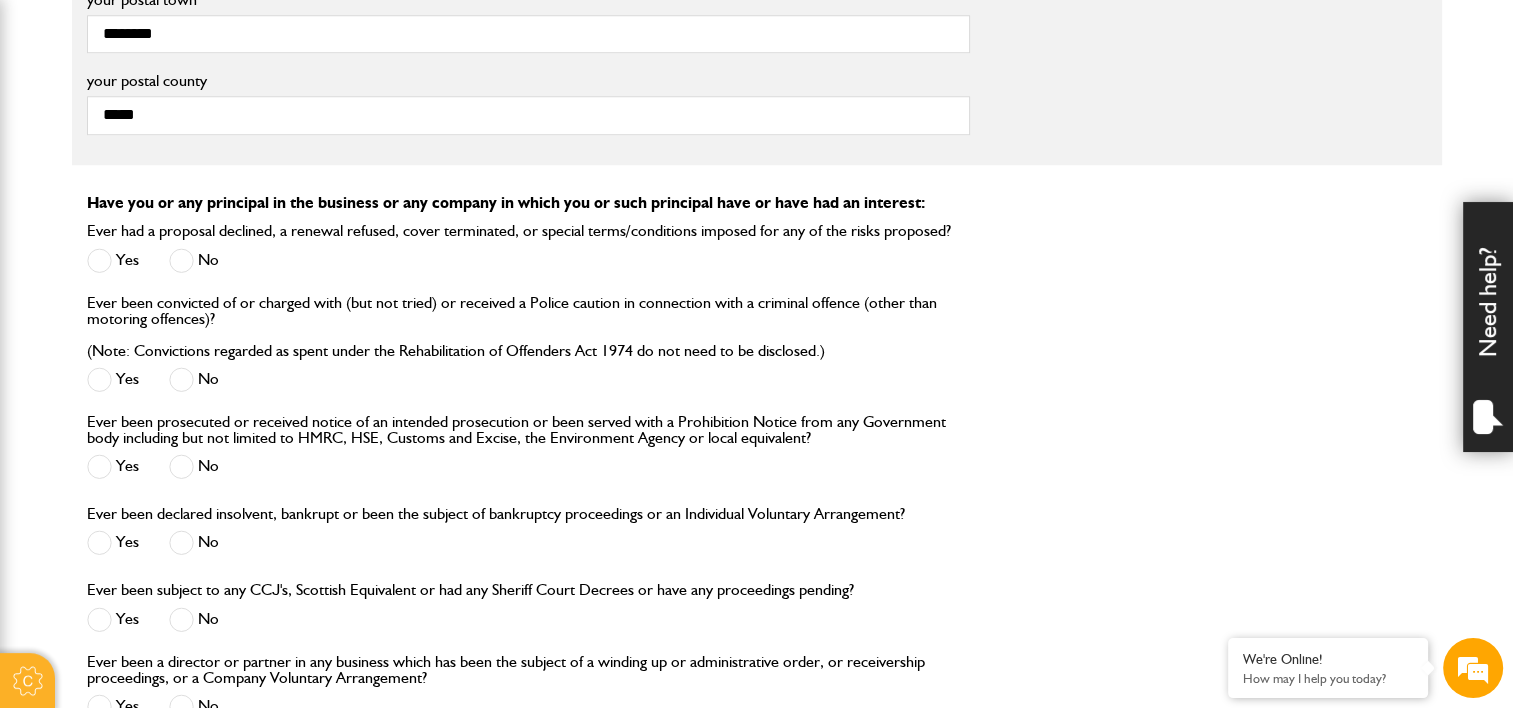 scroll, scrollTop: 1900, scrollLeft: 0, axis: vertical 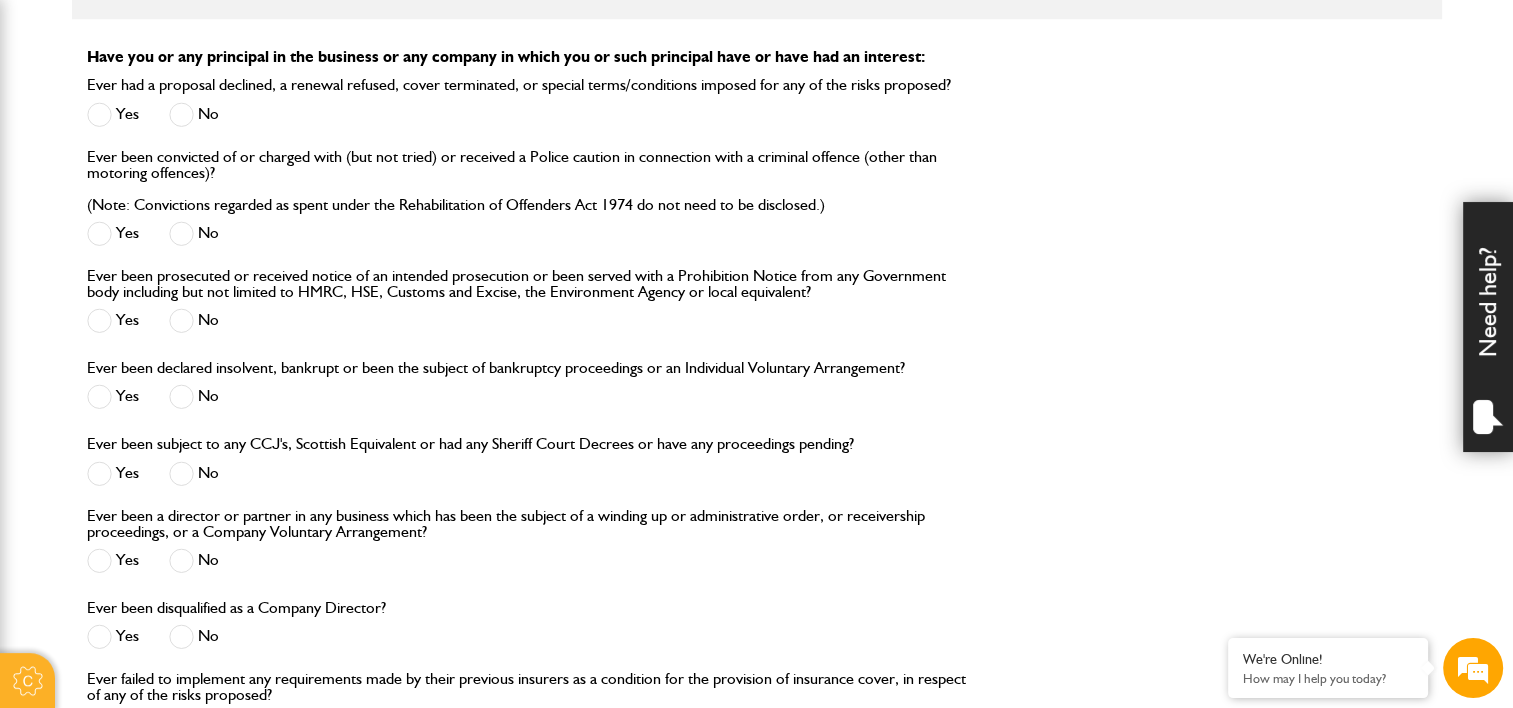 click at bounding box center (181, 560) 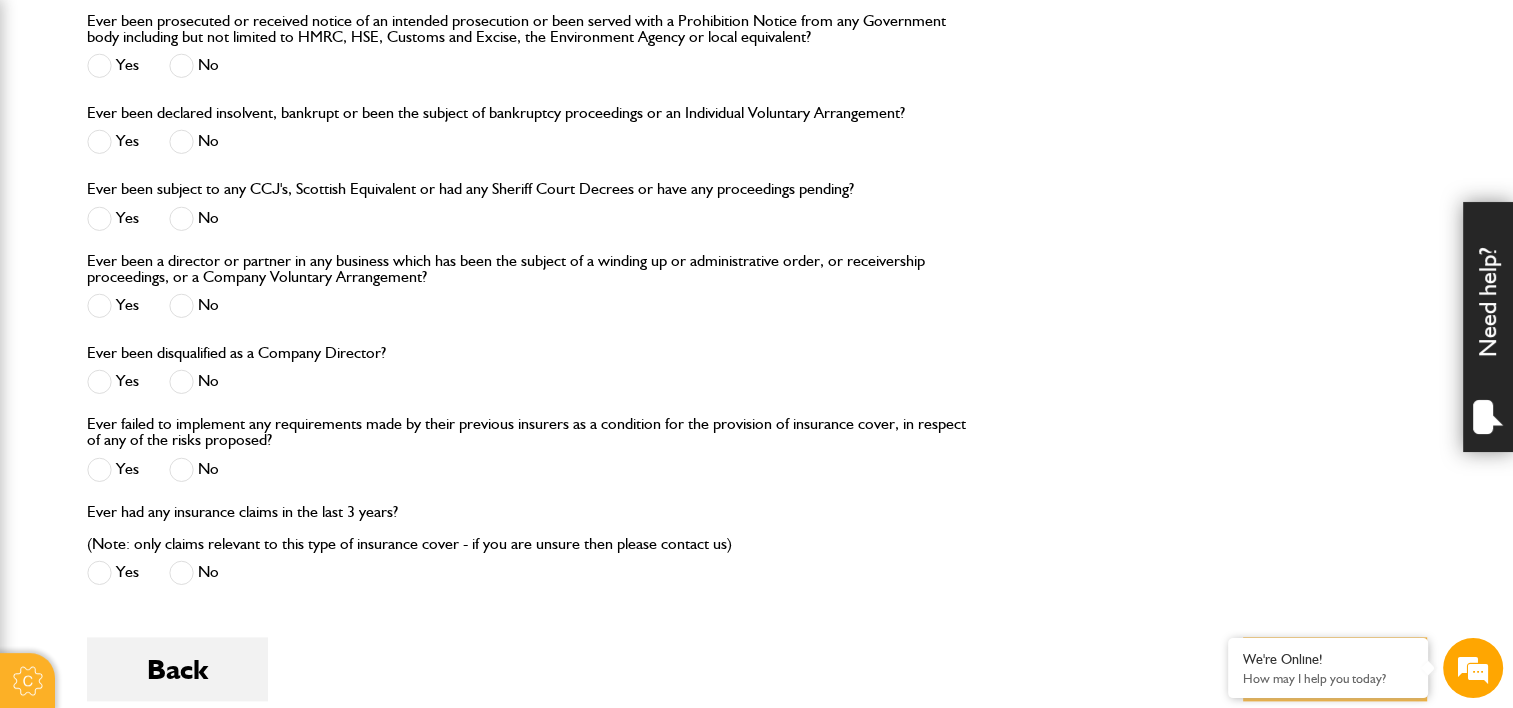 scroll, scrollTop: 2200, scrollLeft: 0, axis: vertical 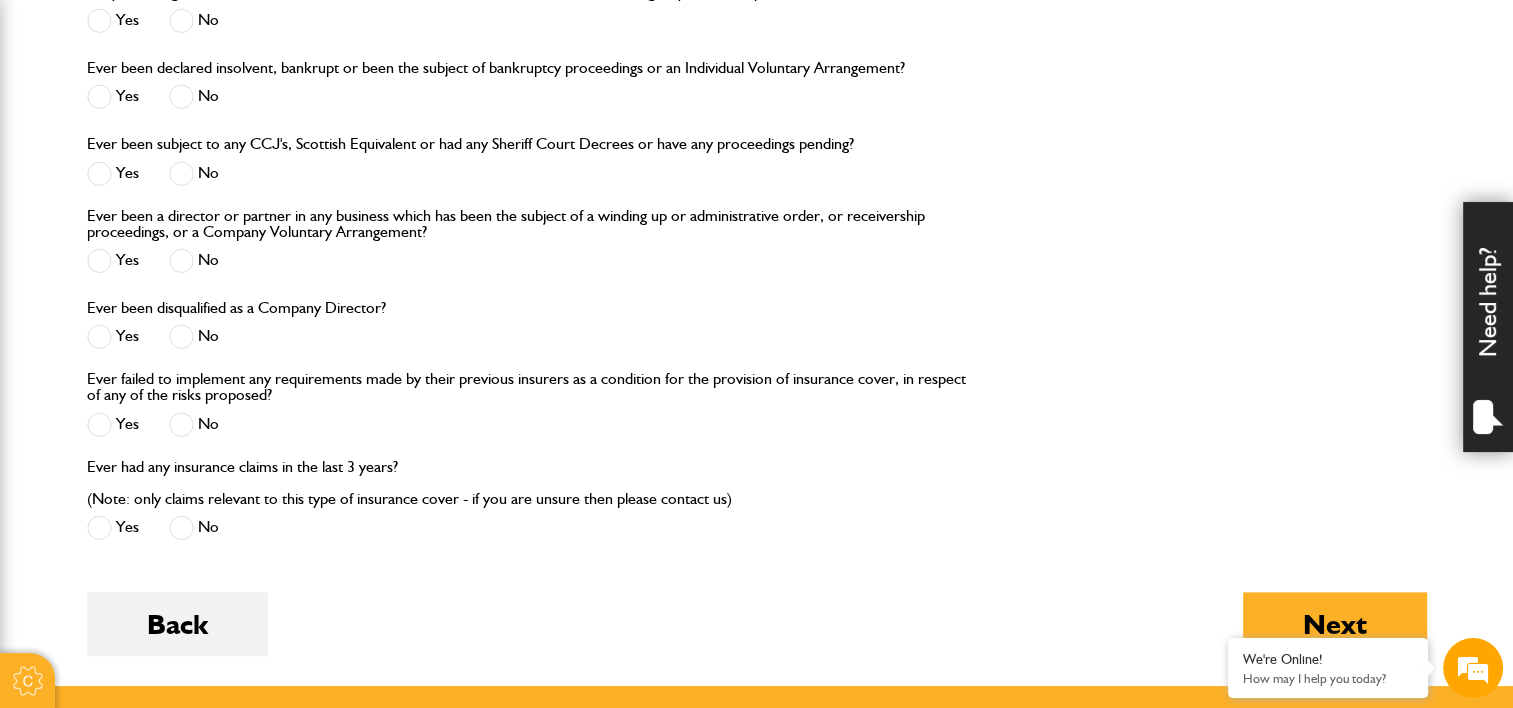 click at bounding box center [181, 424] 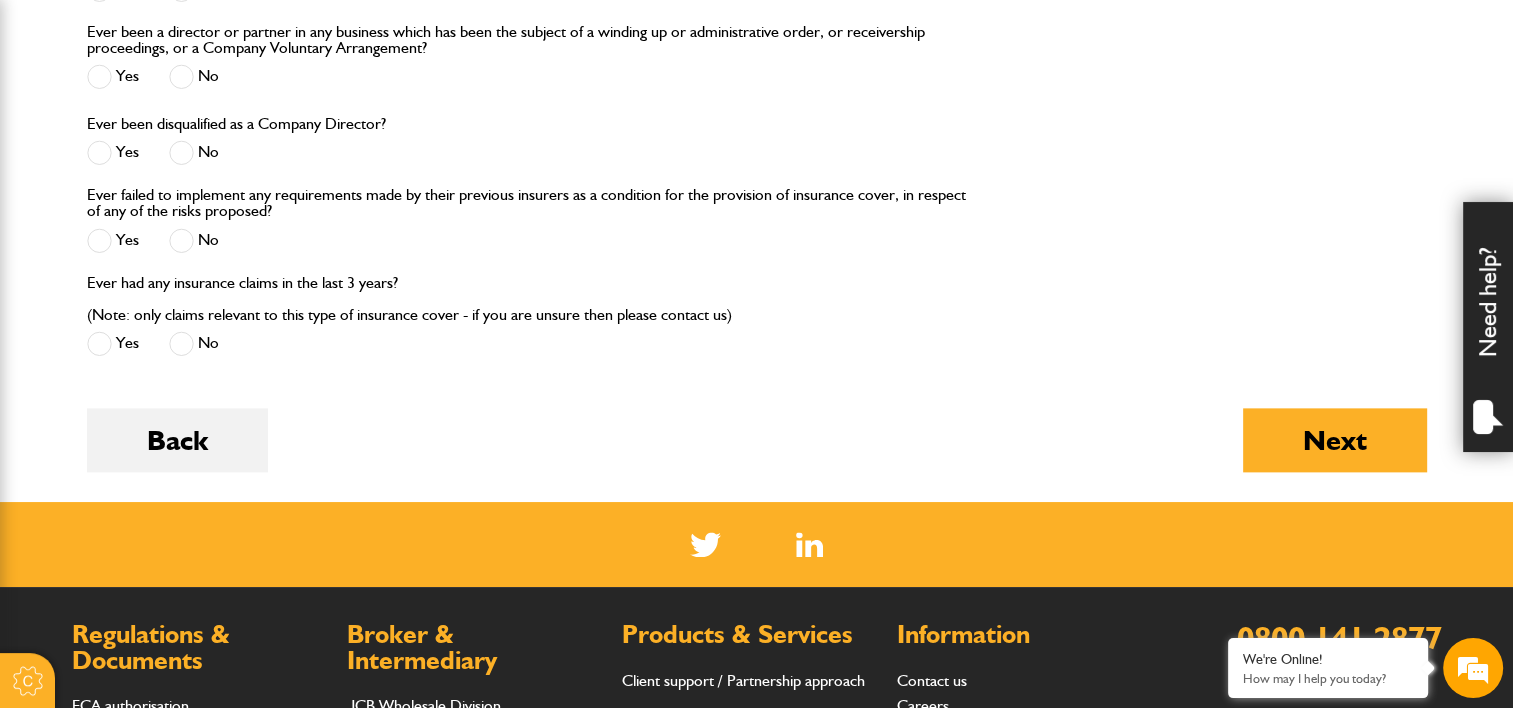 scroll, scrollTop: 2400, scrollLeft: 0, axis: vertical 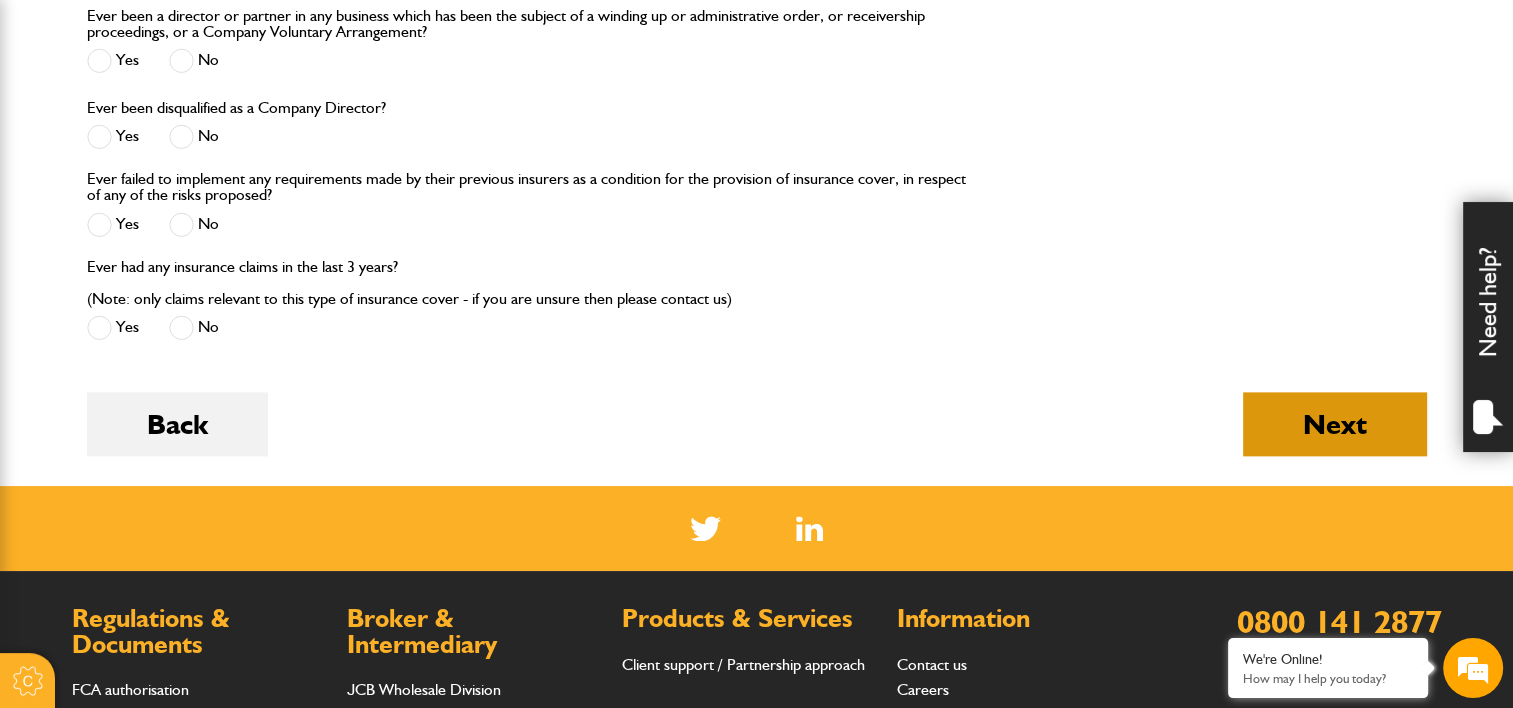 click on "Next" at bounding box center (1335, 424) 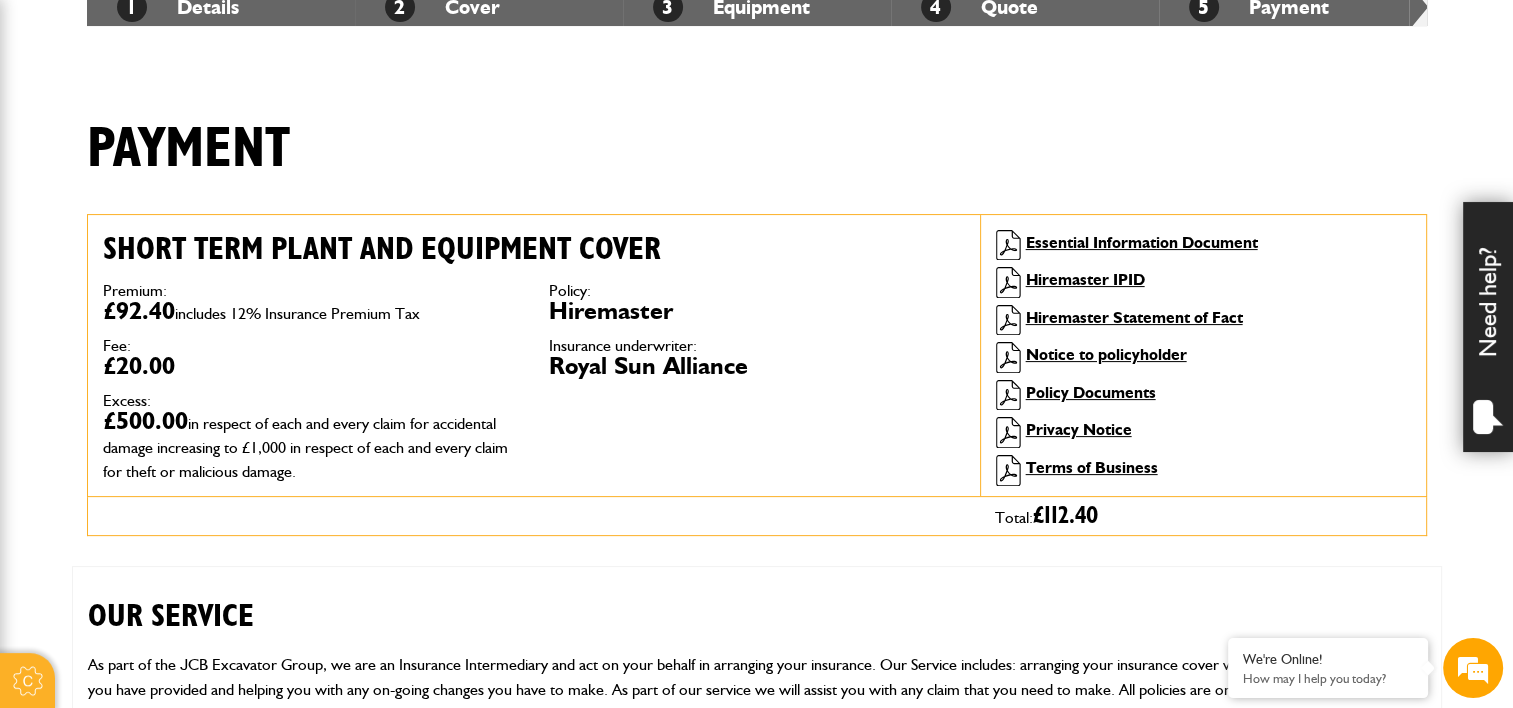 scroll, scrollTop: 400, scrollLeft: 0, axis: vertical 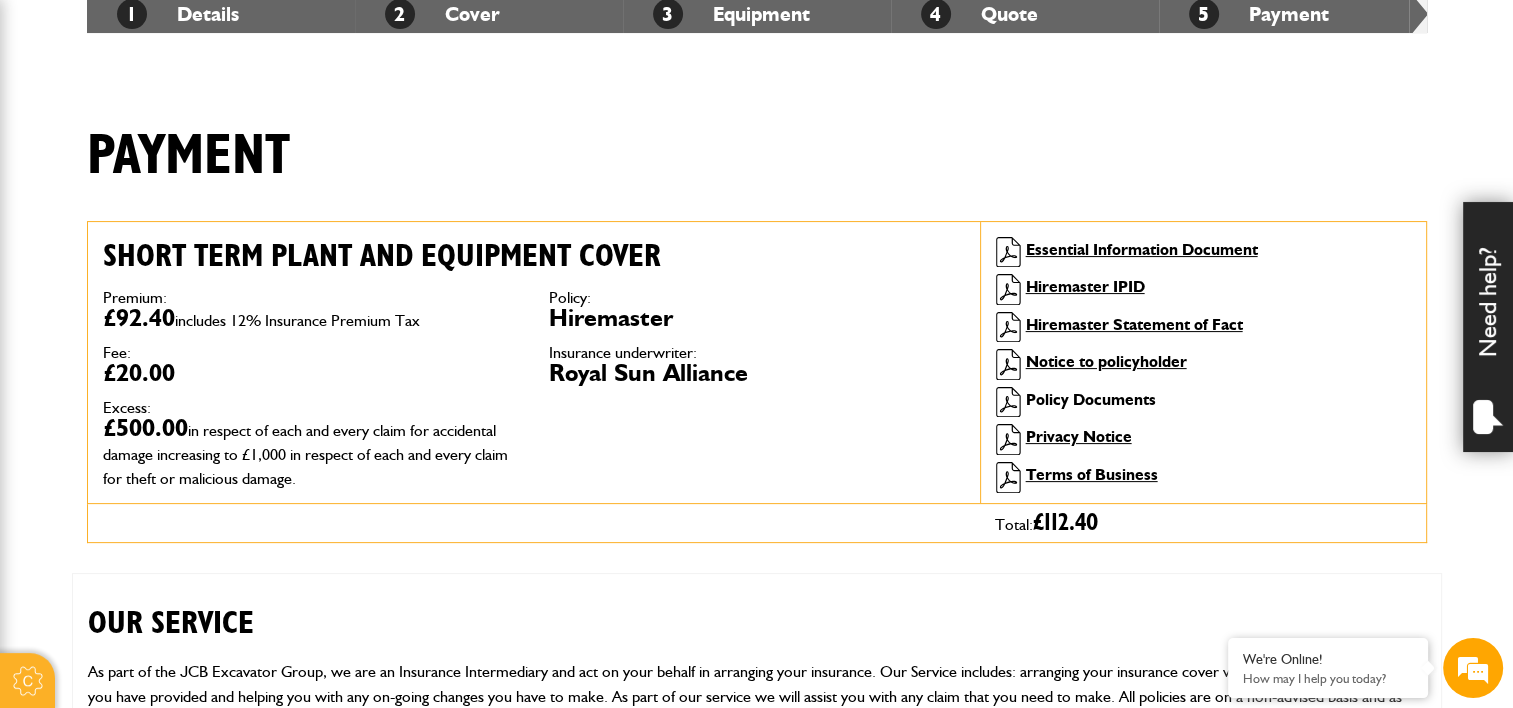 click on "Policy Documents" at bounding box center (1091, 399) 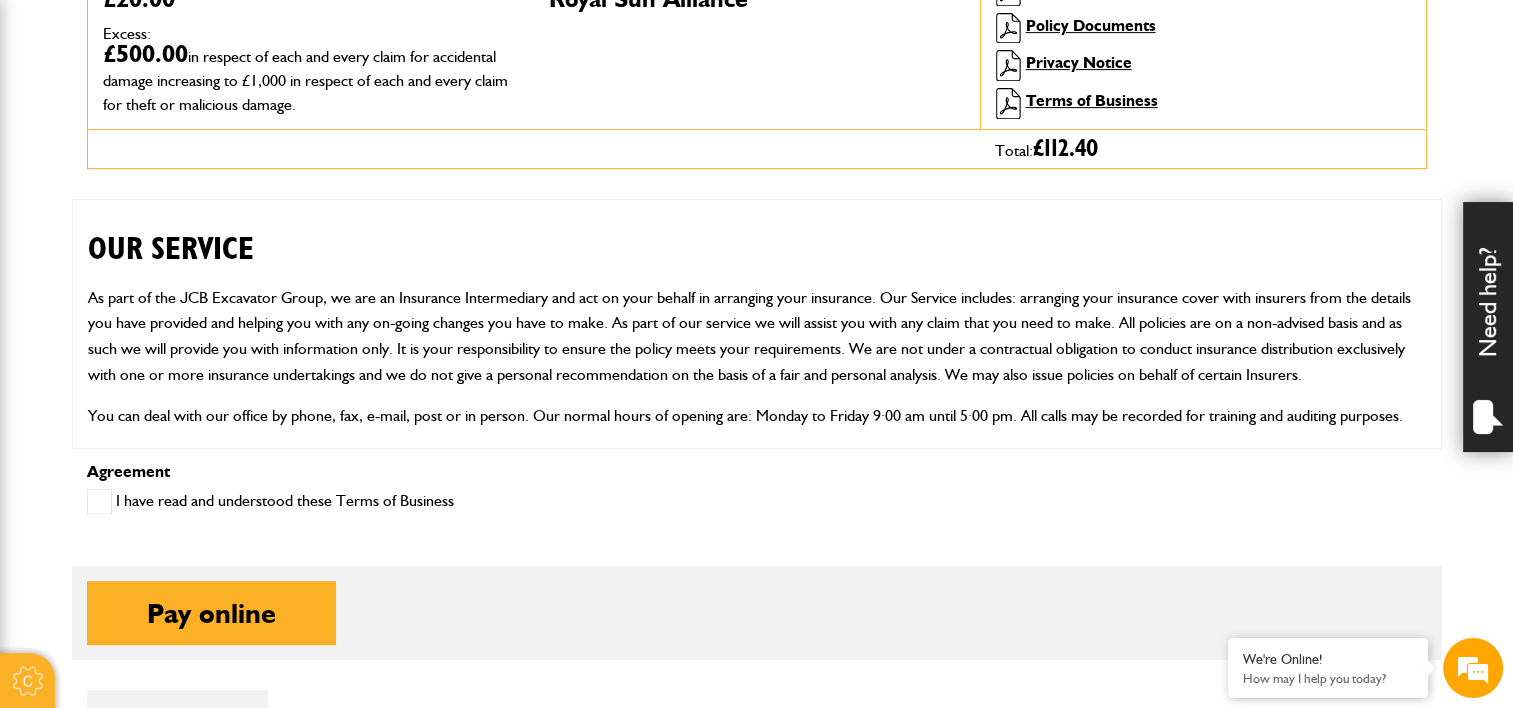 scroll, scrollTop: 700, scrollLeft: 0, axis: vertical 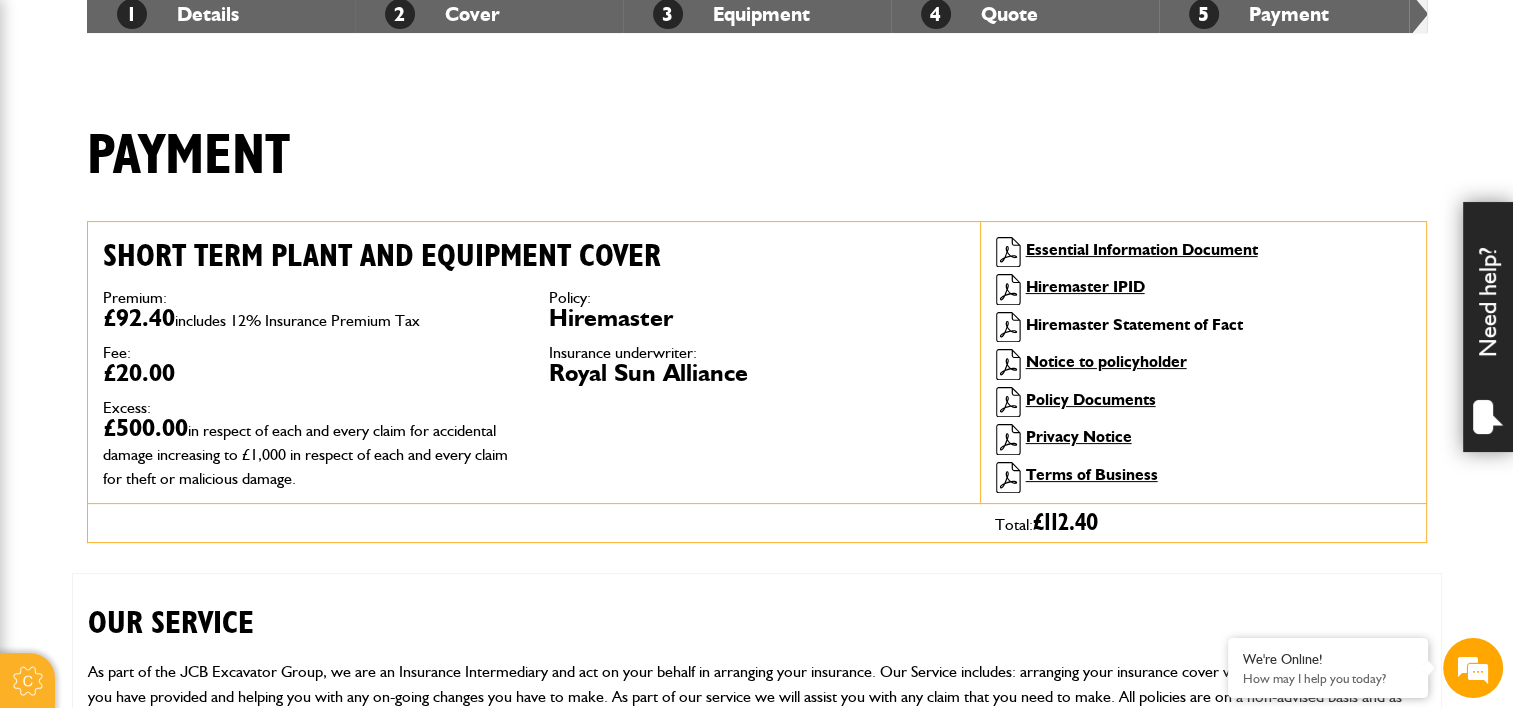 click on "Hiremaster Statement of Fact" at bounding box center [1134, 324] 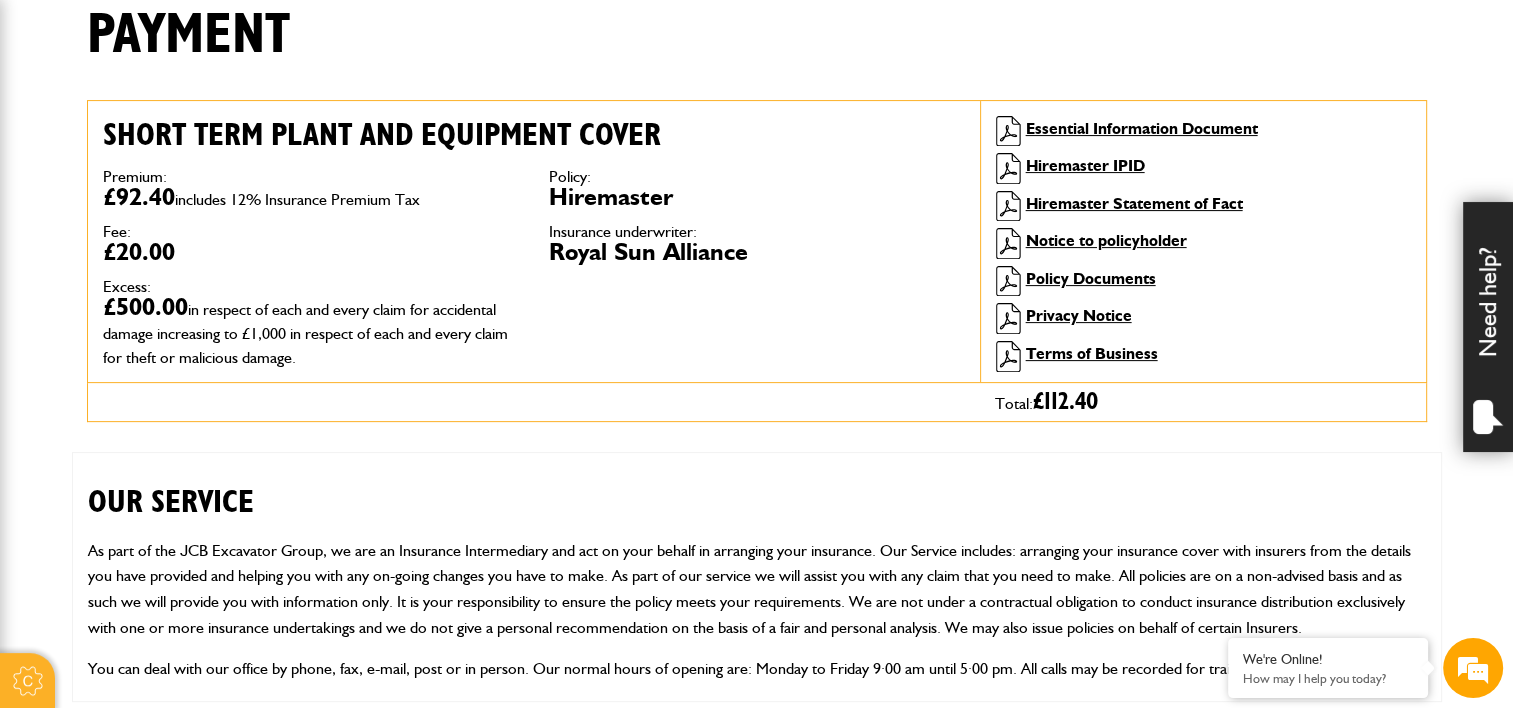 scroll, scrollTop: 400, scrollLeft: 0, axis: vertical 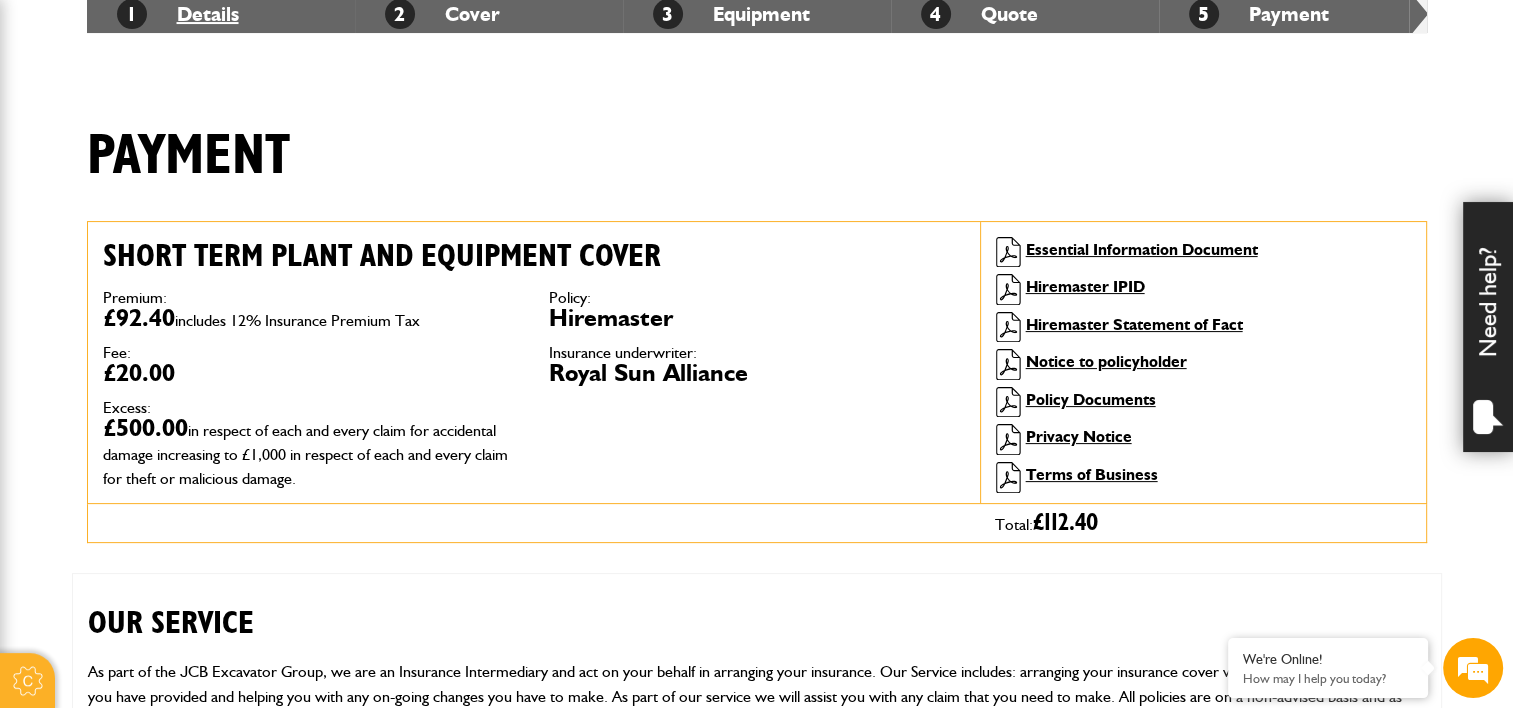 click on "1 Details" at bounding box center [178, 14] 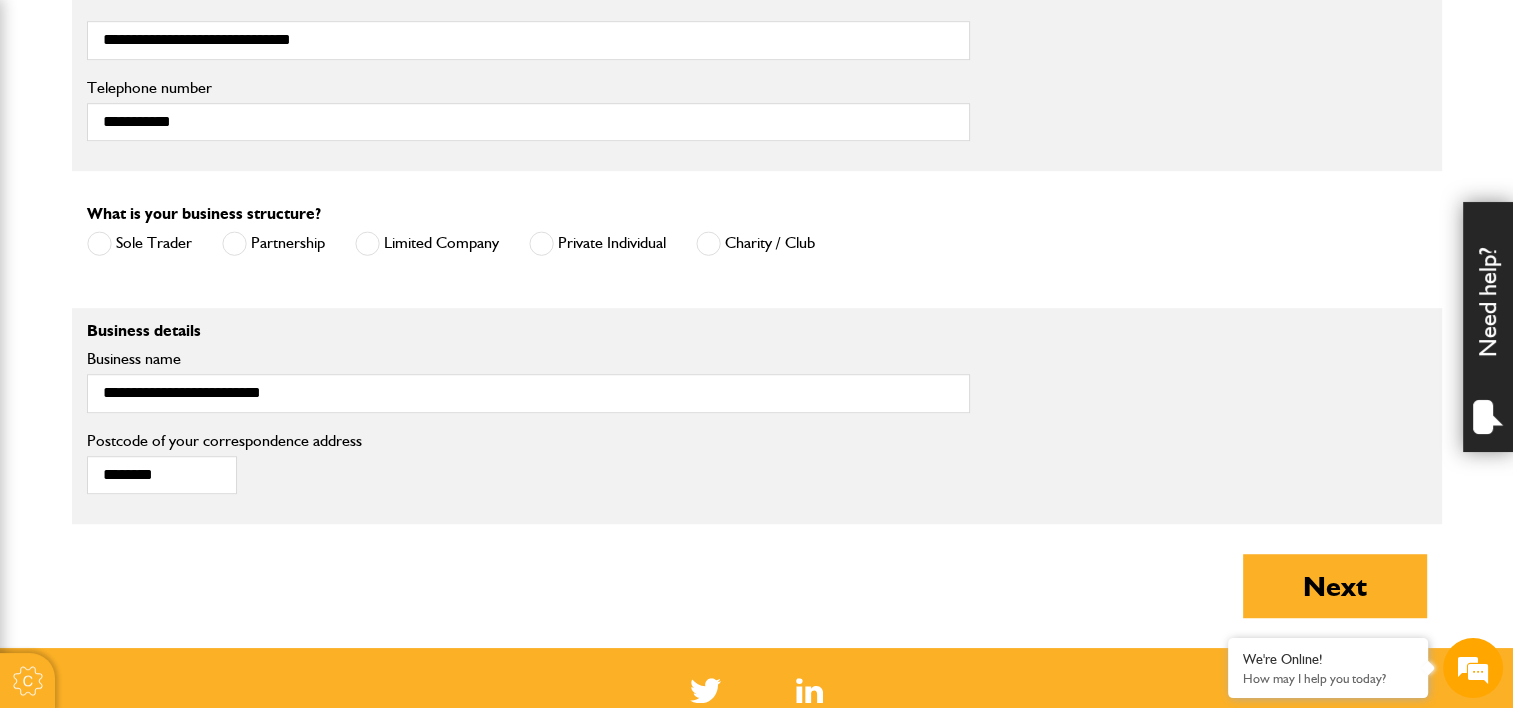 scroll, scrollTop: 1300, scrollLeft: 0, axis: vertical 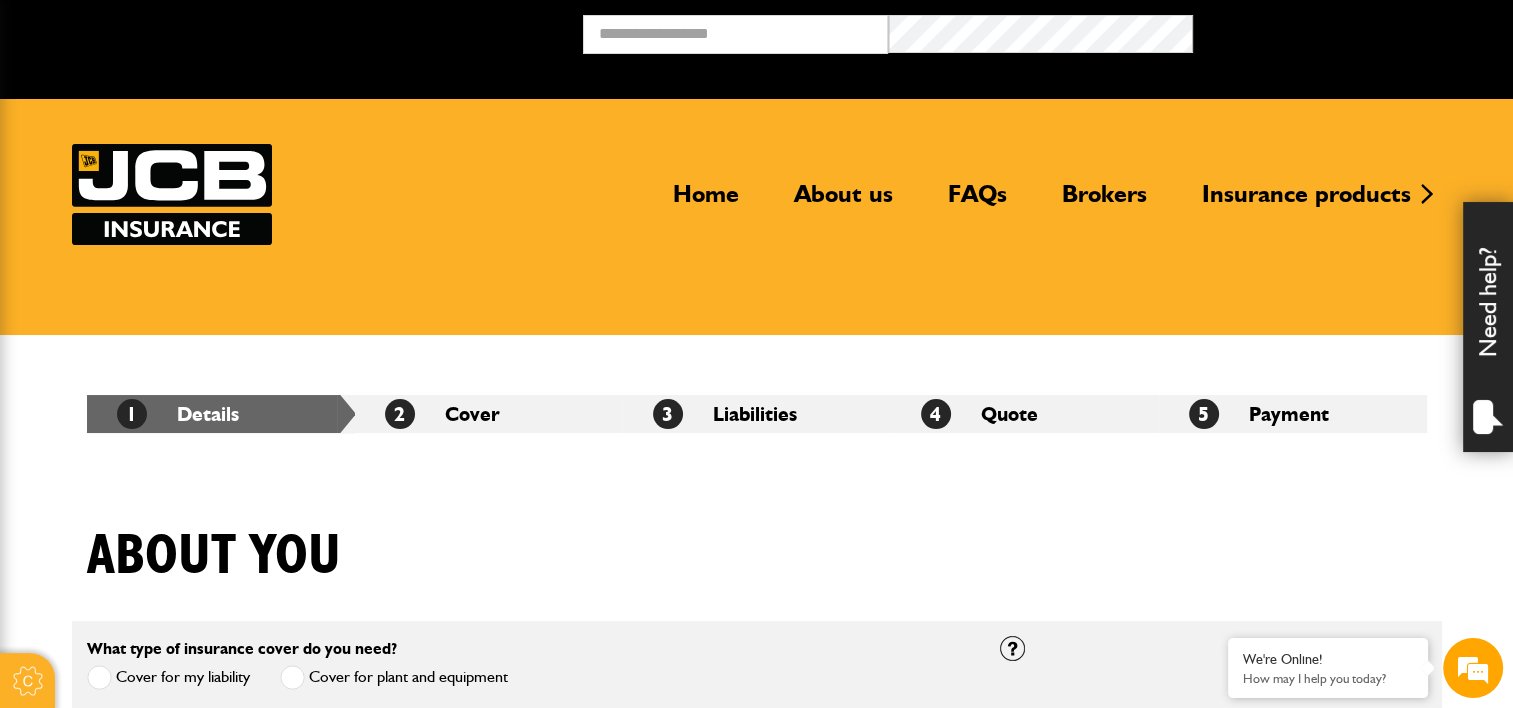 click on "5 Payment" at bounding box center (1293, 414) 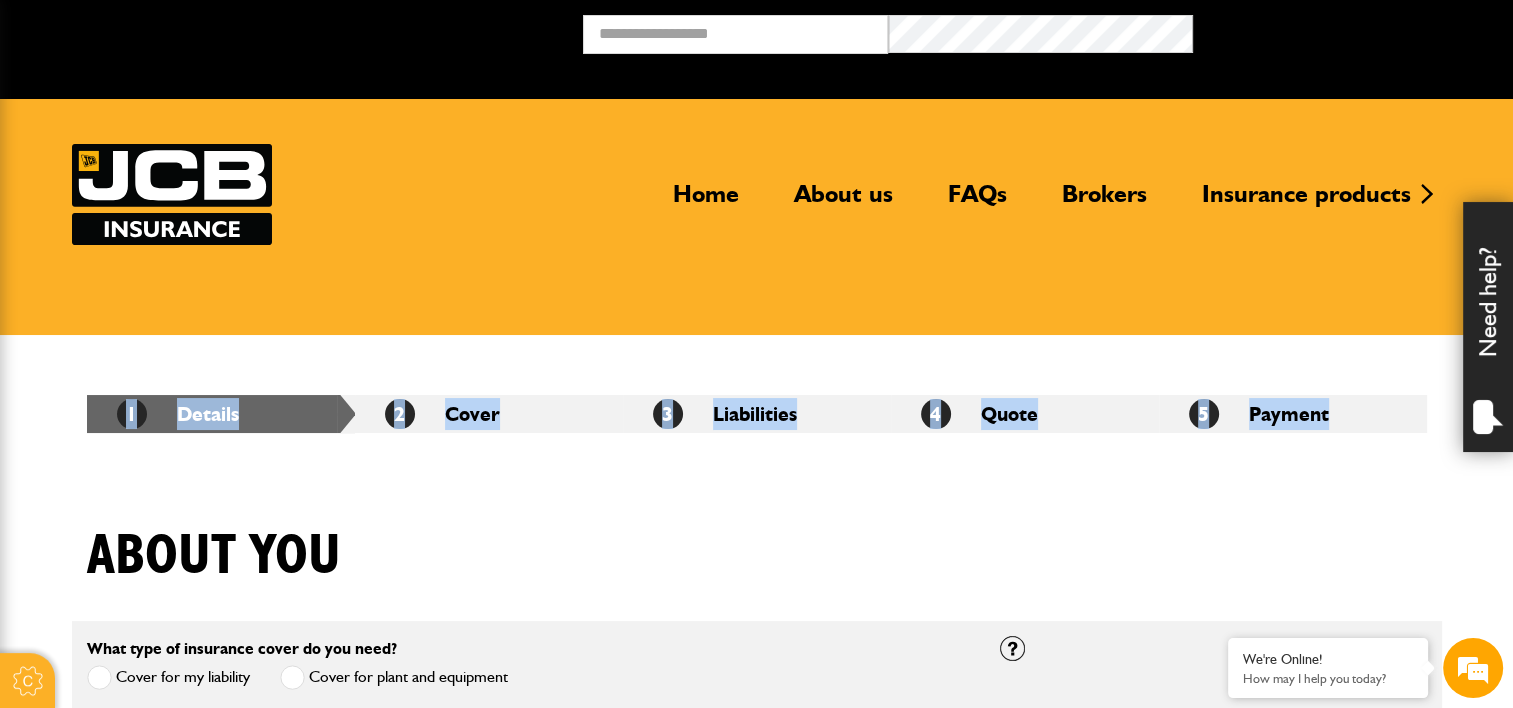 click on "5 Payment" at bounding box center [1293, 414] 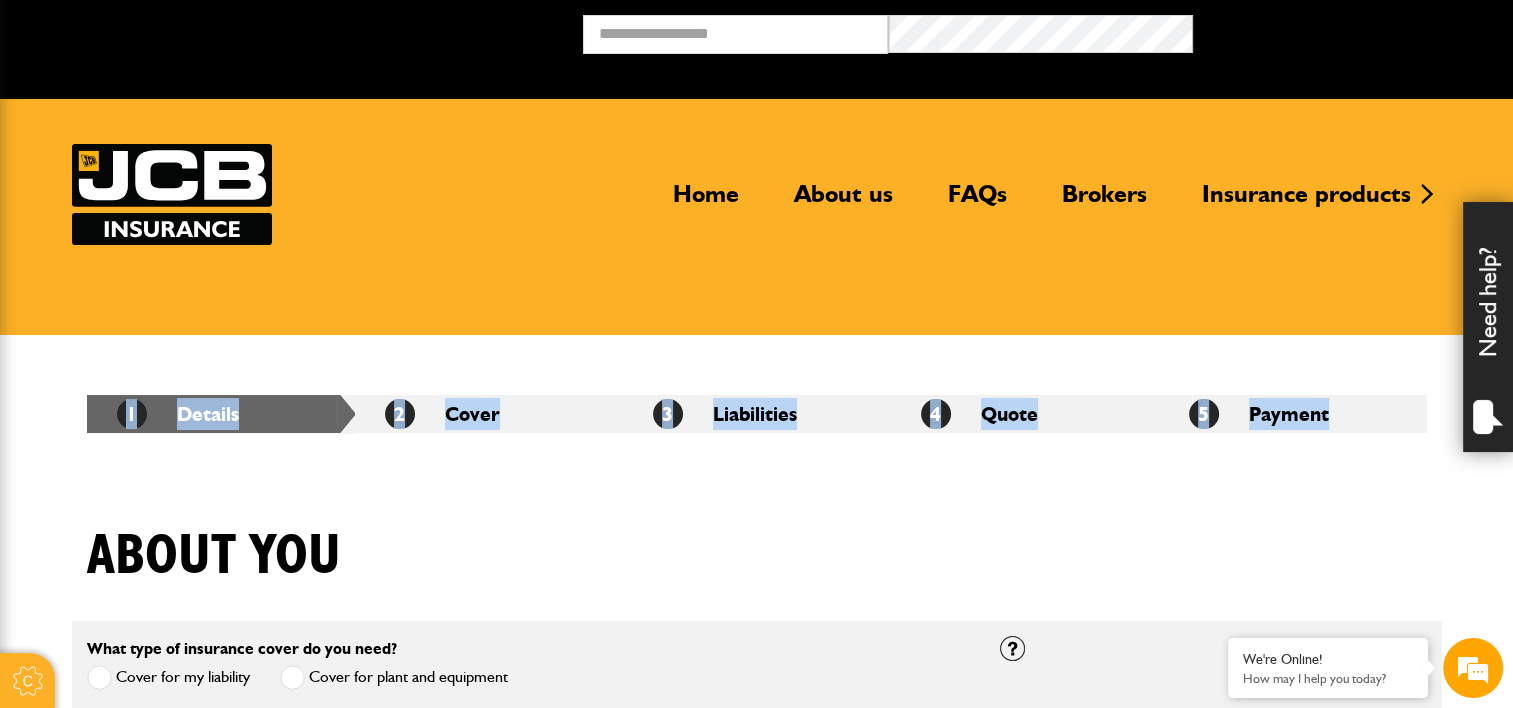 click on "5 Payment" at bounding box center [1293, 414] 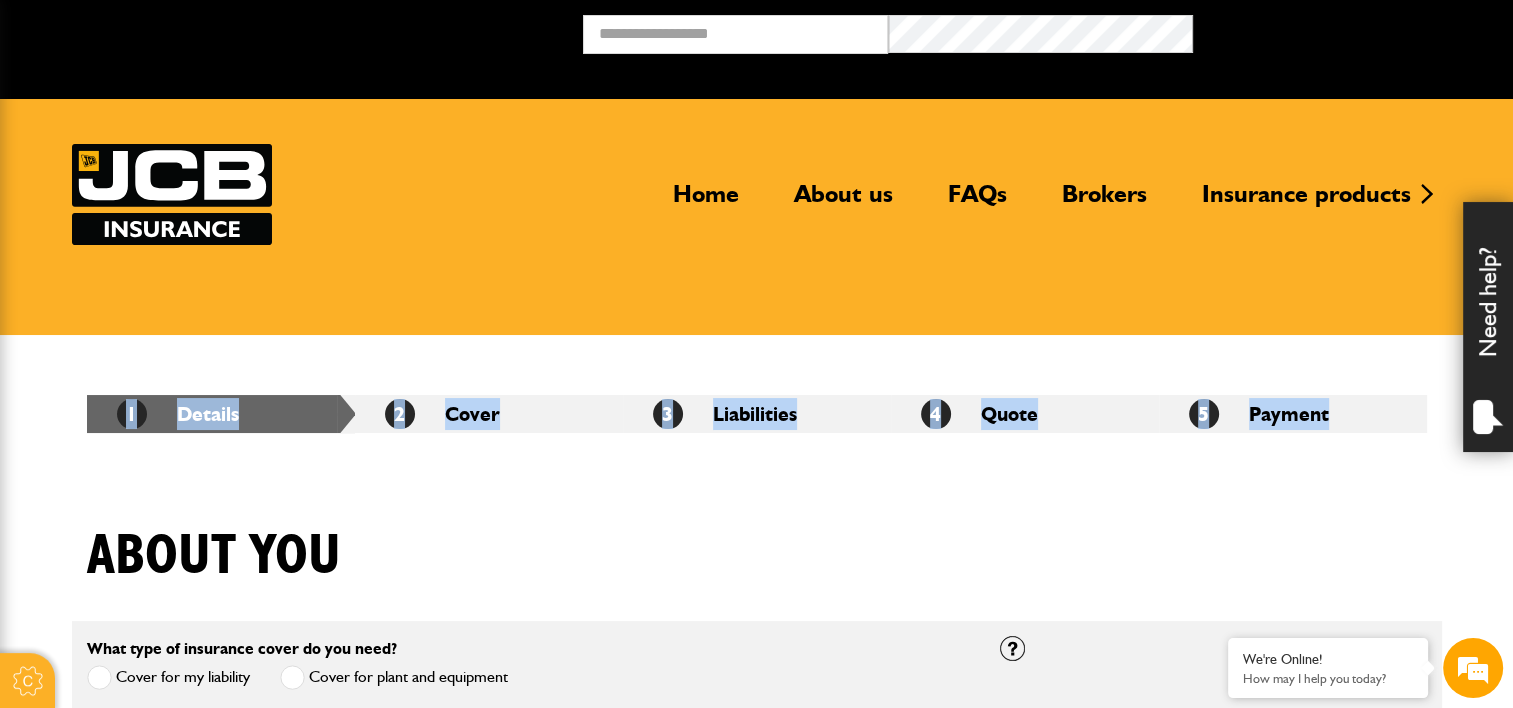 click on "1 Details 2 Cover 3 Liabilities 4 Quote 5 Payment" at bounding box center (757, 414) 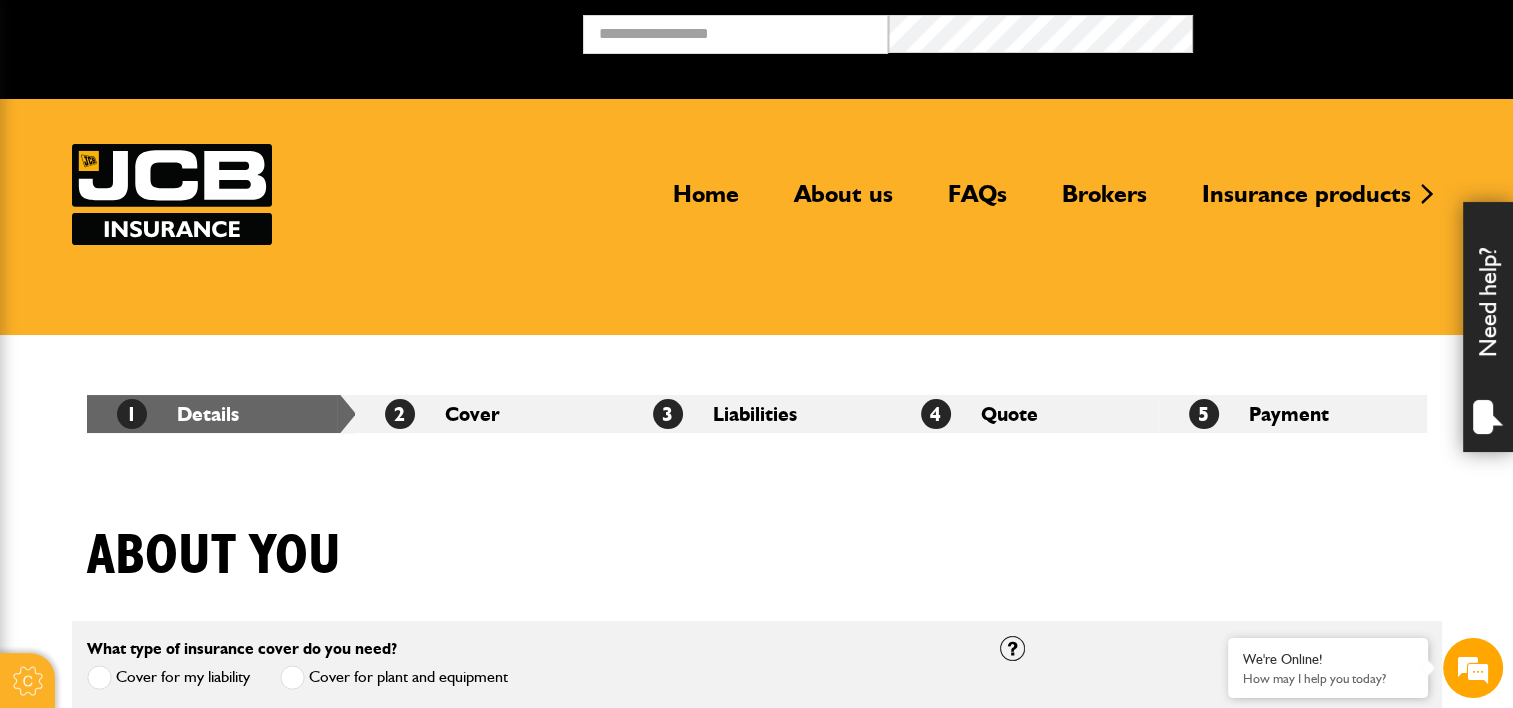 click on "2 Cover" at bounding box center [489, 414] 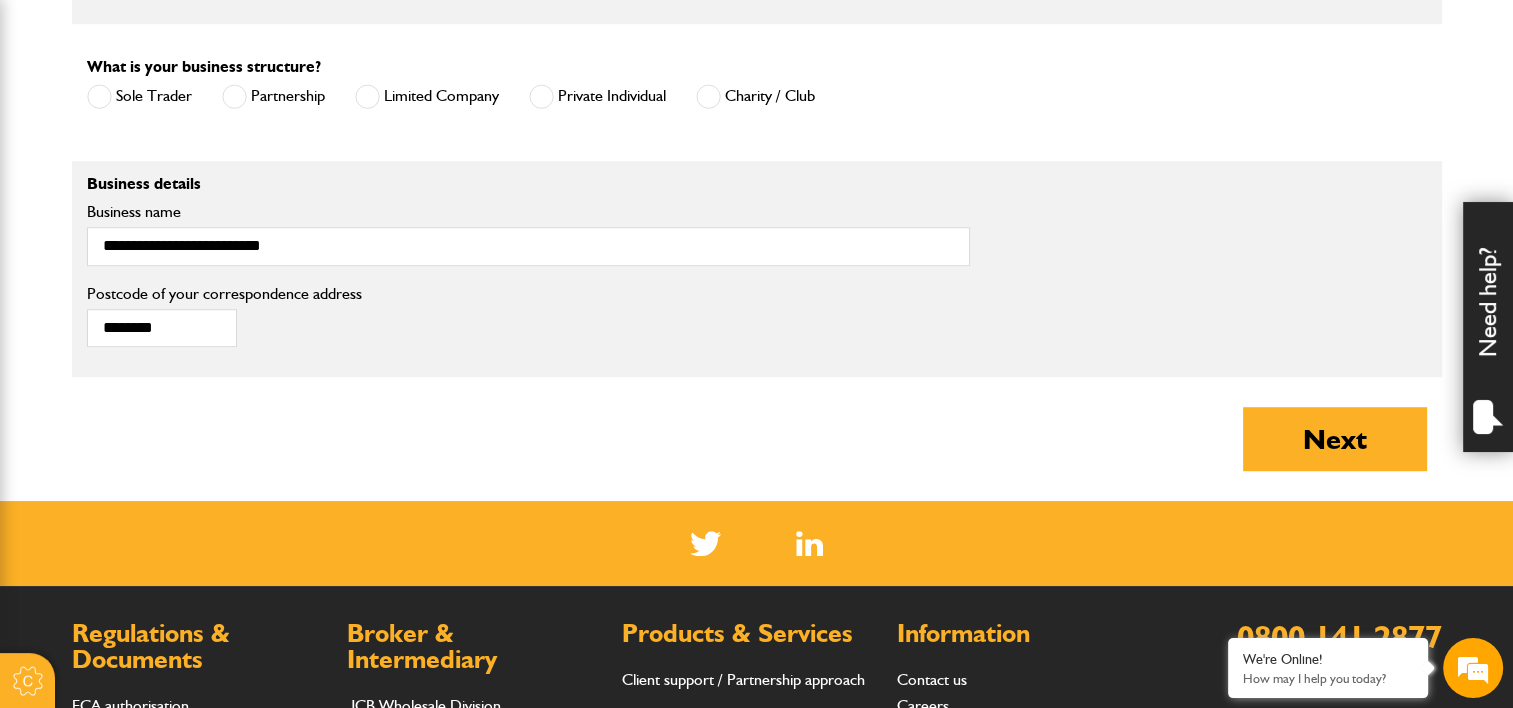 scroll, scrollTop: 1500, scrollLeft: 0, axis: vertical 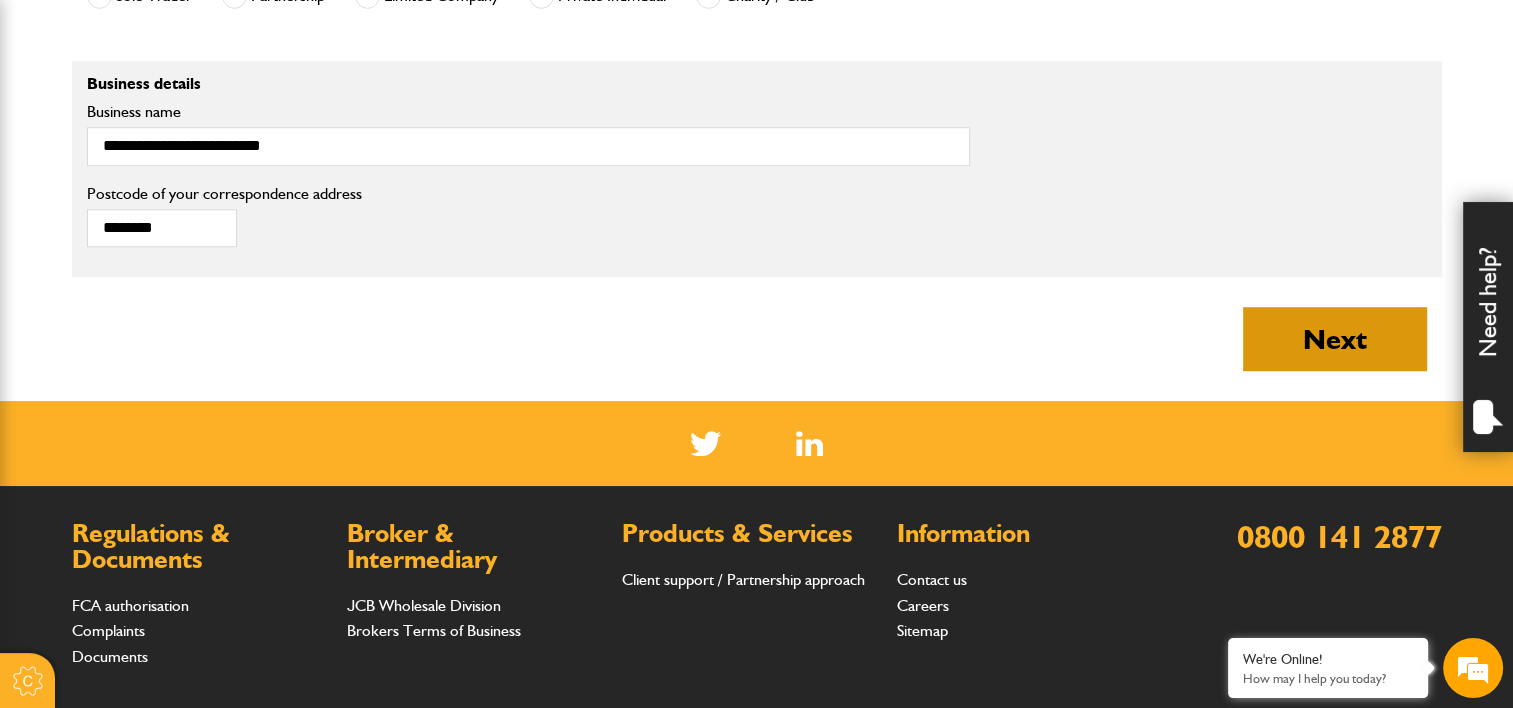 click on "Next" at bounding box center (1335, 339) 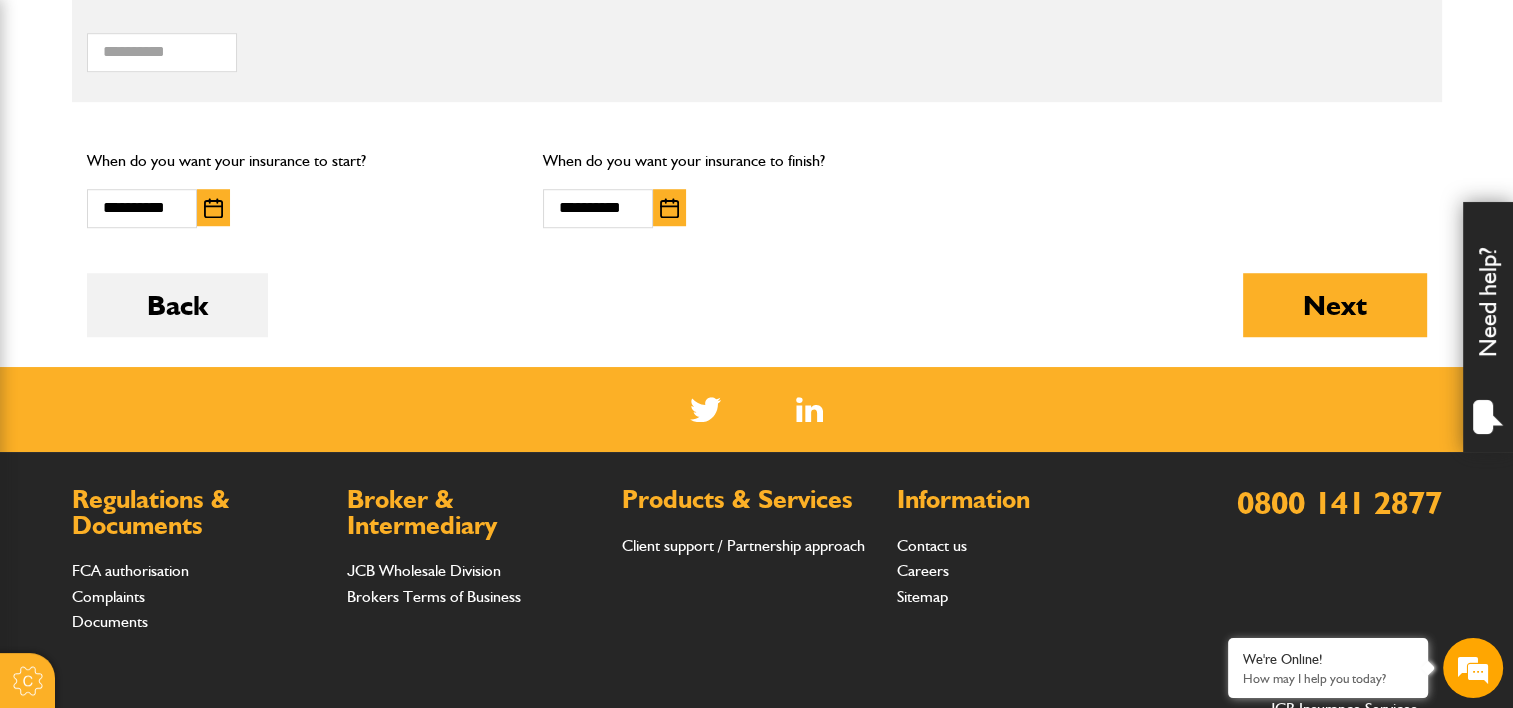 scroll, scrollTop: 1706, scrollLeft: 0, axis: vertical 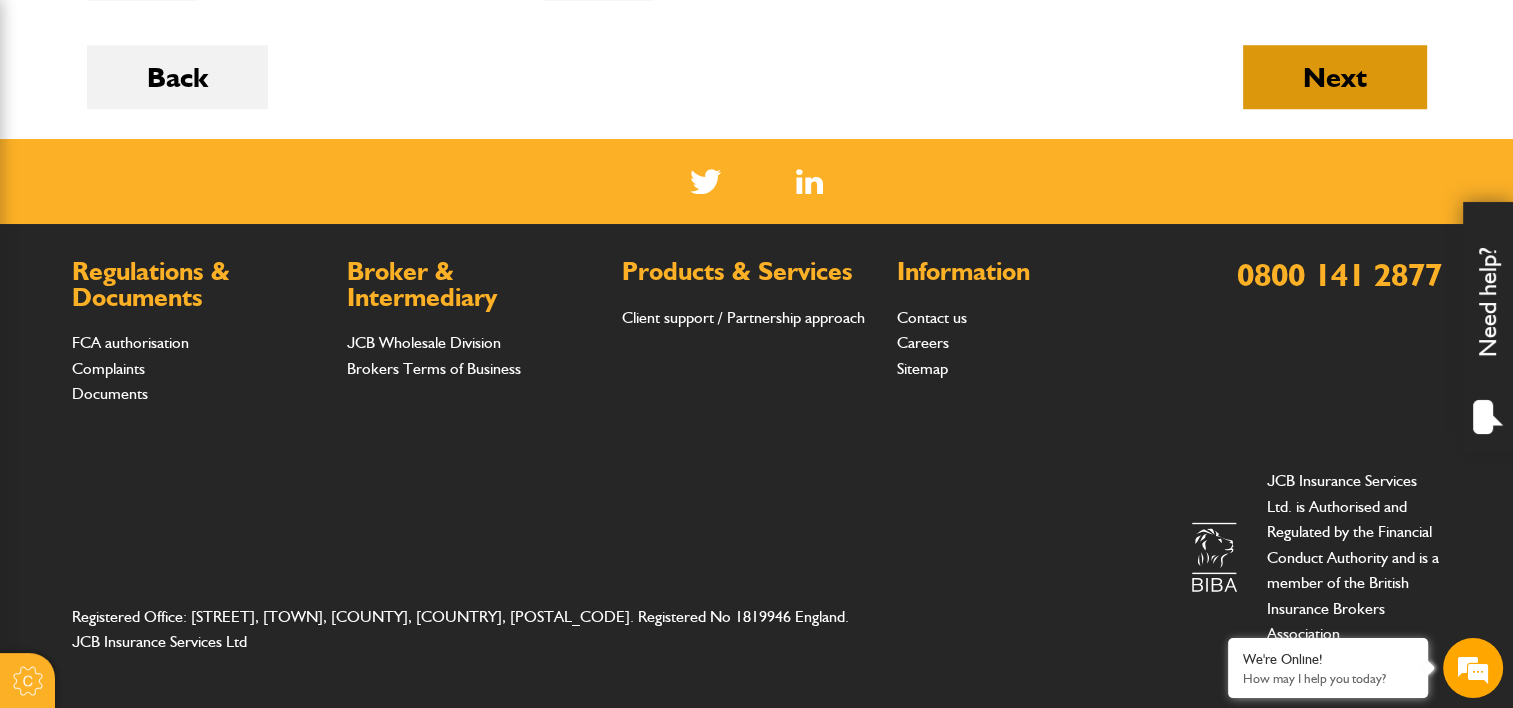 click on "Next" at bounding box center [1335, 77] 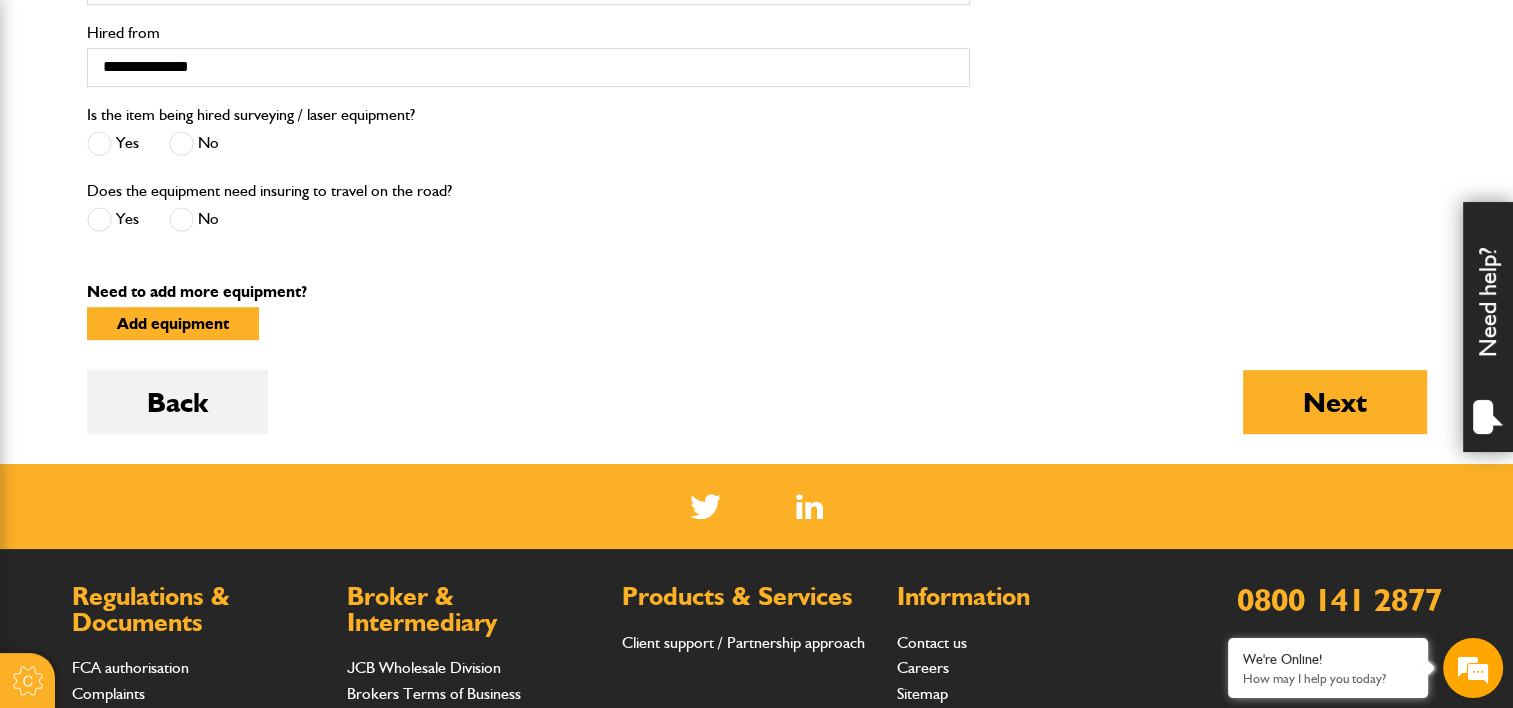 scroll, scrollTop: 1000, scrollLeft: 0, axis: vertical 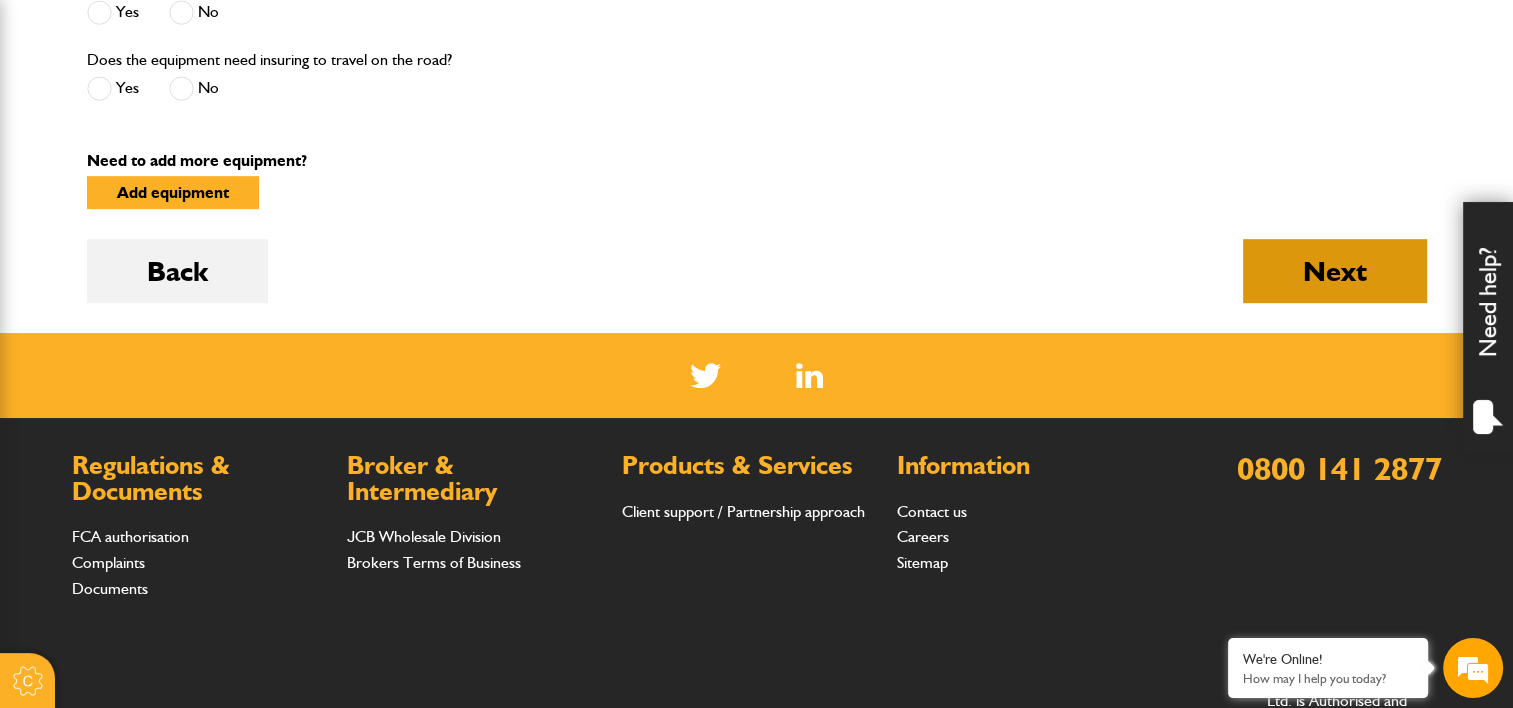 click on "Next" at bounding box center (1335, 271) 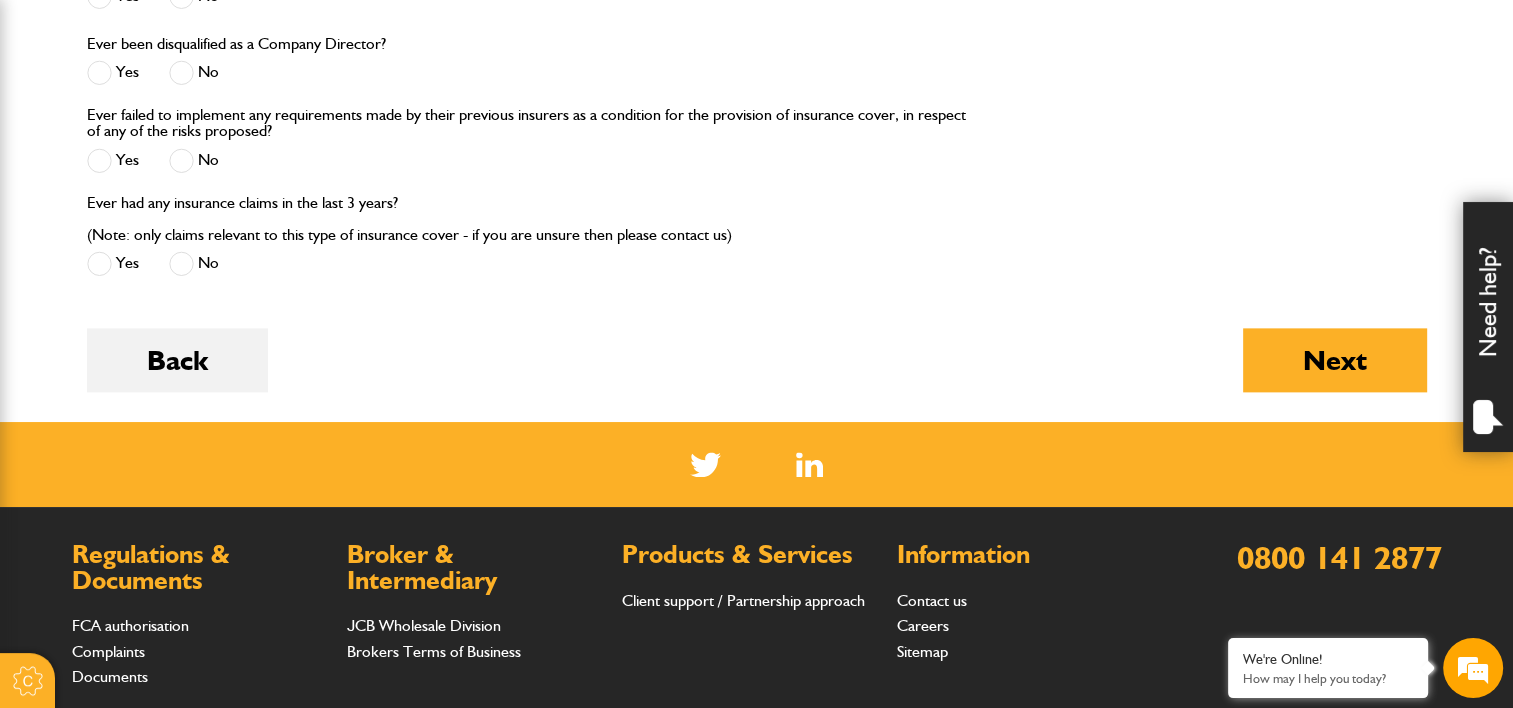 scroll, scrollTop: 2500, scrollLeft: 0, axis: vertical 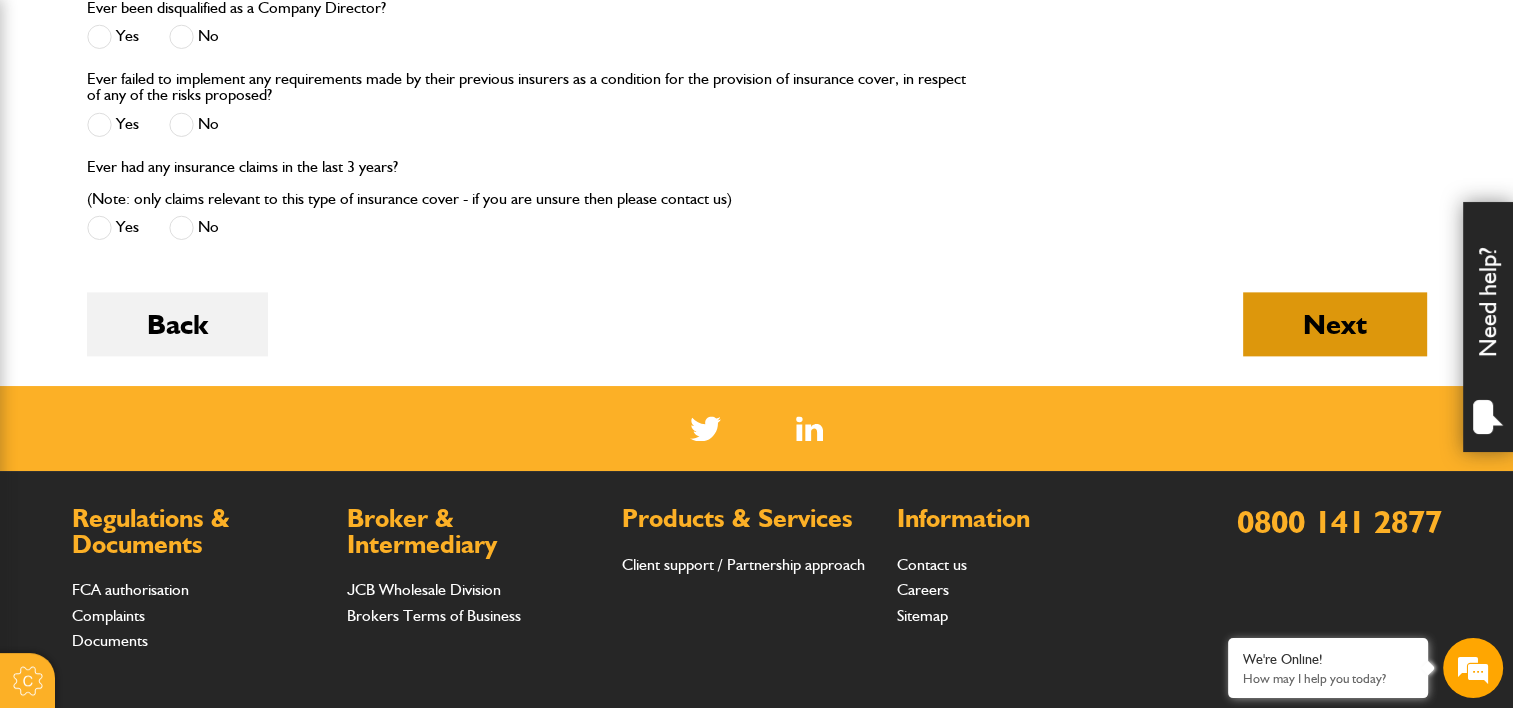click on "Next" at bounding box center [1335, 324] 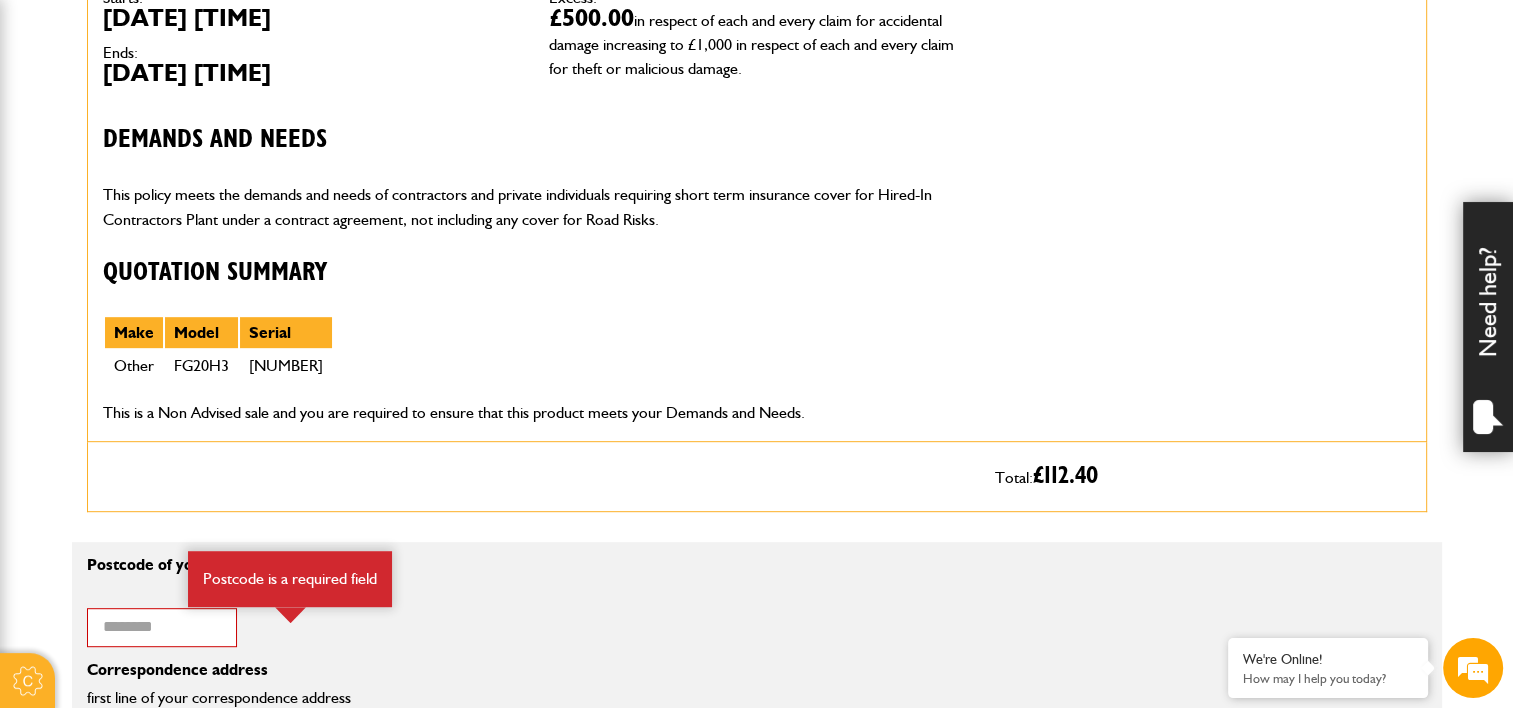 scroll, scrollTop: 1100, scrollLeft: 0, axis: vertical 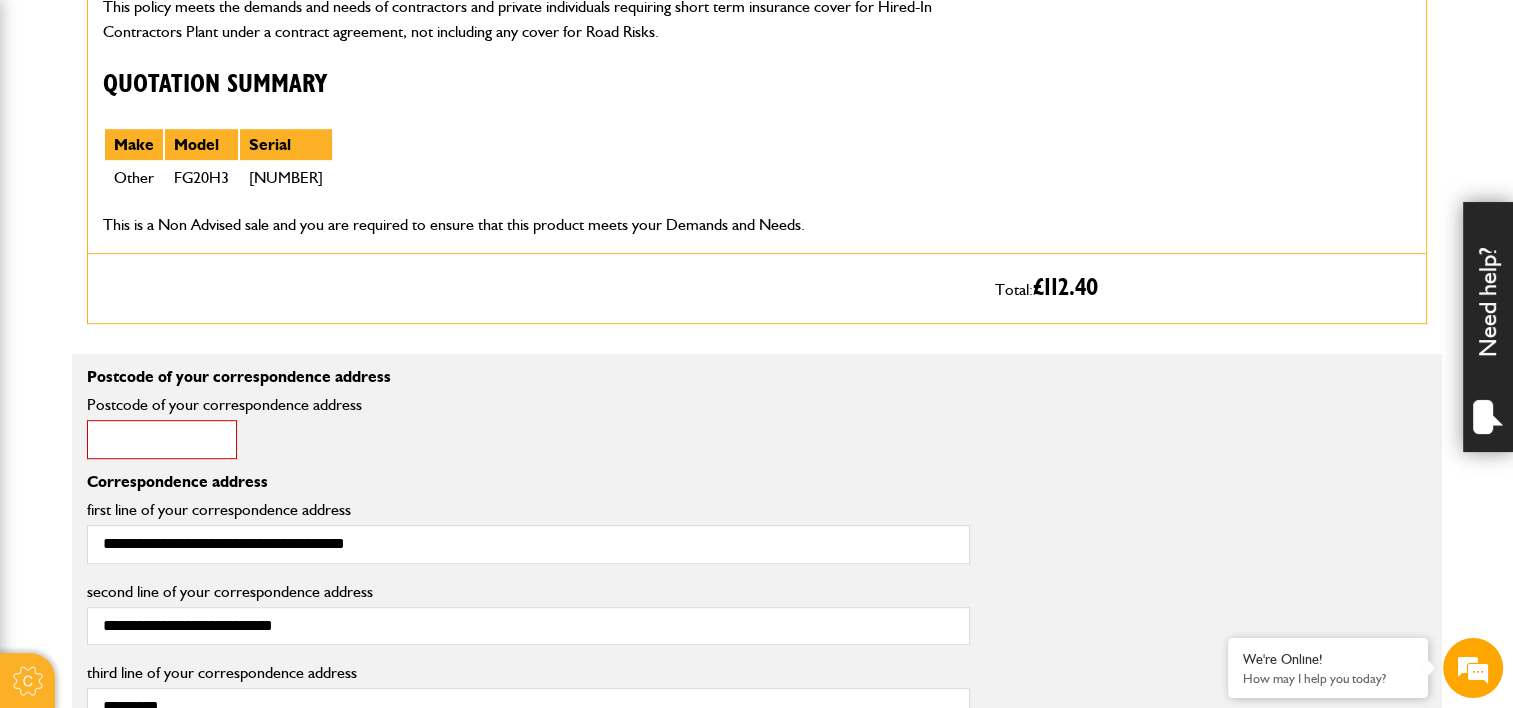 click on "Postcode of your correspondence address" at bounding box center [162, 439] 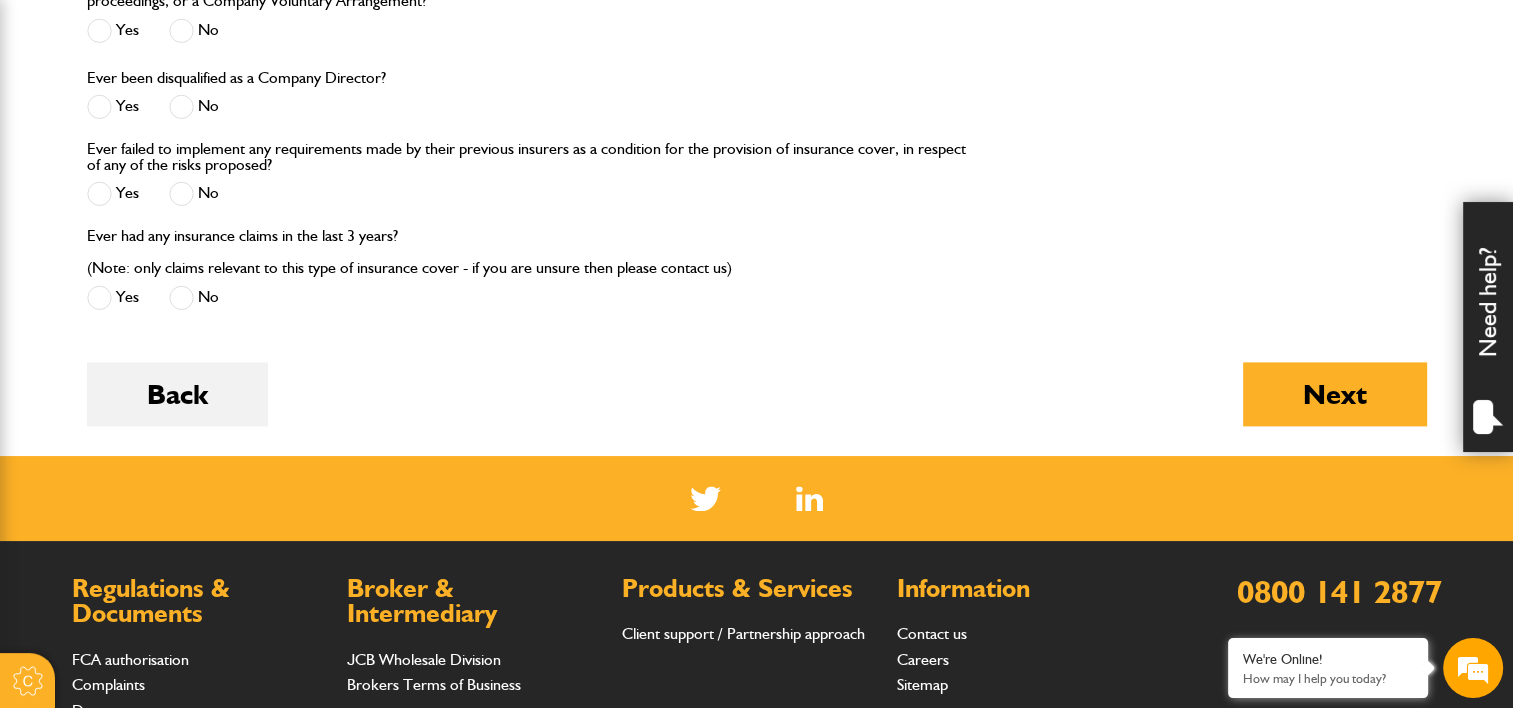 scroll, scrollTop: 2600, scrollLeft: 0, axis: vertical 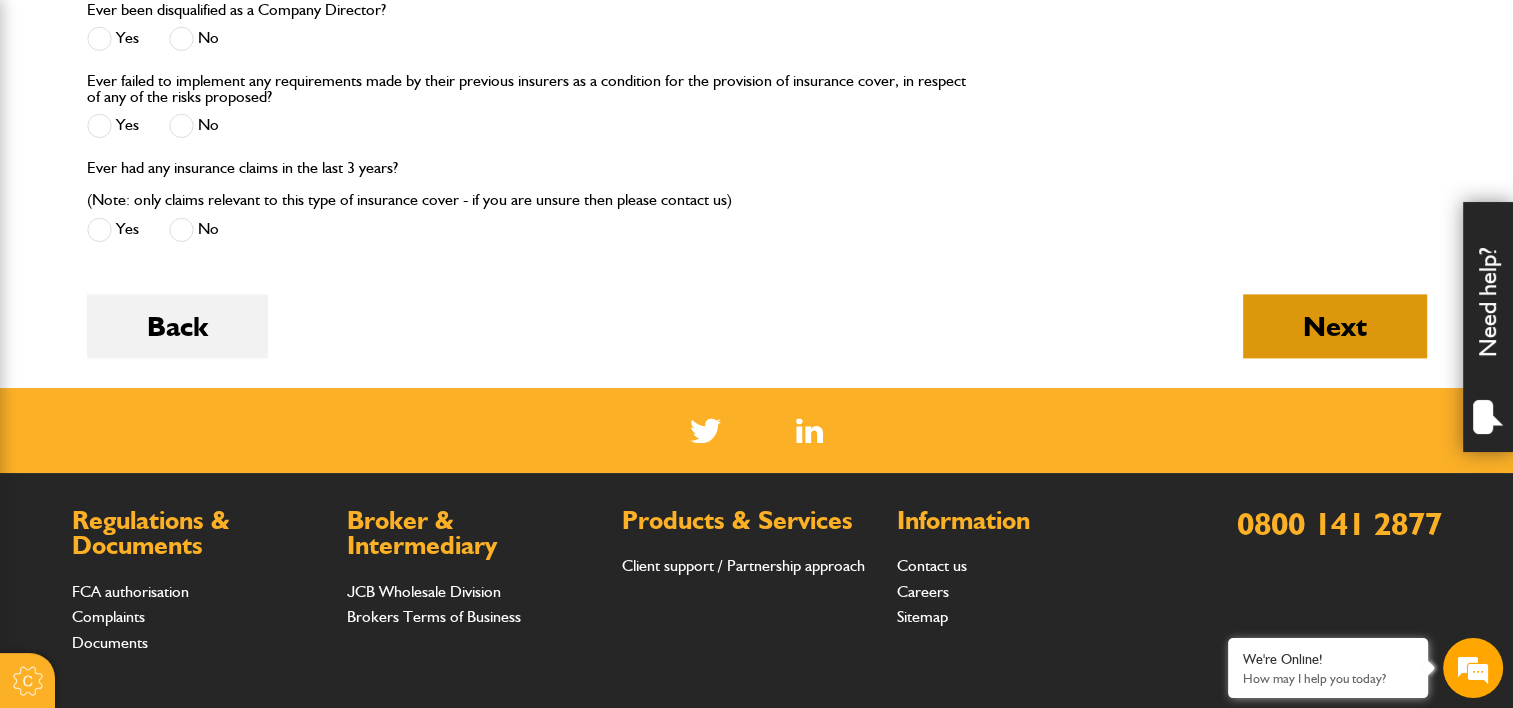 click on "Next" at bounding box center (1335, 326) 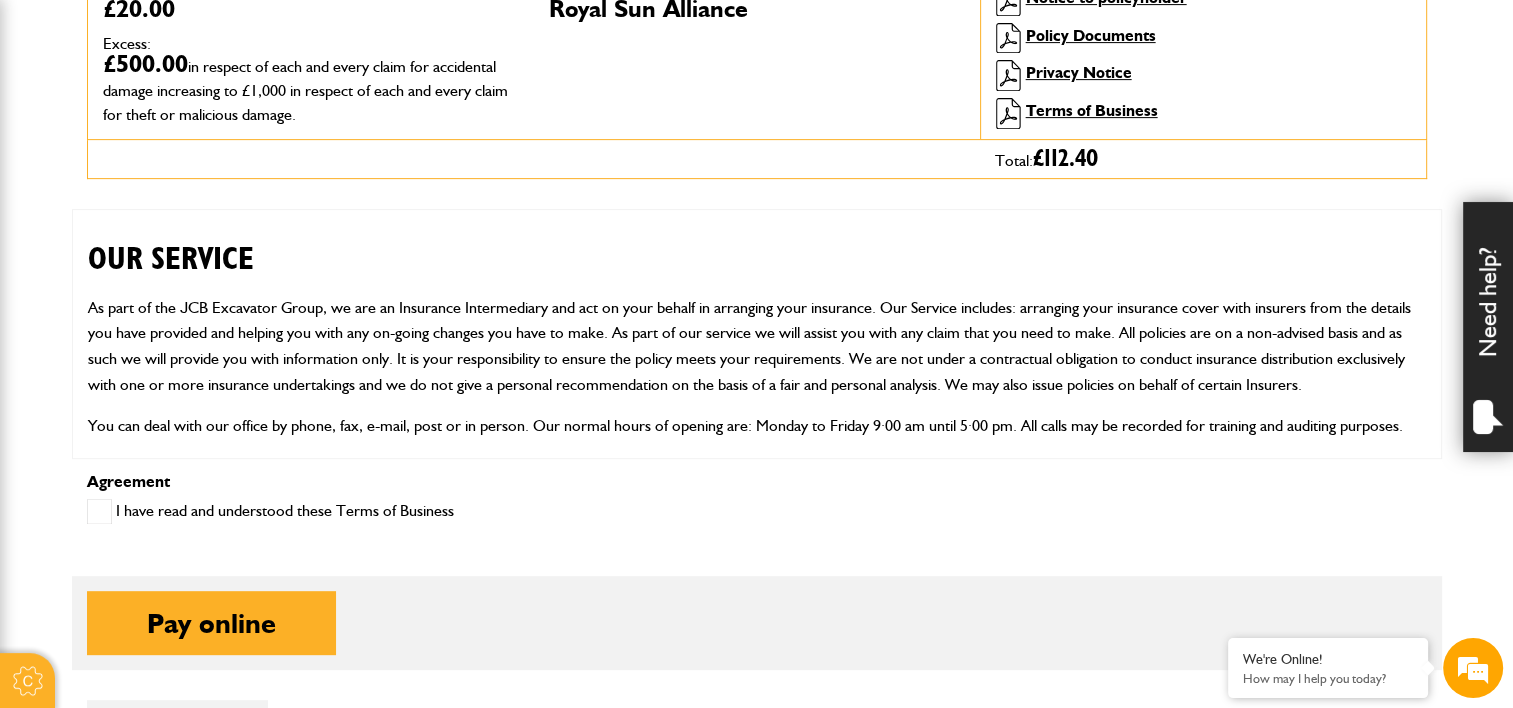 scroll, scrollTop: 800, scrollLeft: 0, axis: vertical 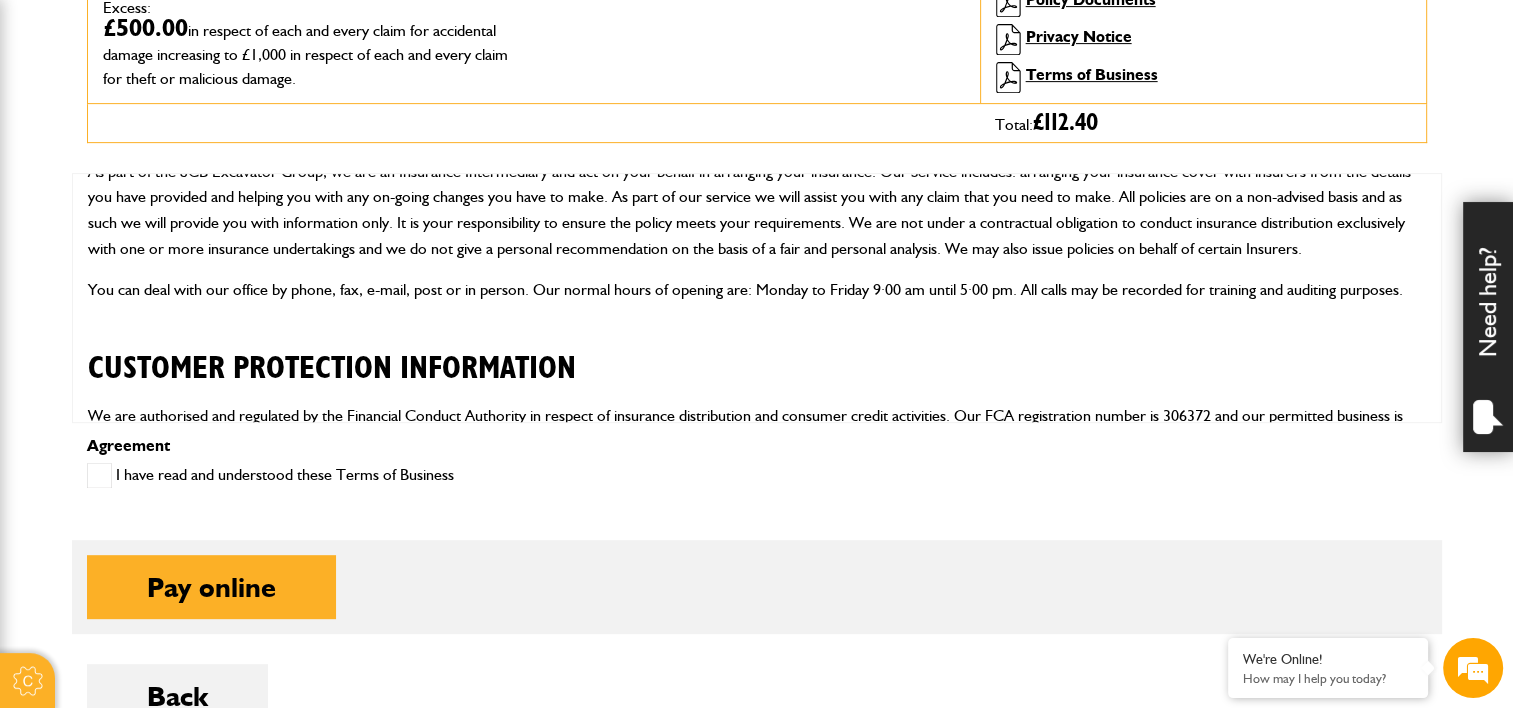 click at bounding box center [99, 475] 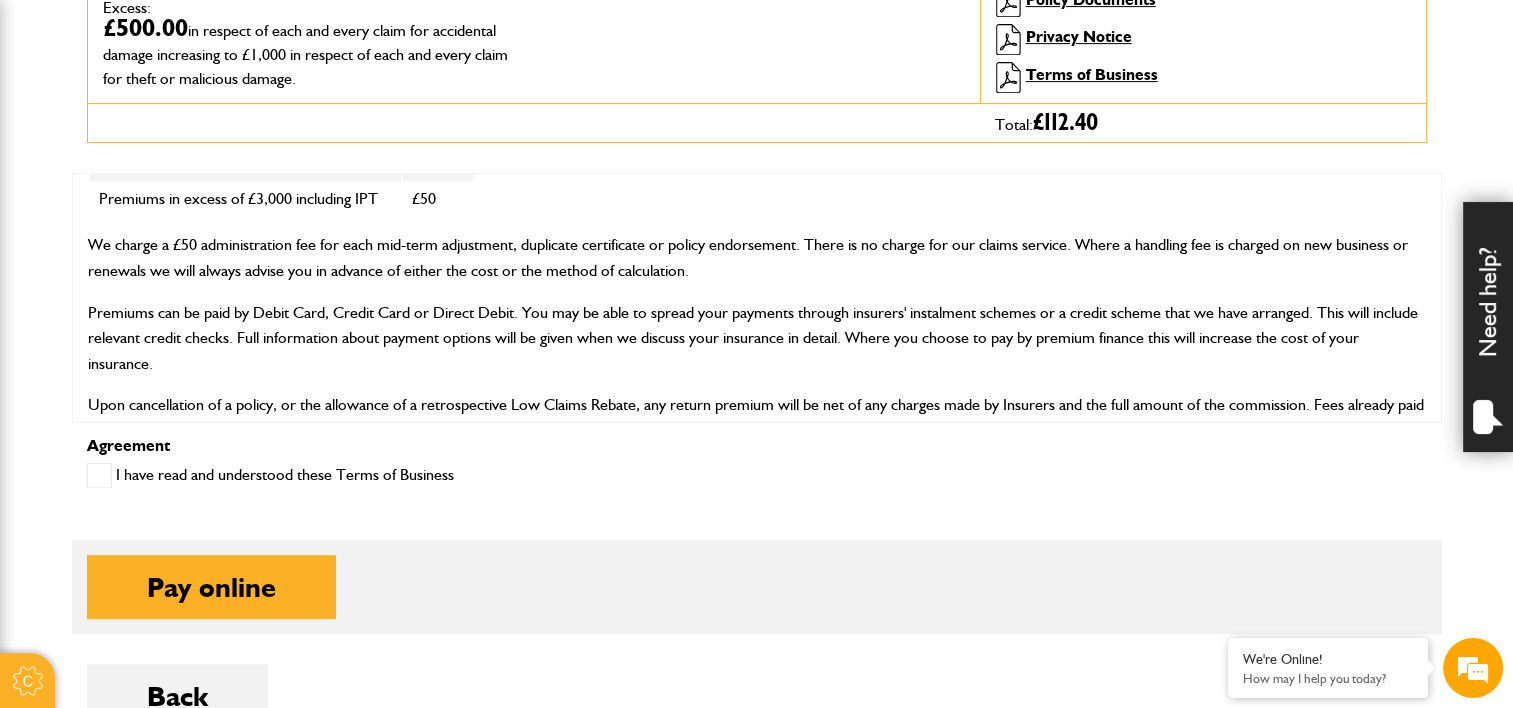 scroll, scrollTop: 1700, scrollLeft: 0, axis: vertical 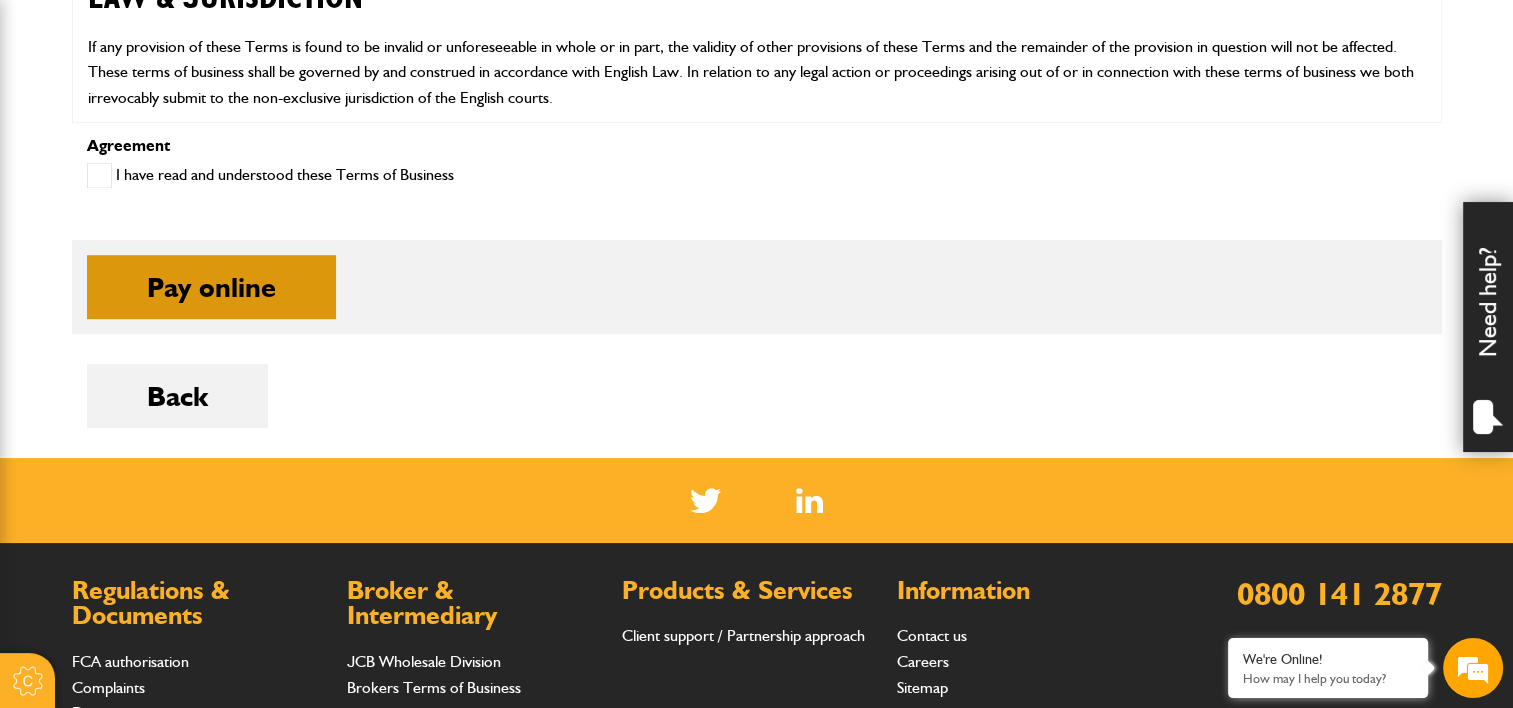 click on "Pay online" at bounding box center [211, 287] 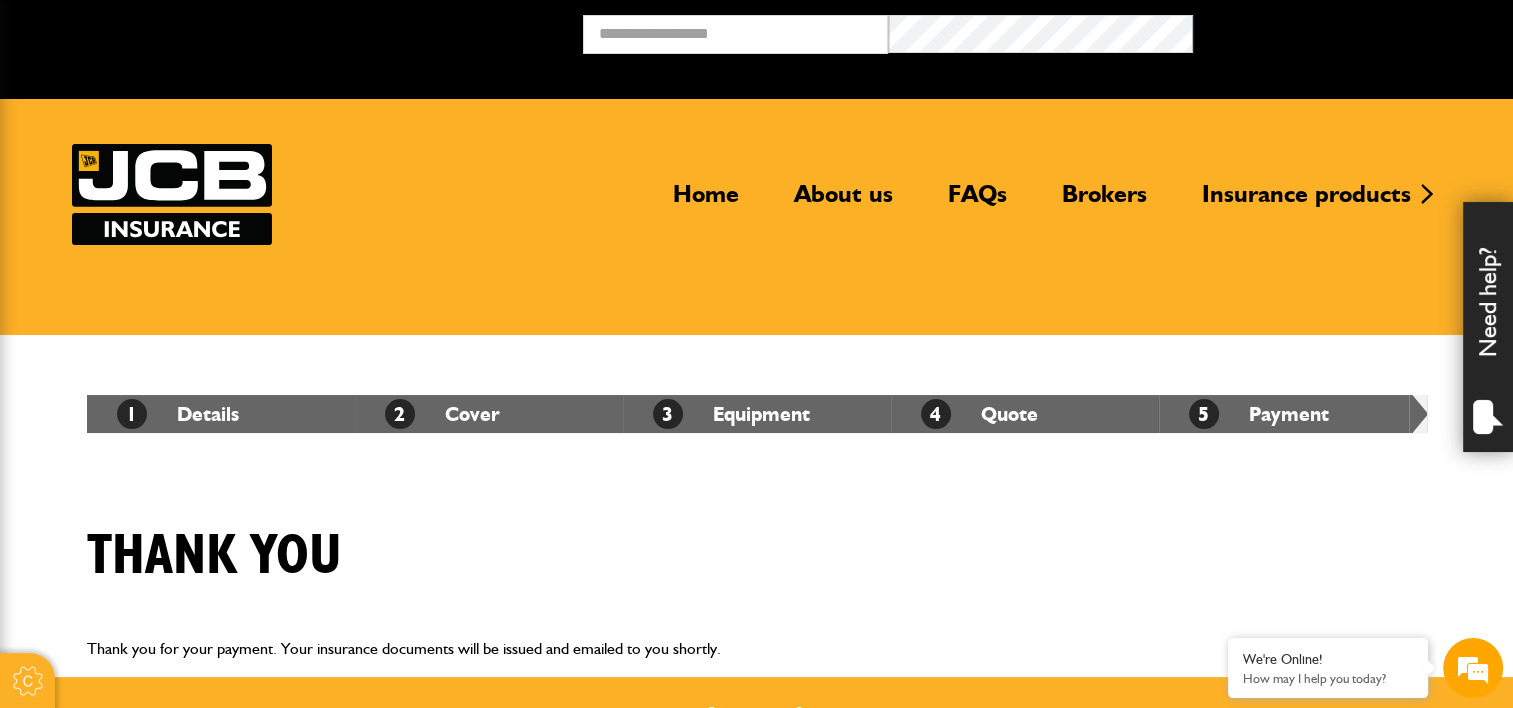 scroll, scrollTop: 100, scrollLeft: 0, axis: vertical 